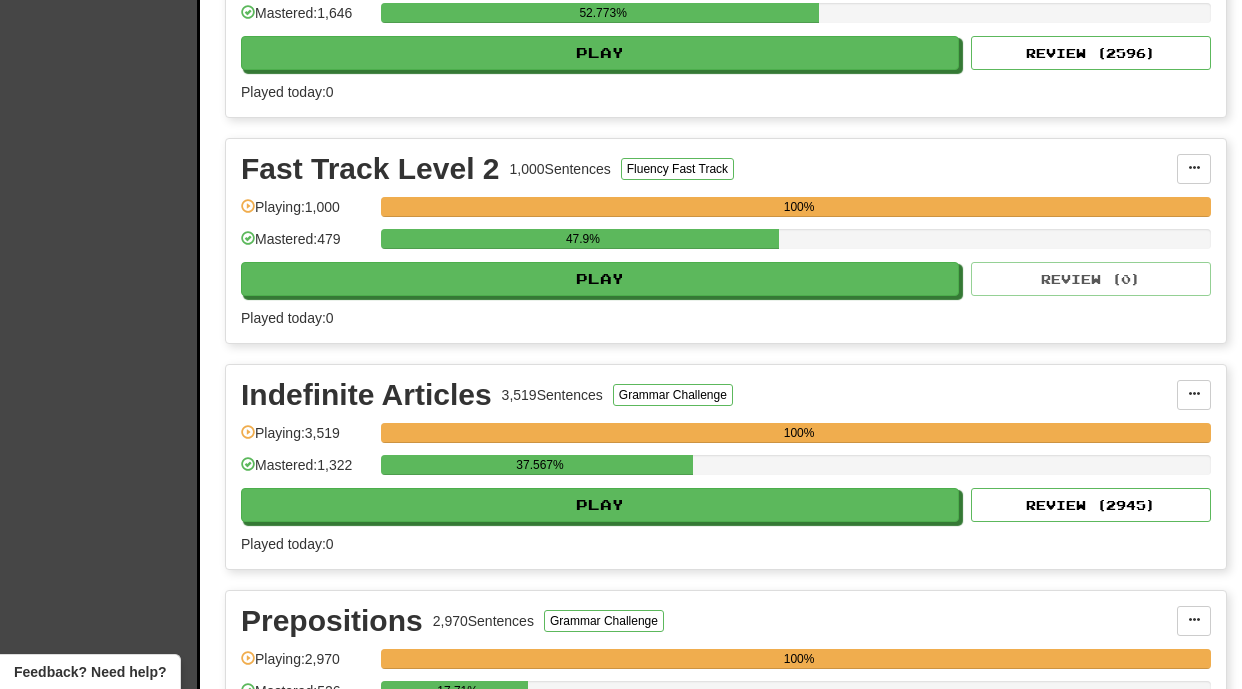 scroll, scrollTop: 801, scrollLeft: 0, axis: vertical 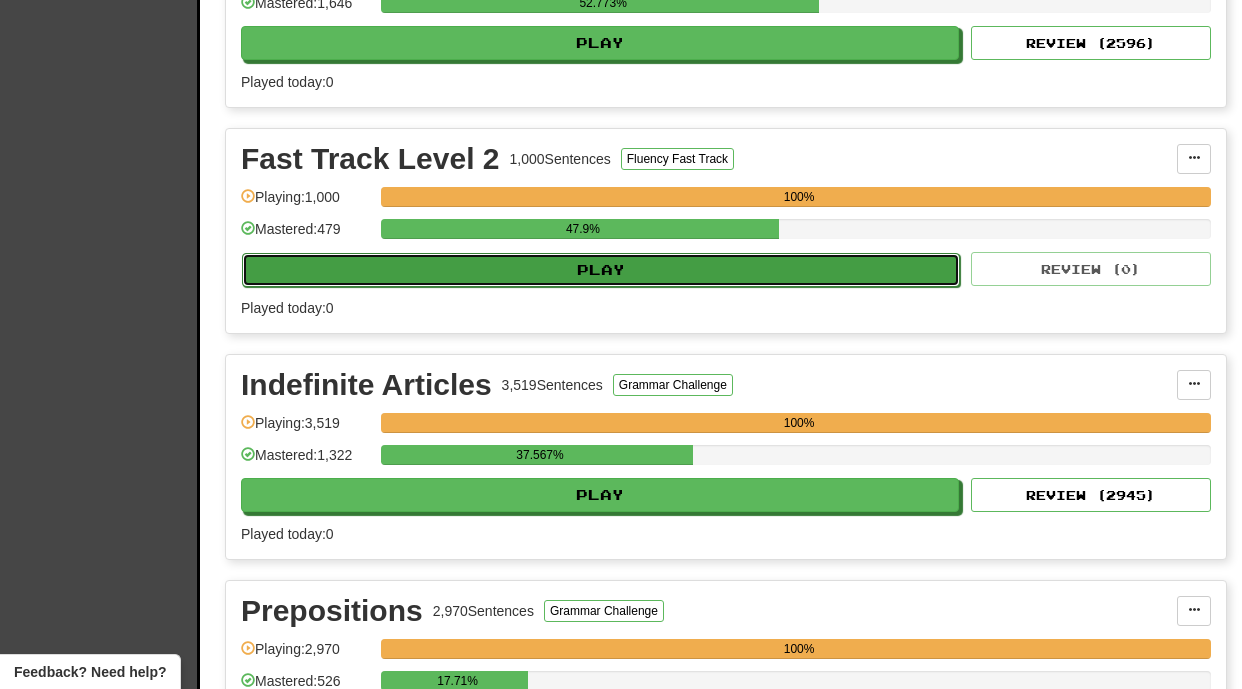 click on "Play" at bounding box center (601, 270) 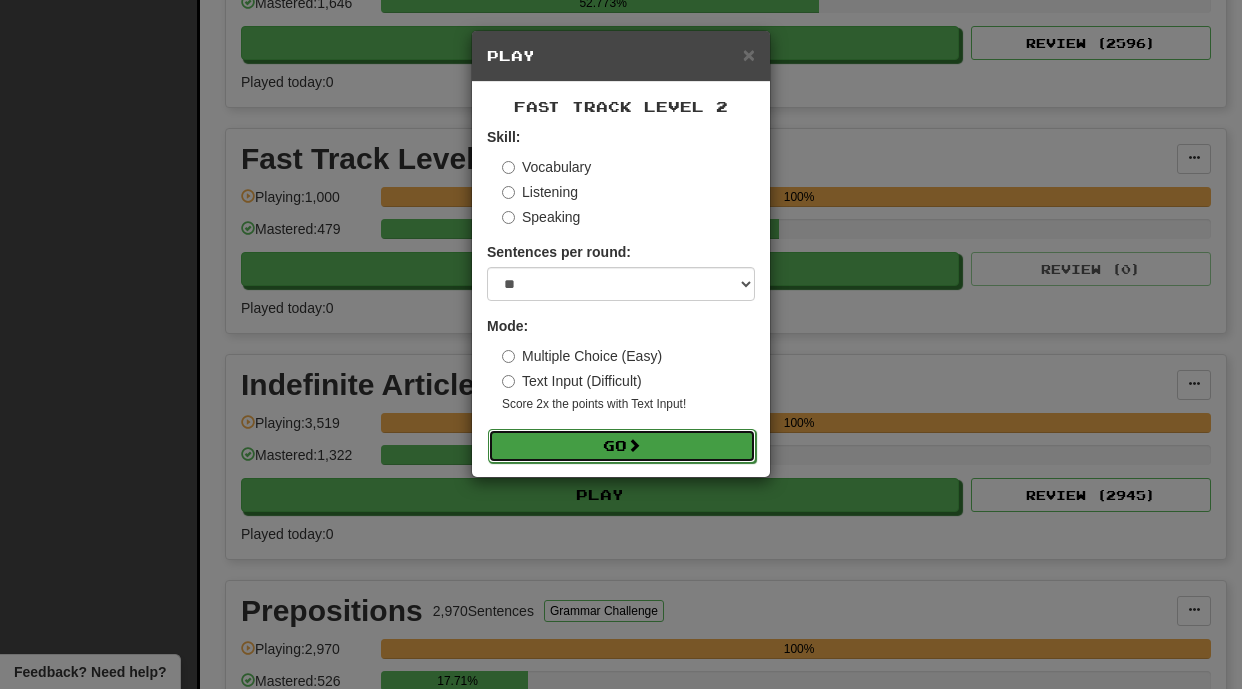 click on "Go" at bounding box center [622, 446] 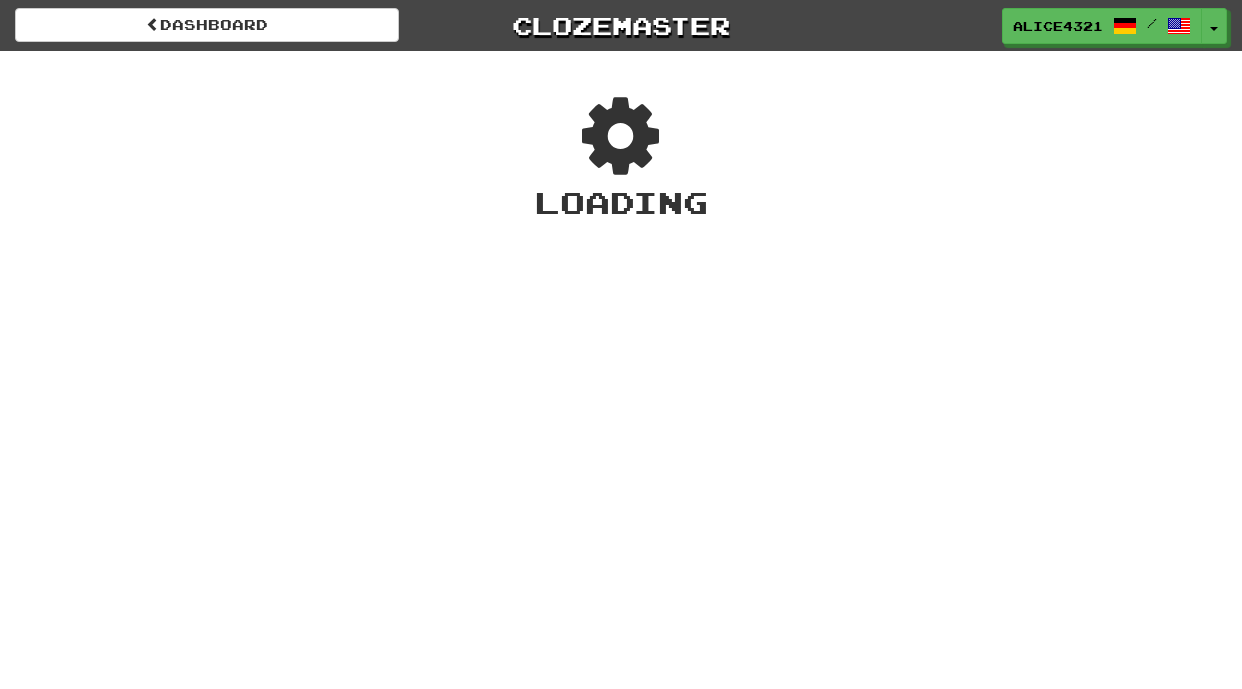 scroll, scrollTop: 0, scrollLeft: 0, axis: both 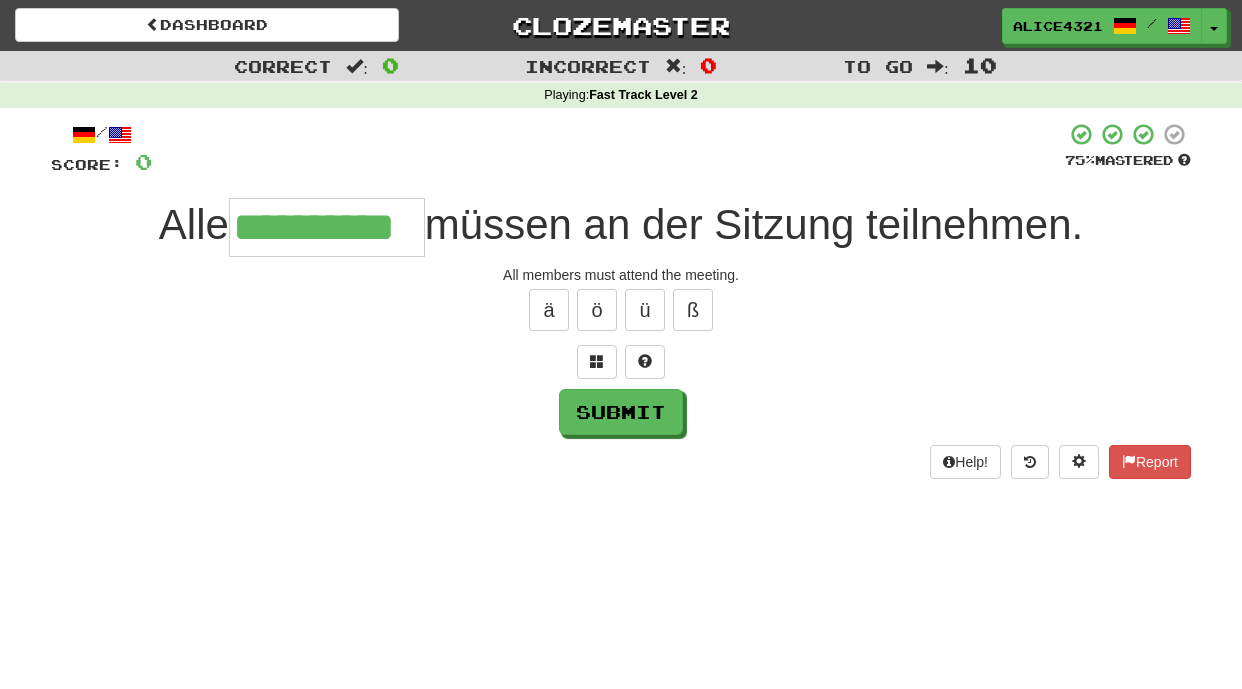 type on "**********" 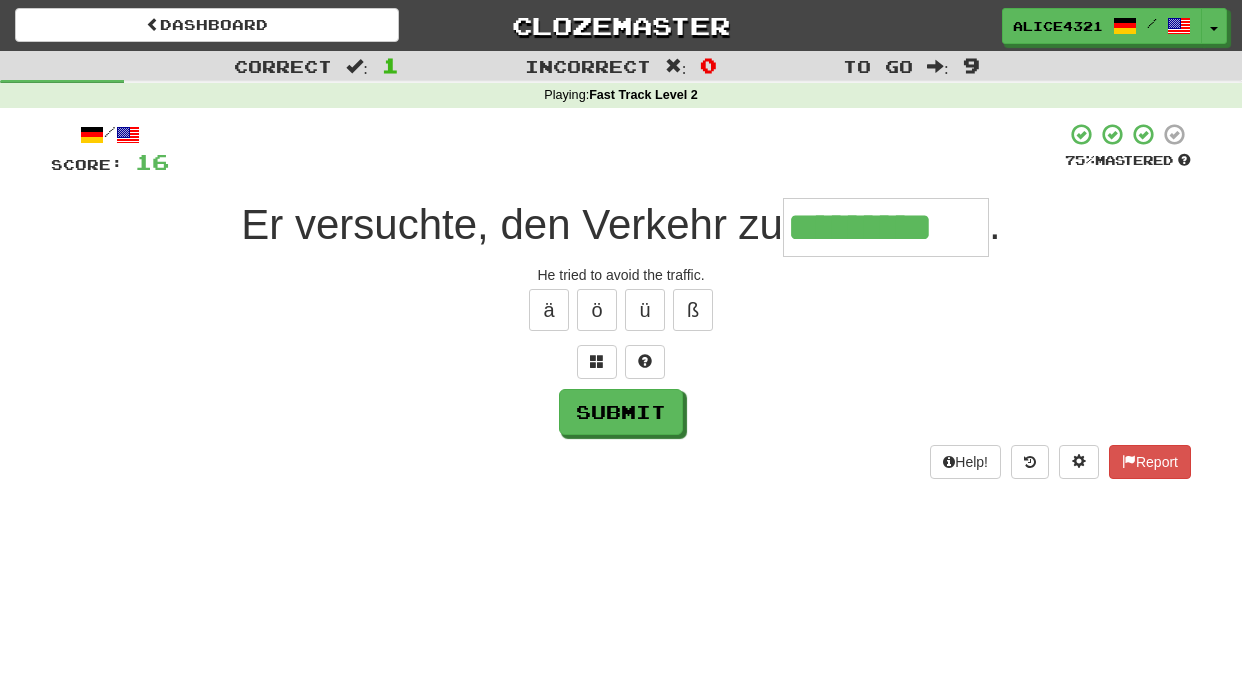 type on "*********" 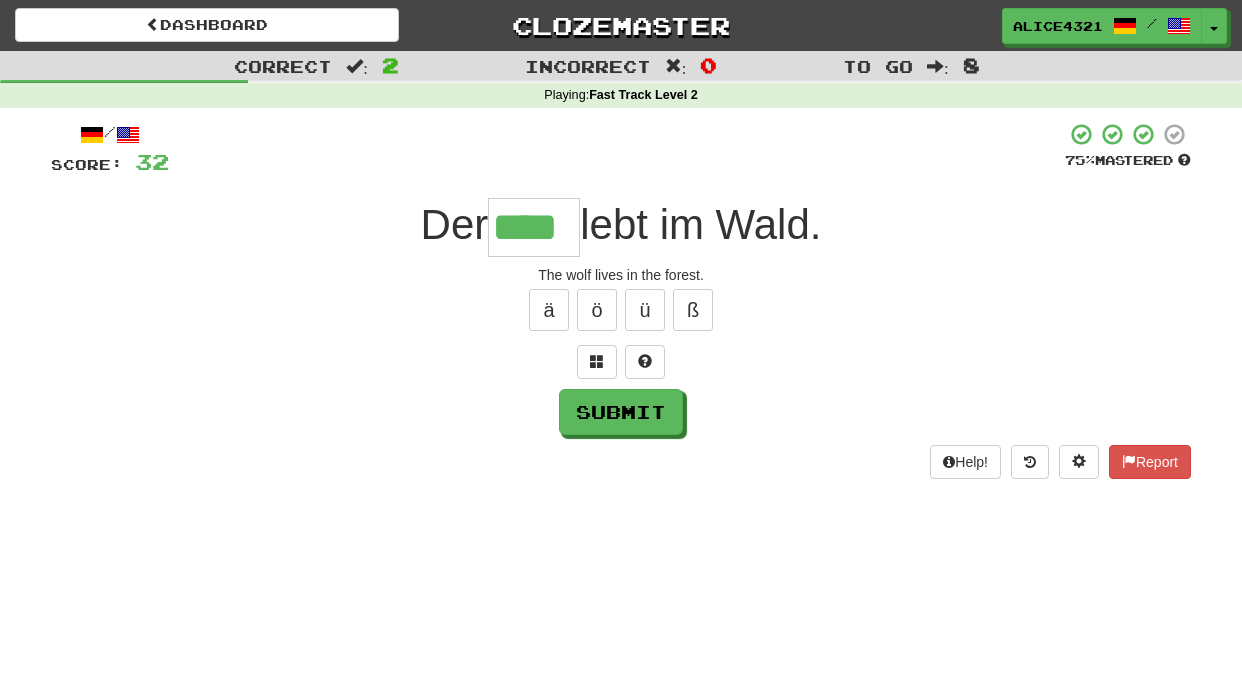 type on "****" 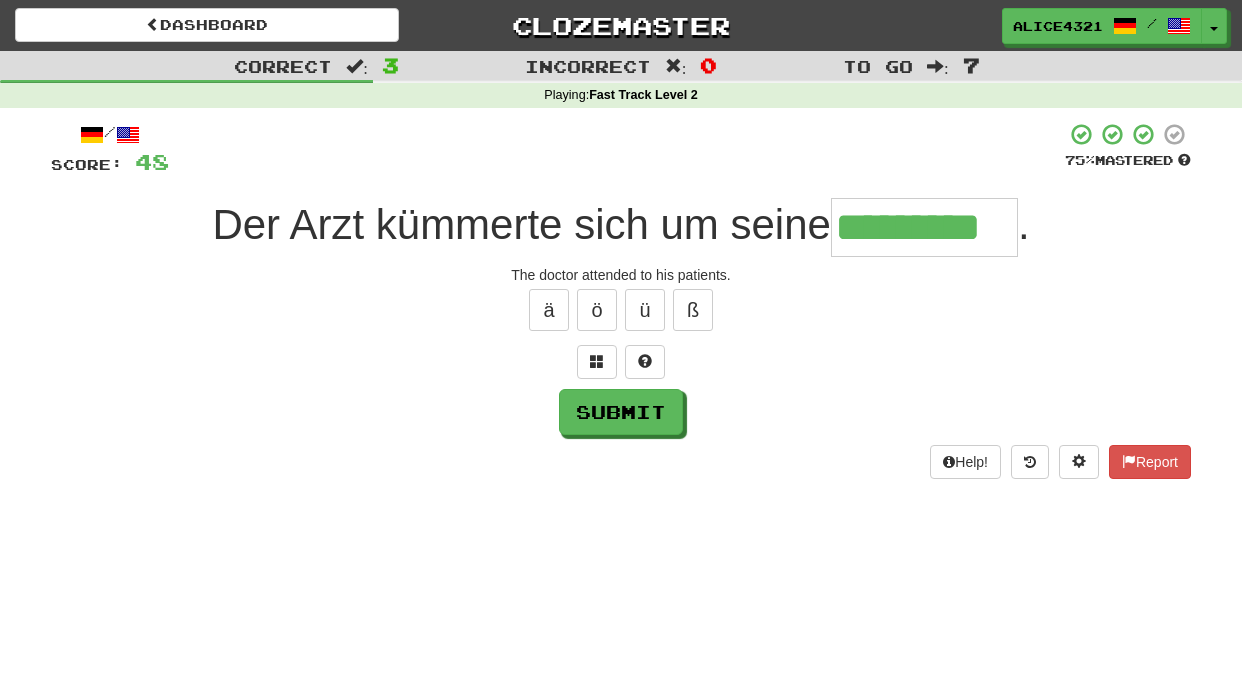 type on "*********" 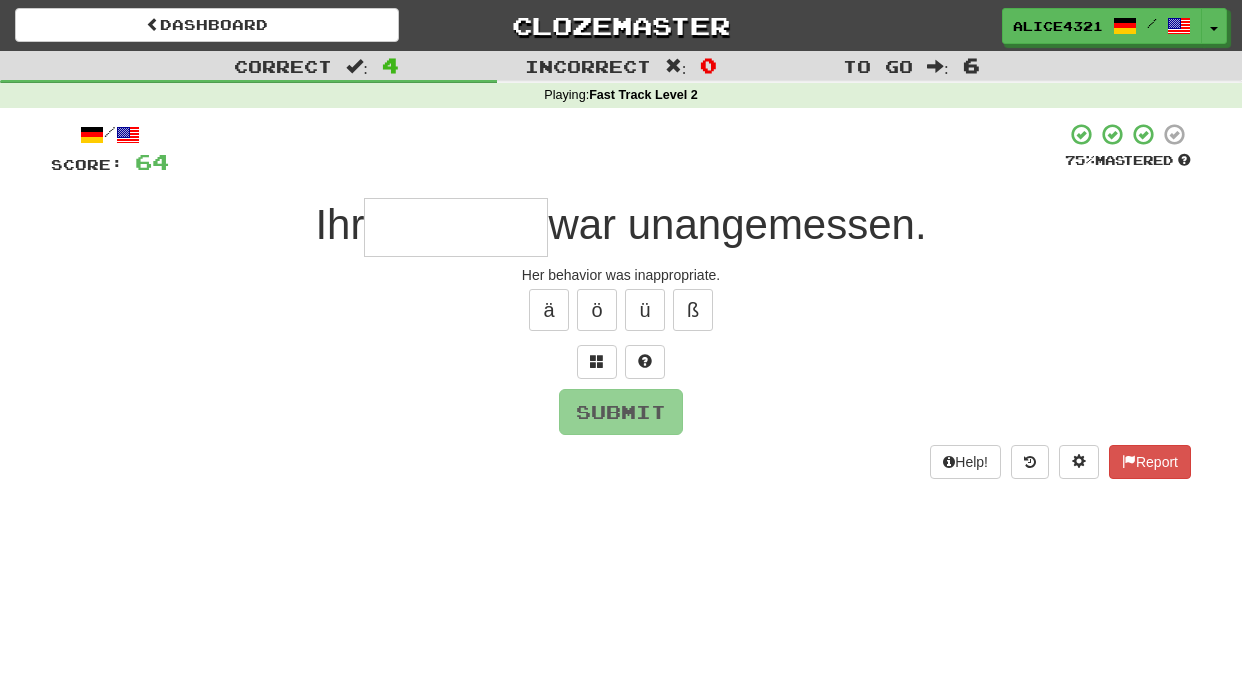 type on "*" 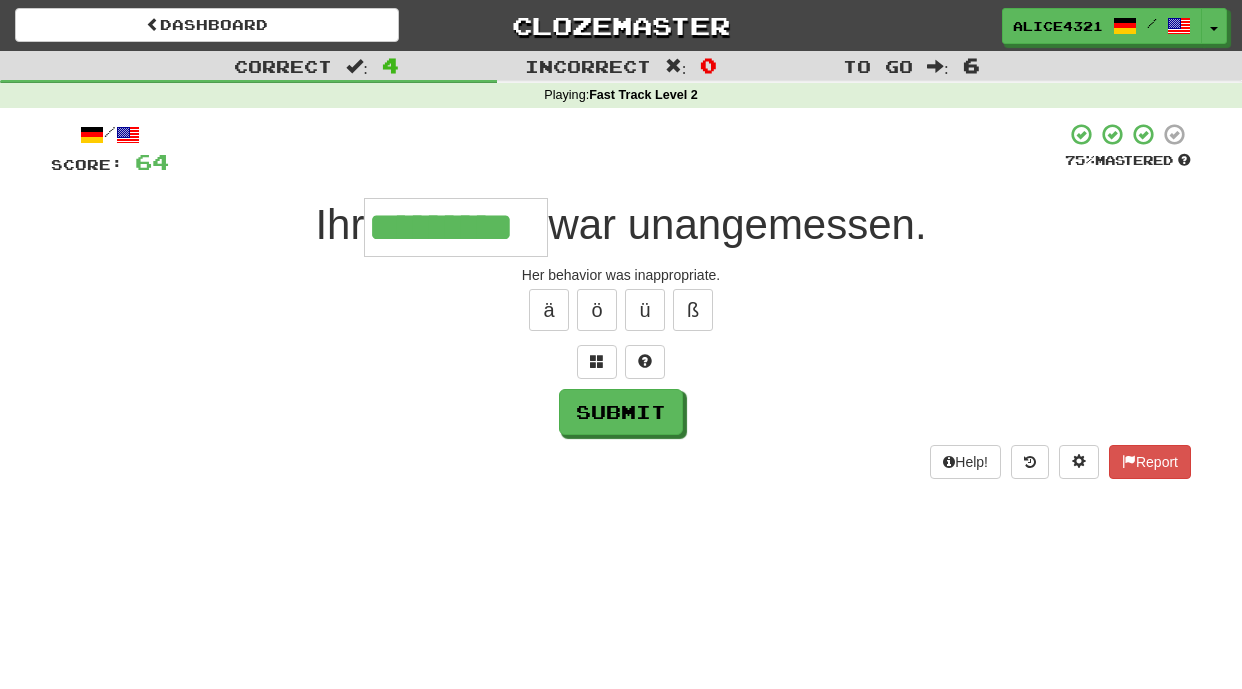 type on "*********" 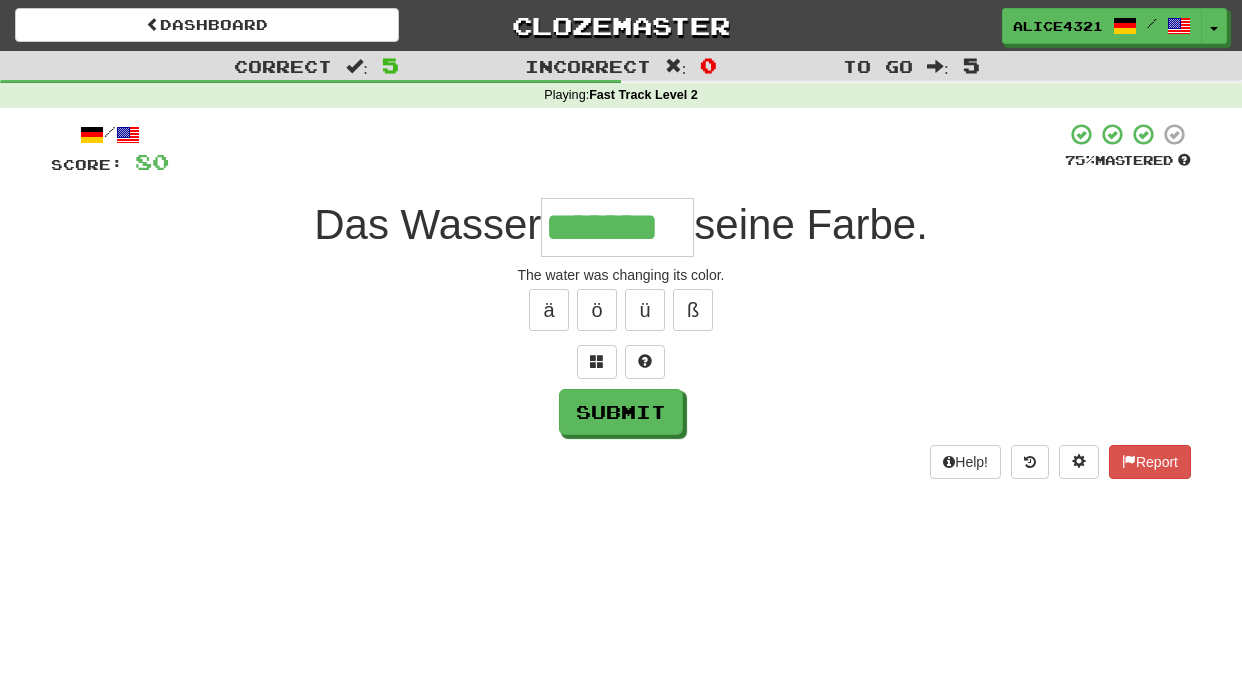 type on "*******" 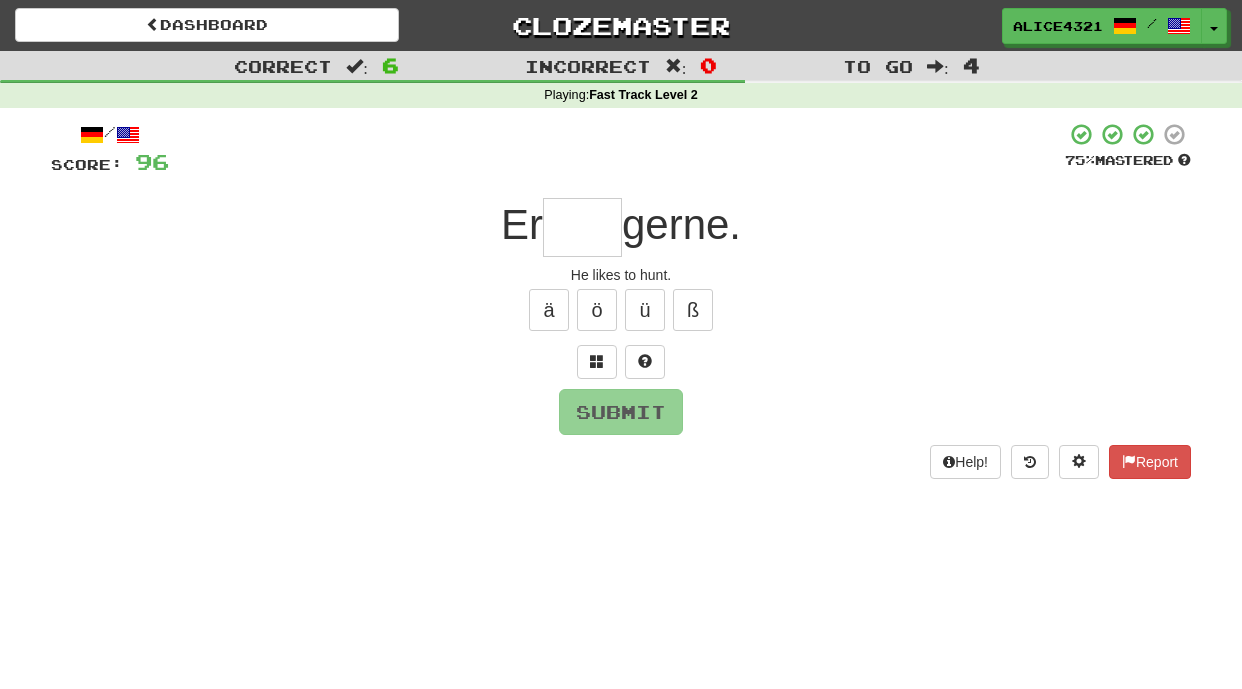 type on "*" 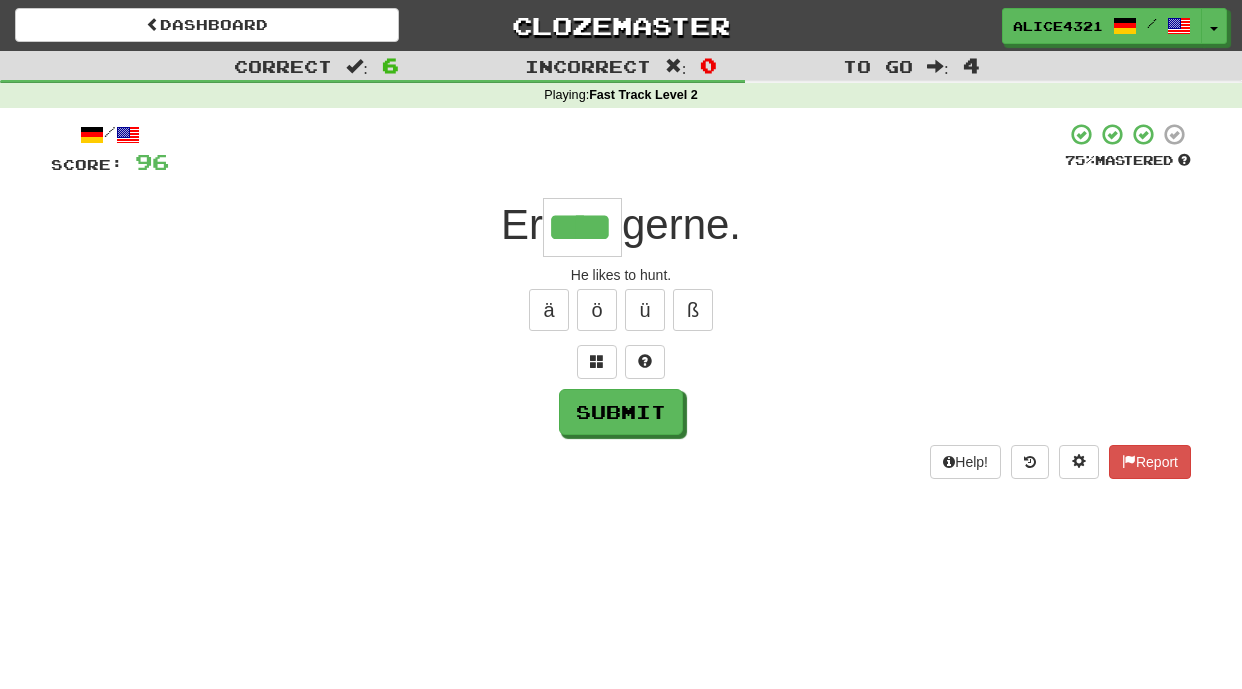 type on "****" 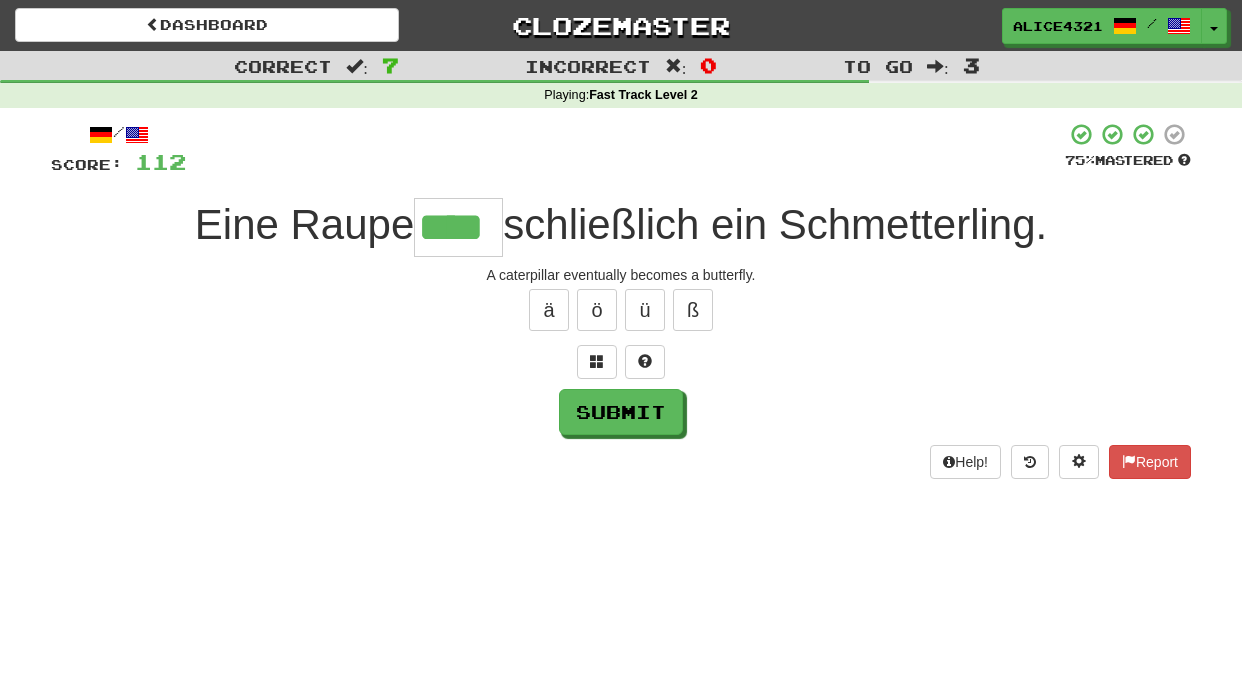 type on "****" 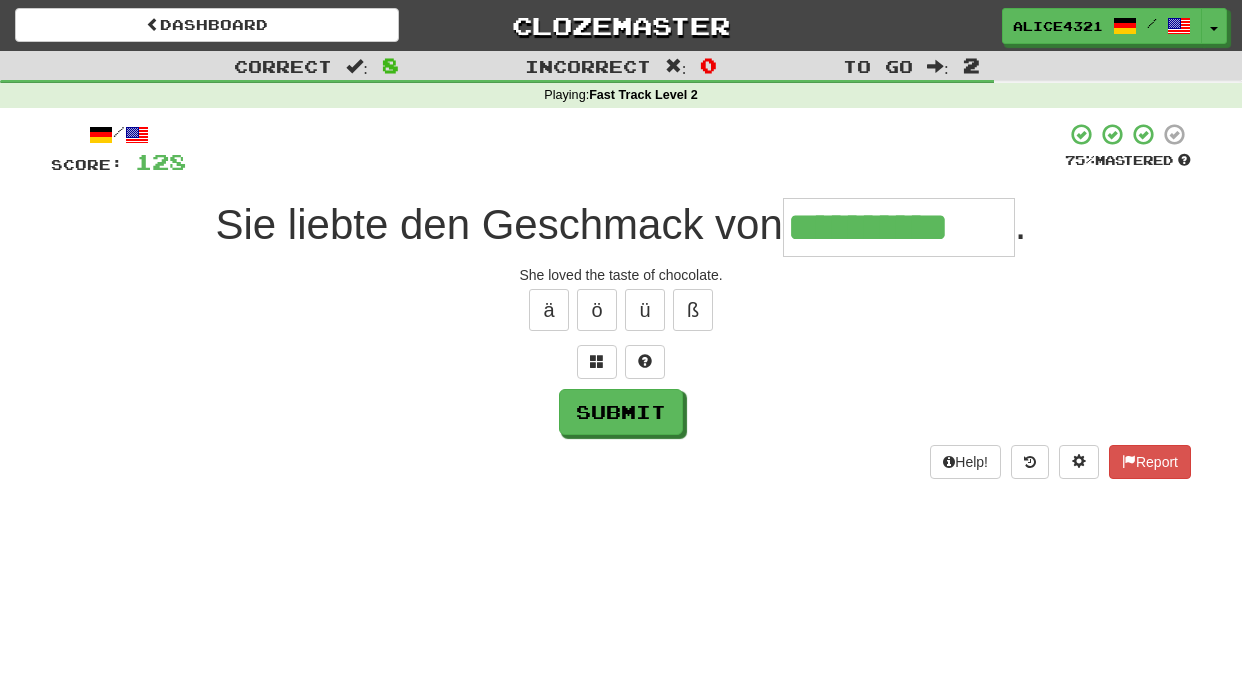 type on "**********" 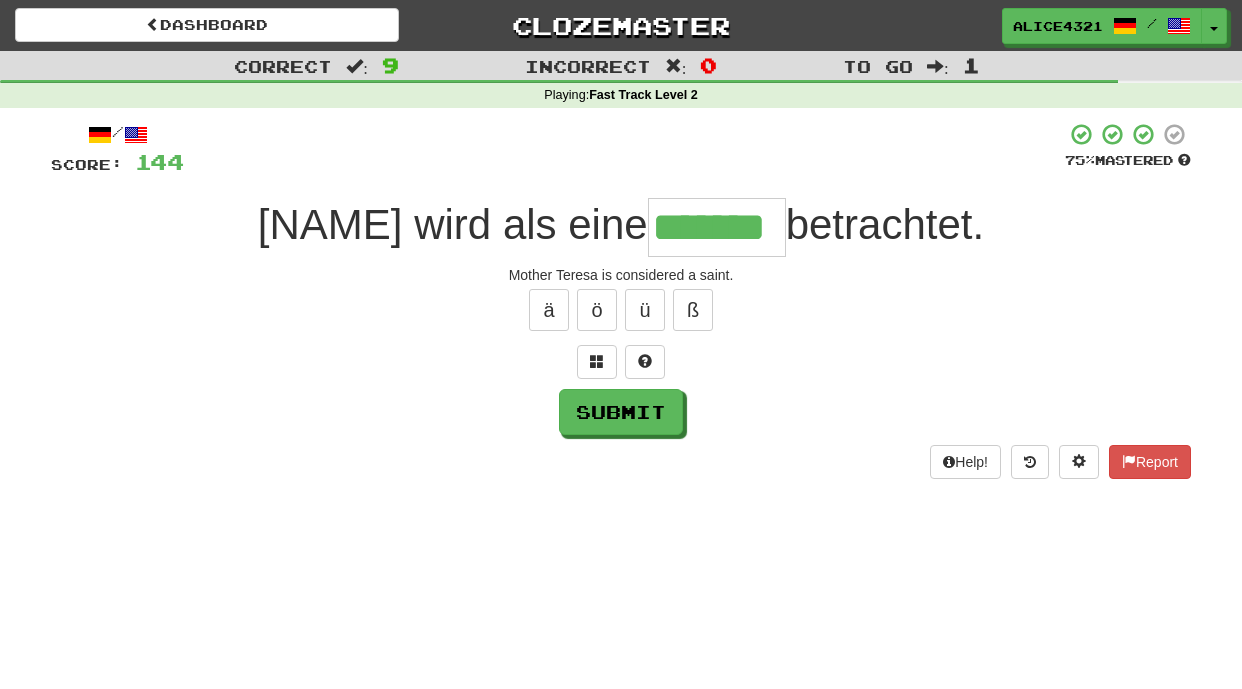type on "*******" 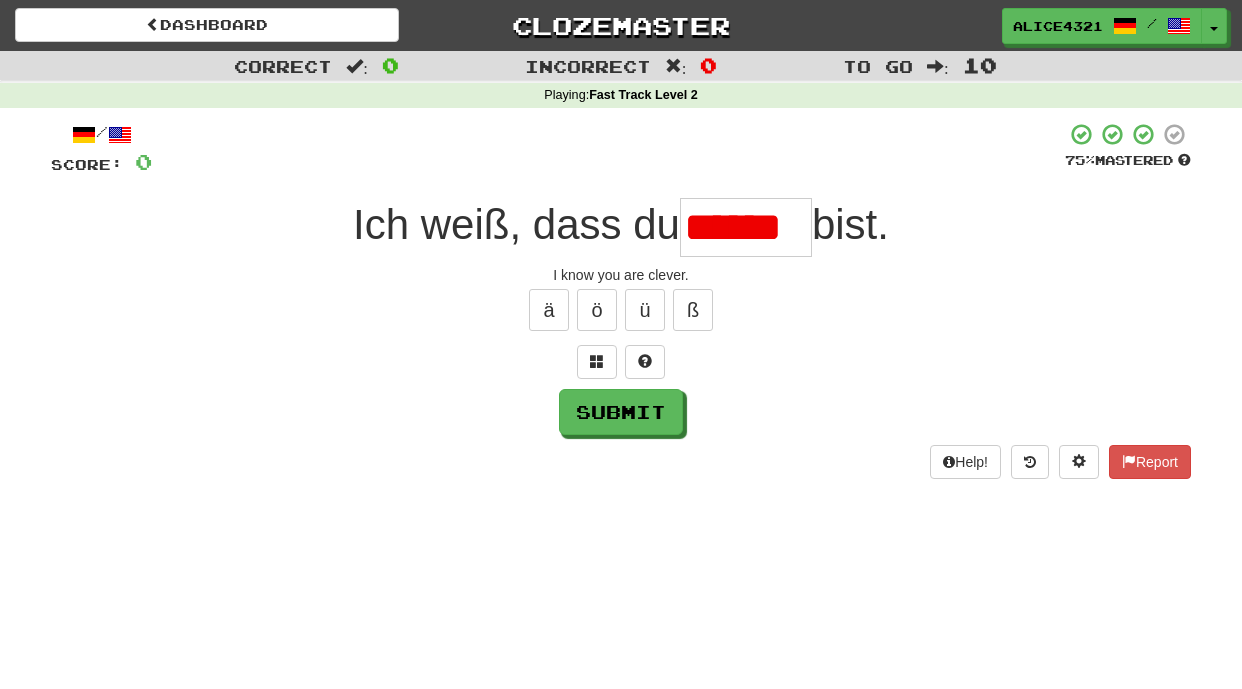 scroll, scrollTop: 0, scrollLeft: 0, axis: both 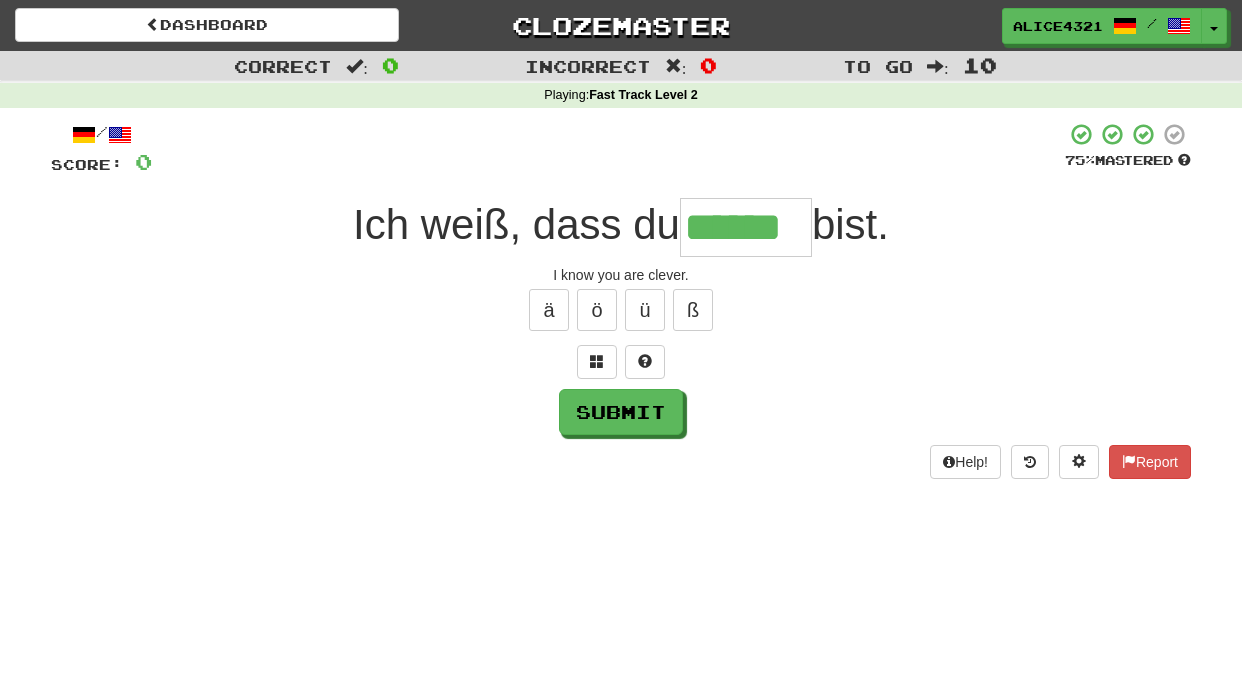 type on "******" 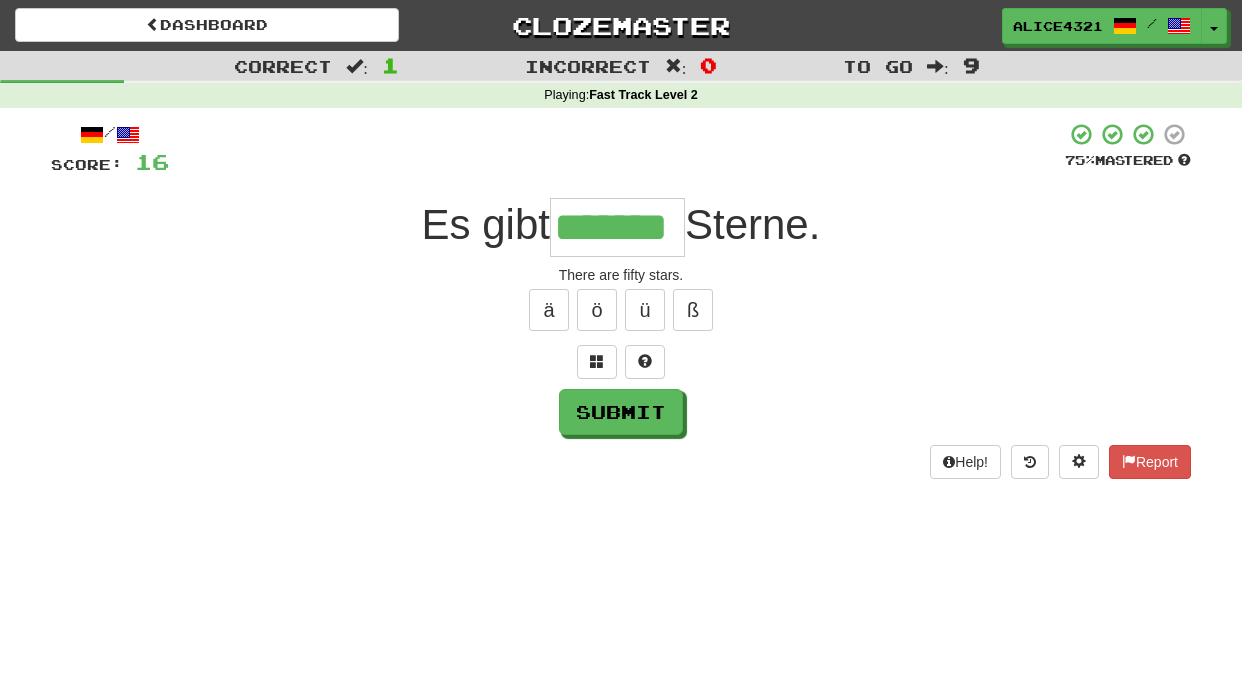 type on "*******" 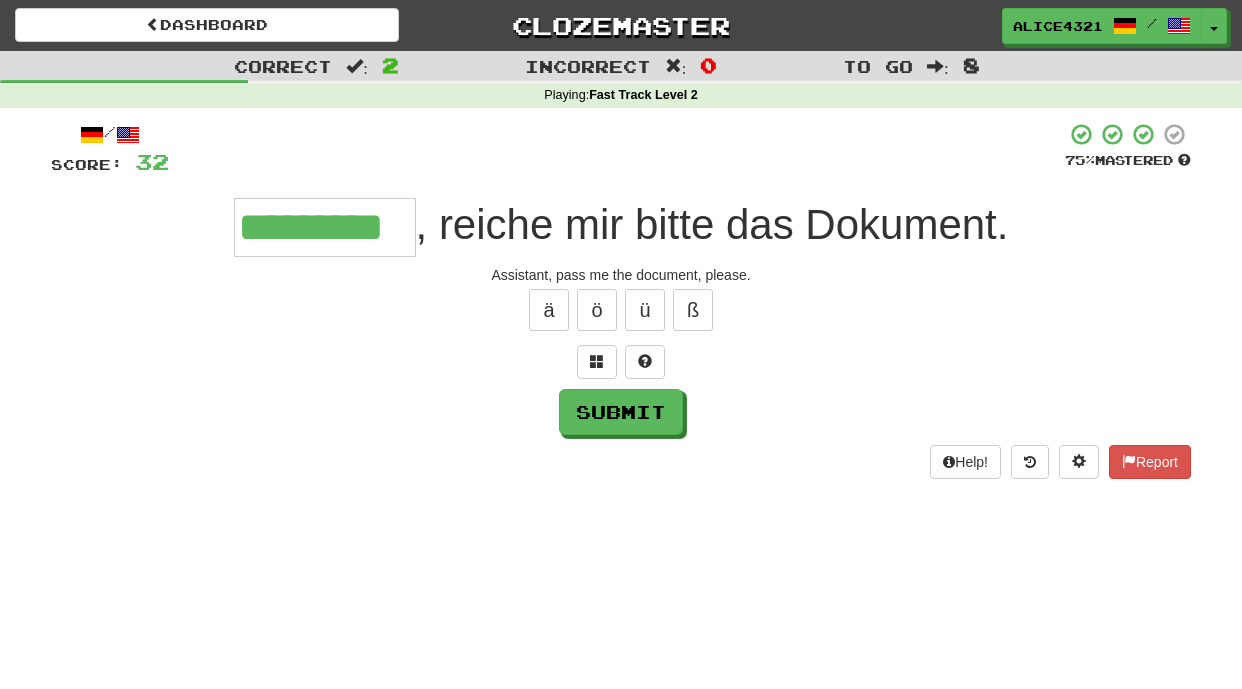 type on "*********" 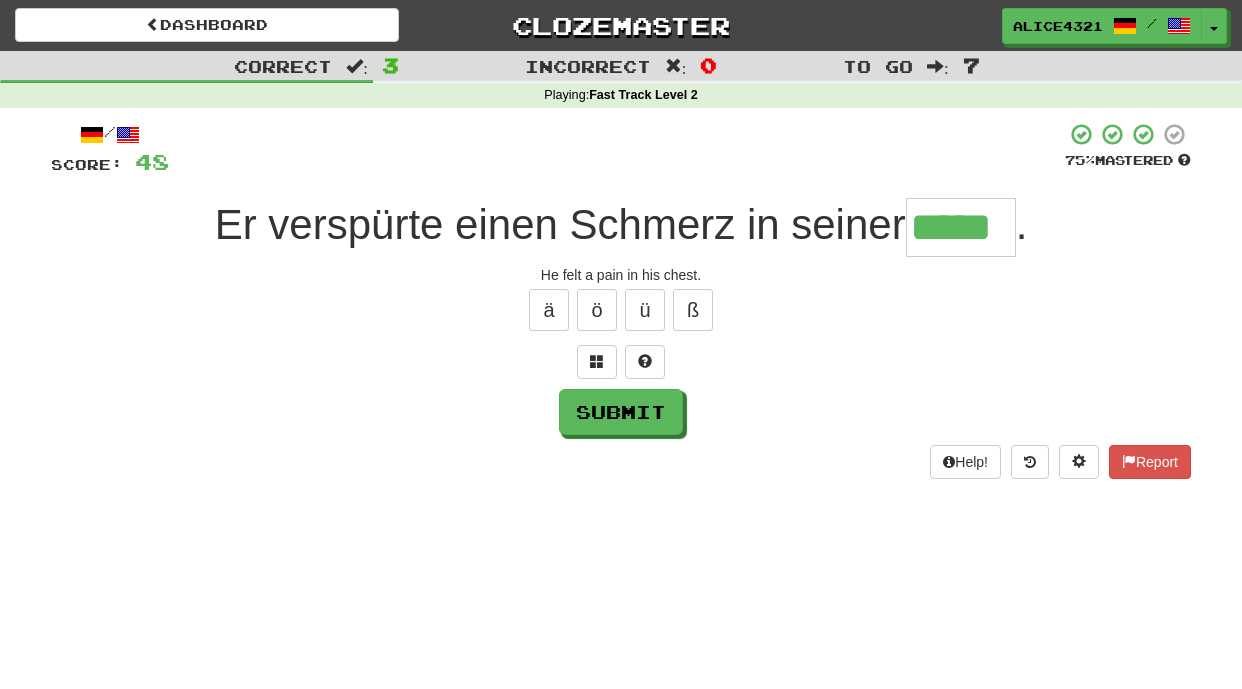 type on "*****" 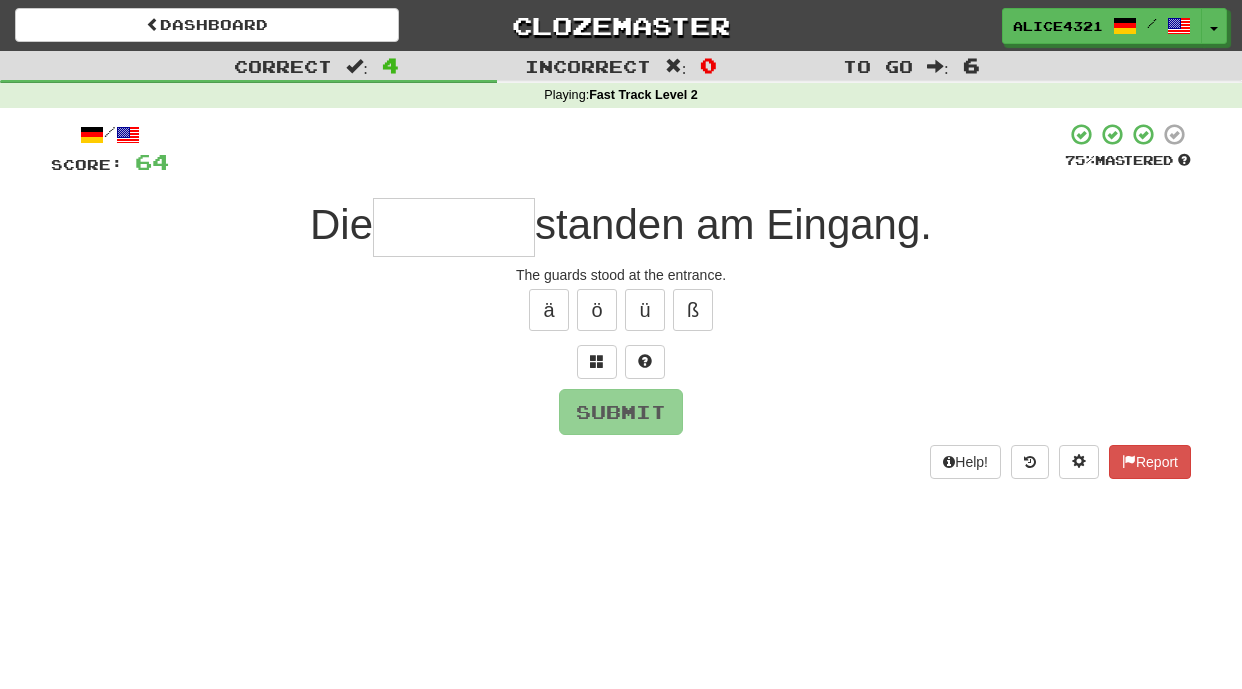 type on "*" 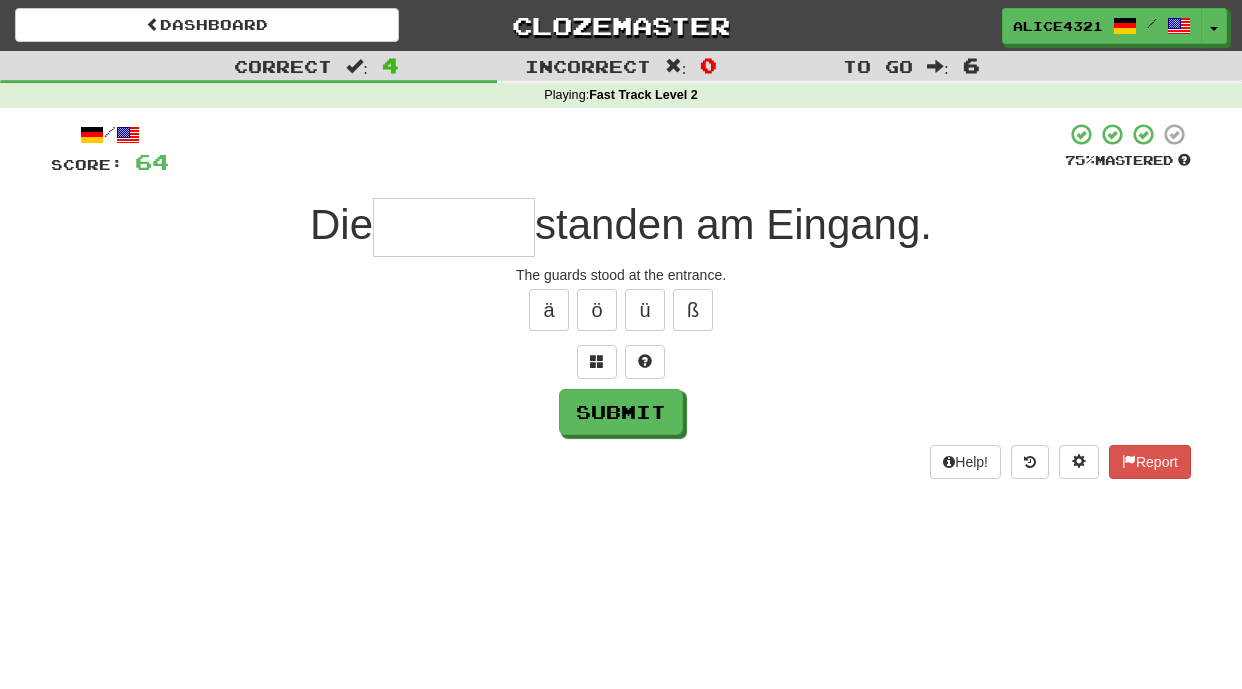 type on "*" 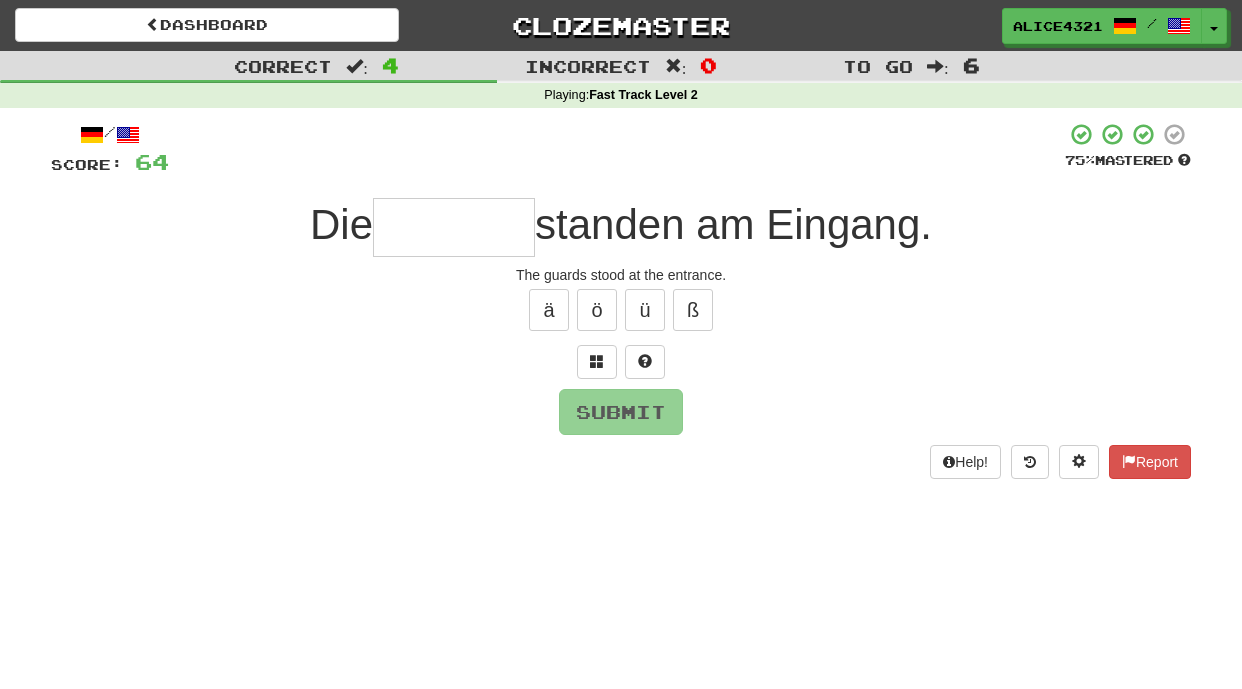 type on "*" 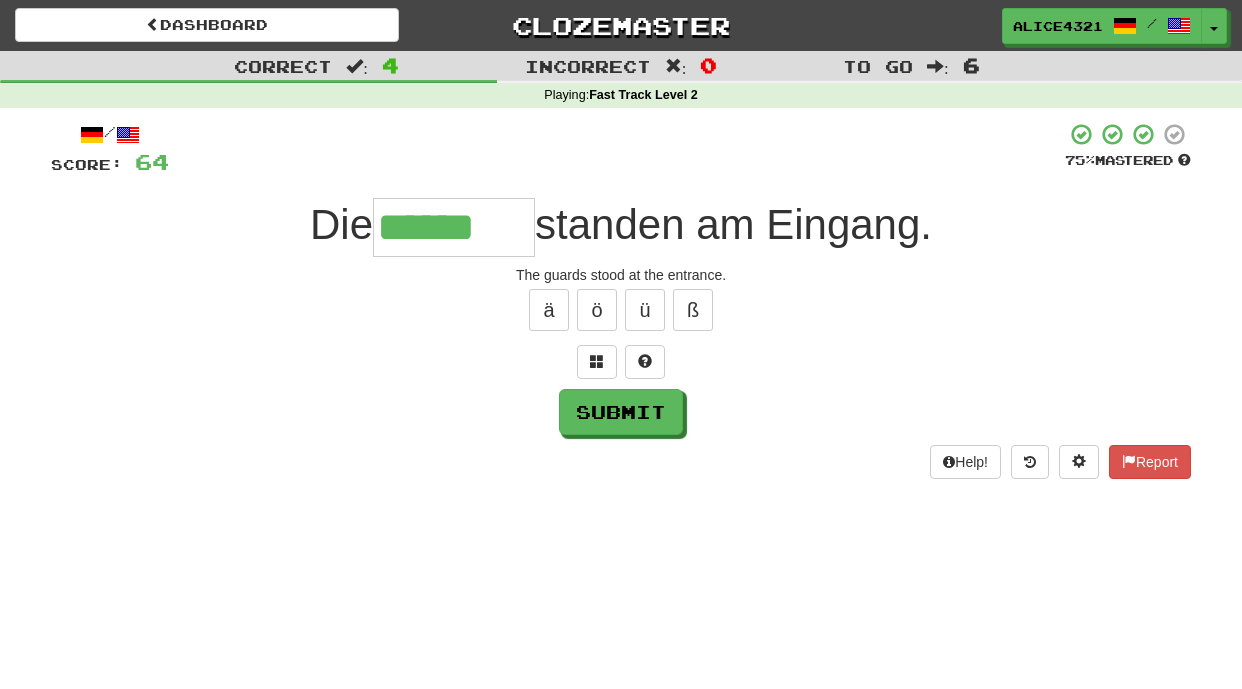 type on "******" 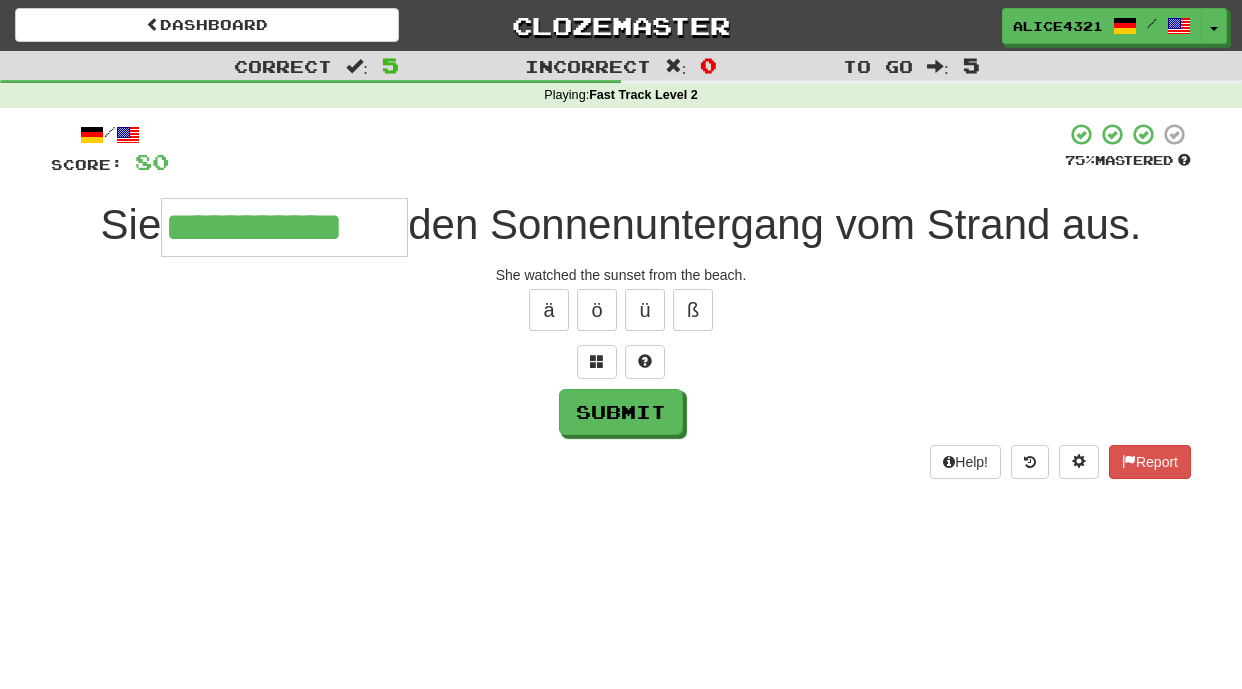 type on "**********" 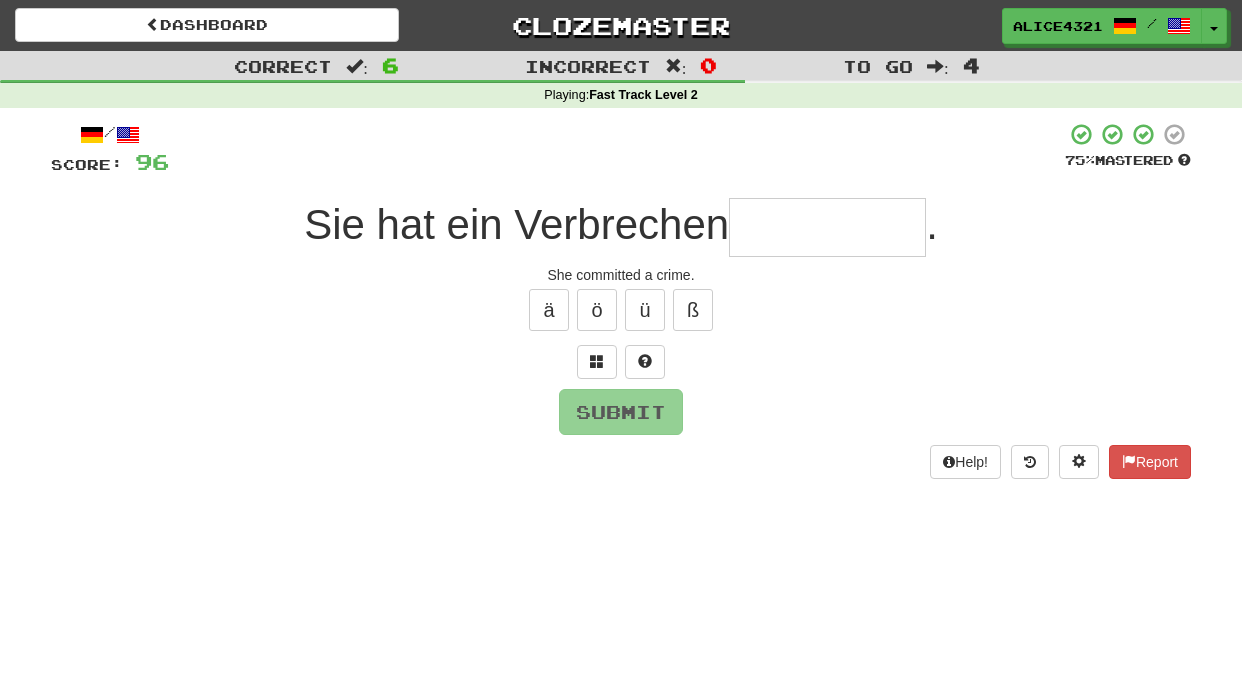 type on "*" 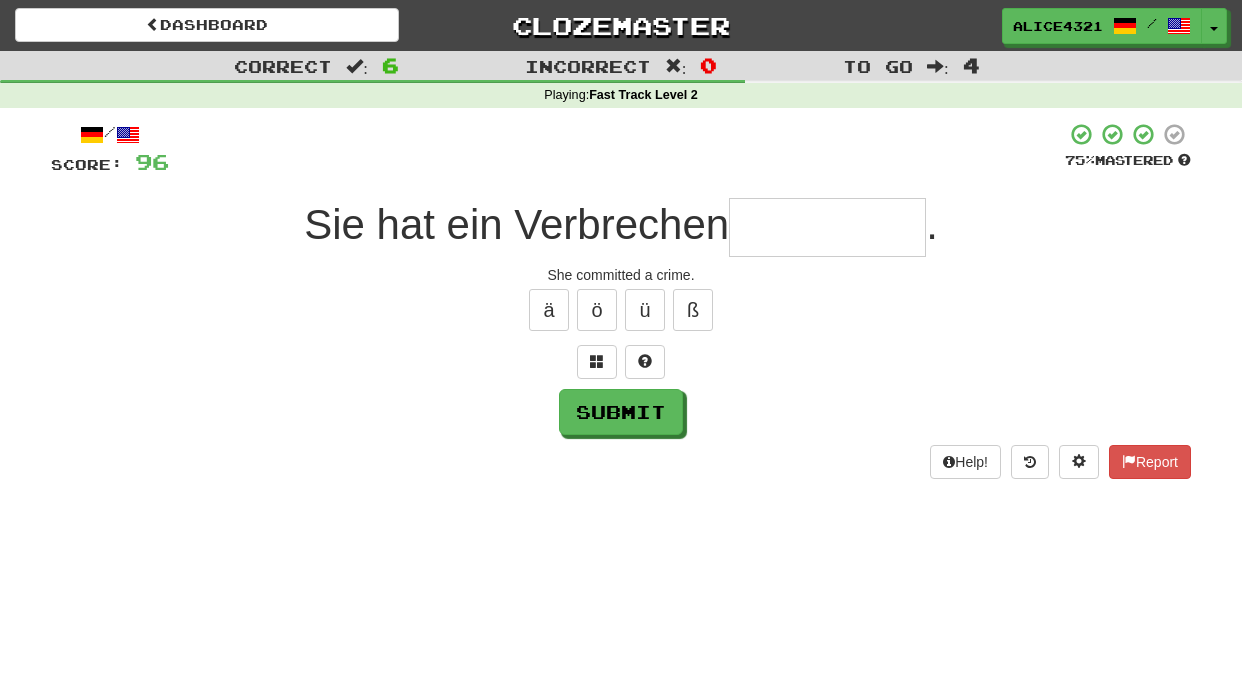 type on "*" 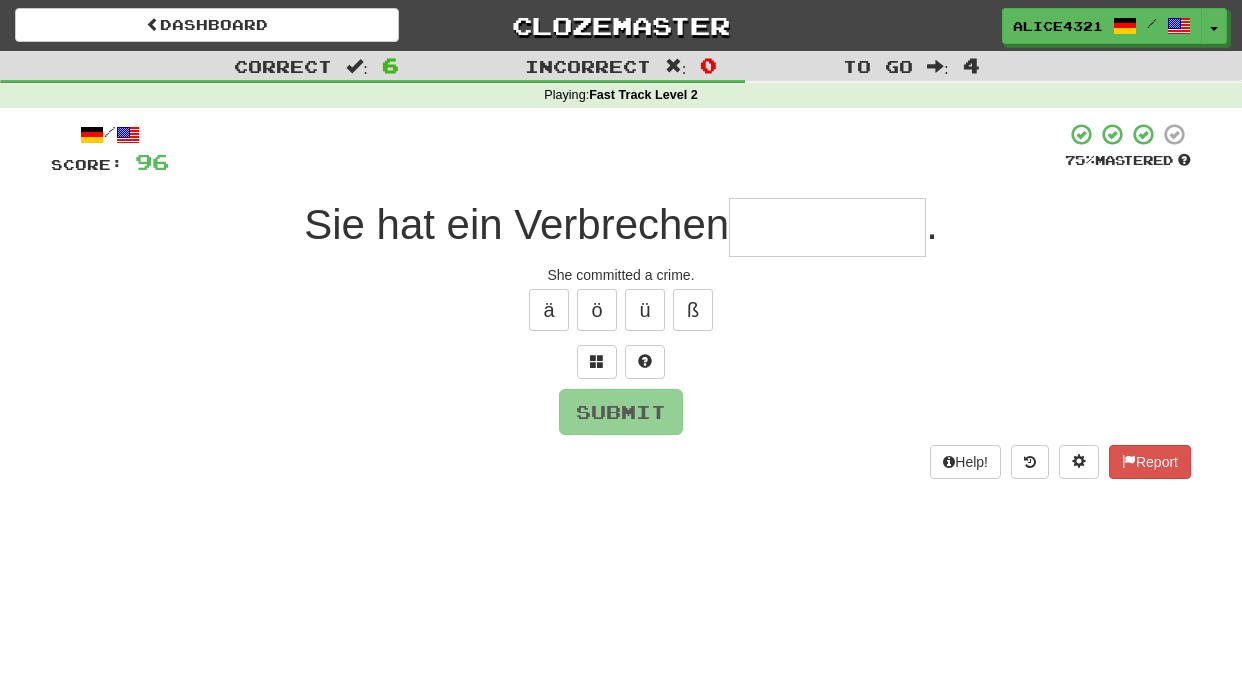 type on "*" 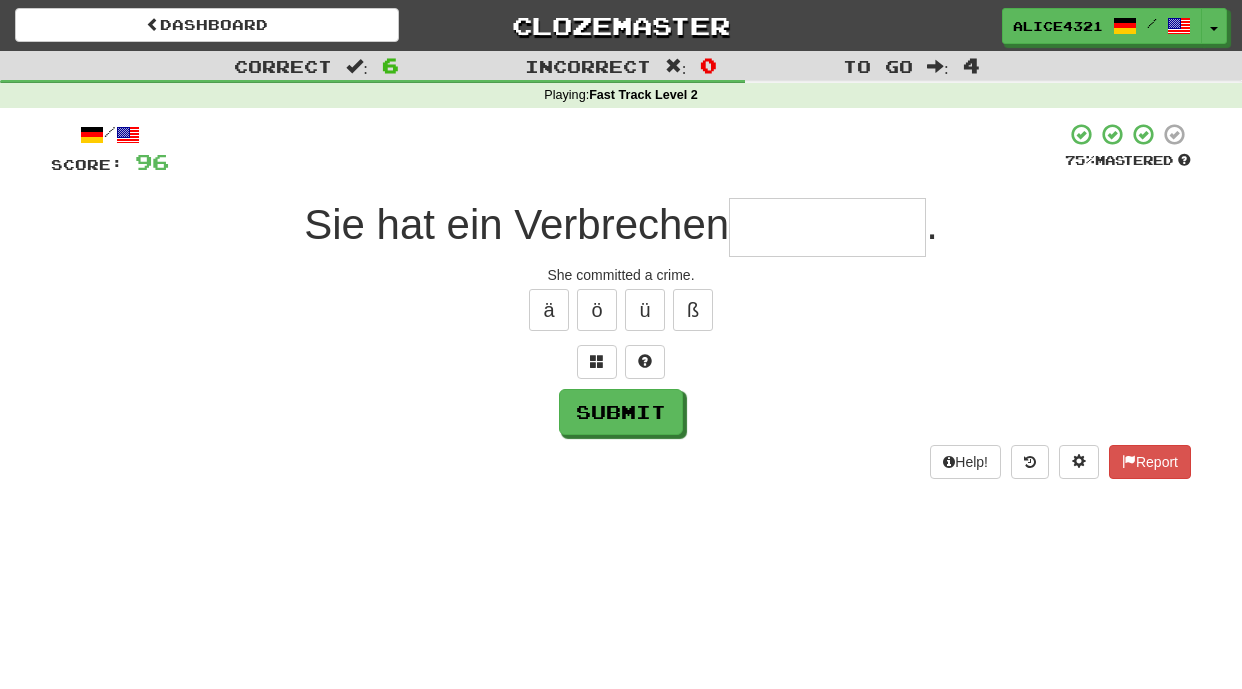 type on "*" 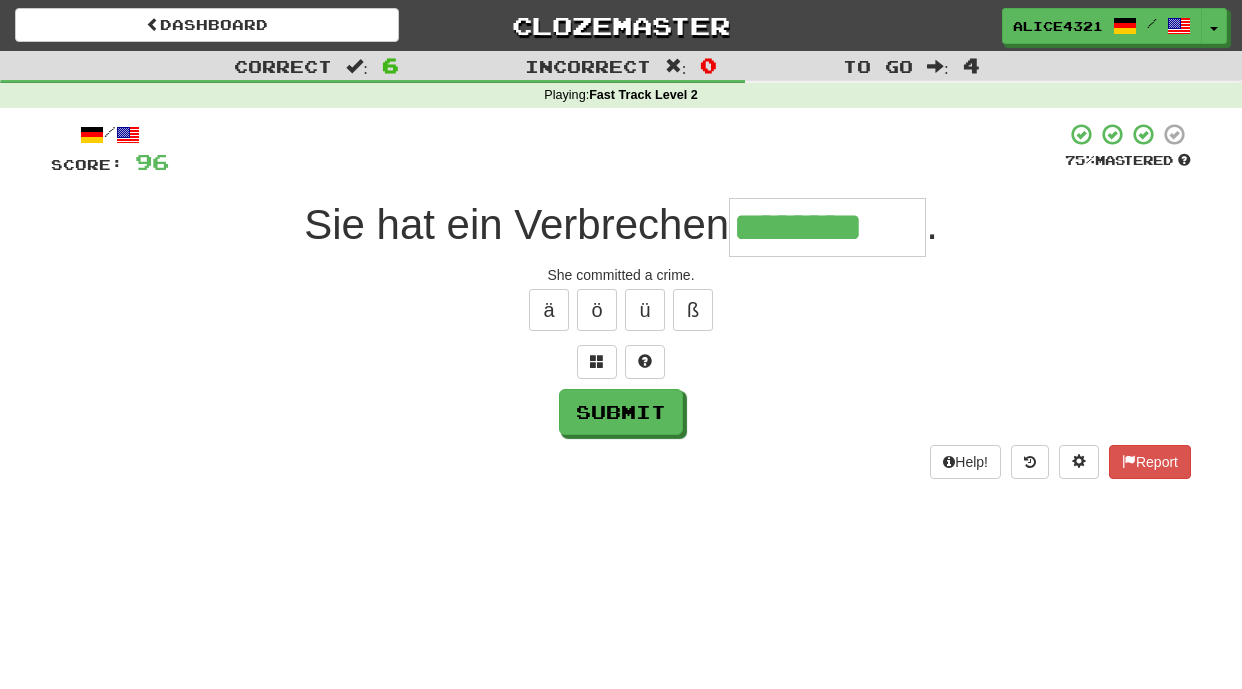type on "********" 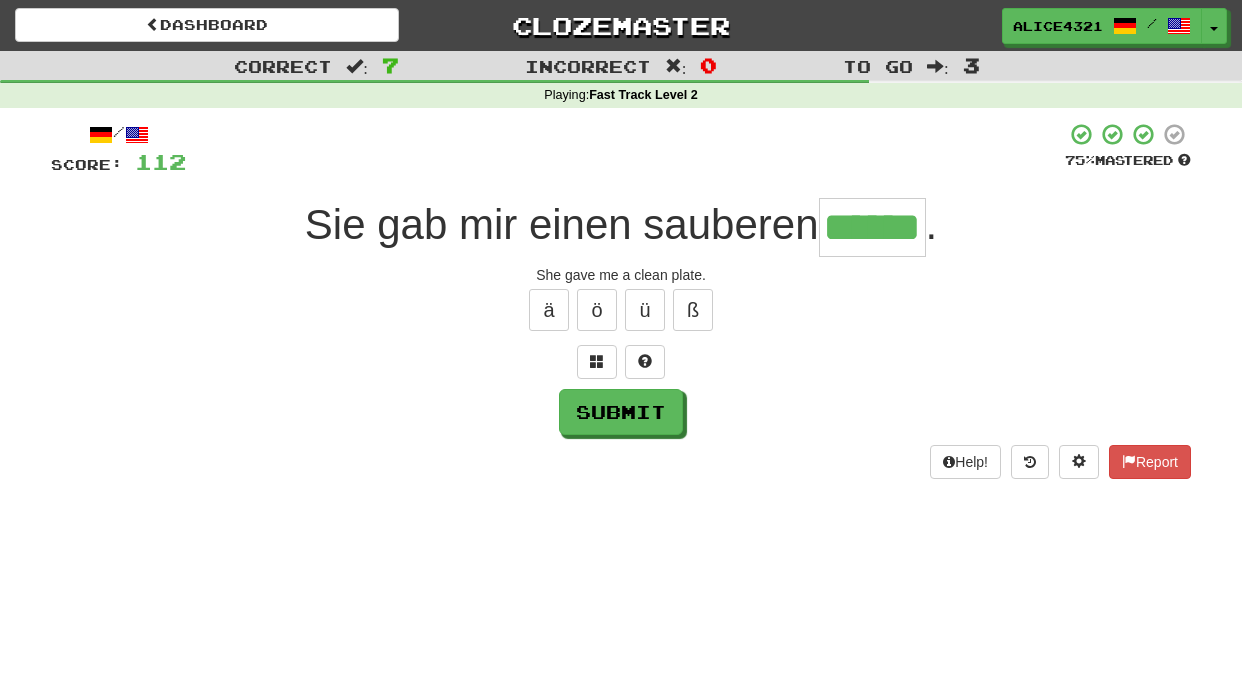 type on "******" 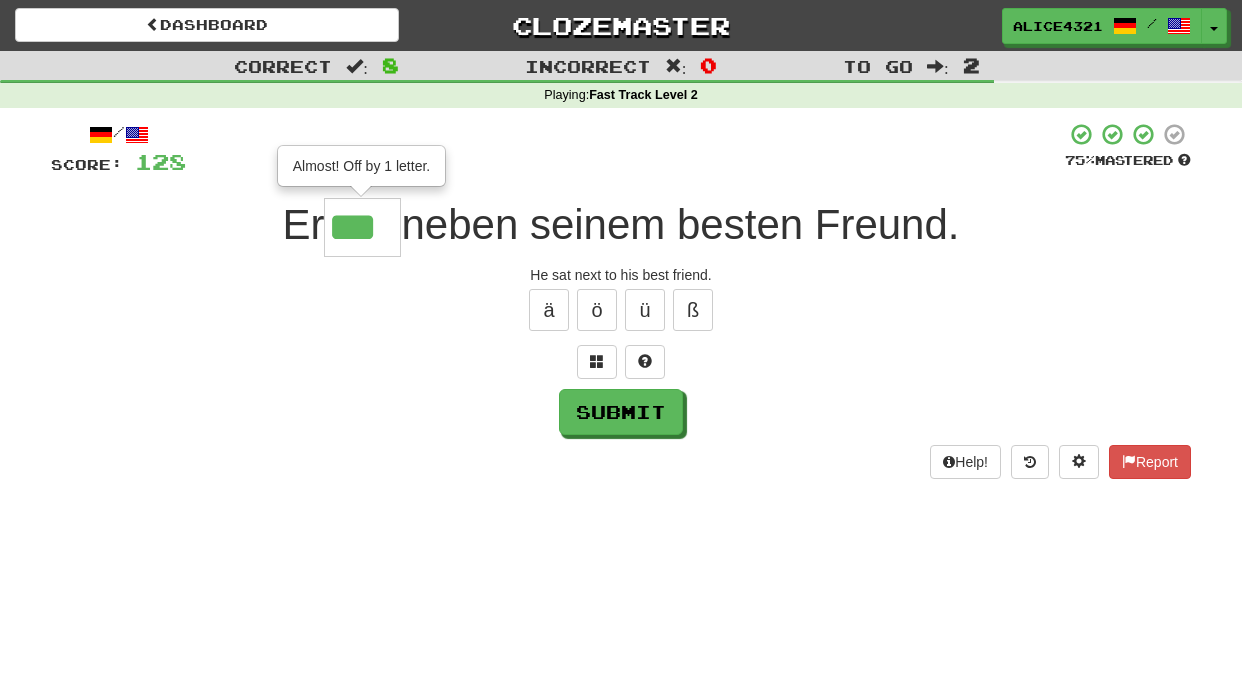 type on "***" 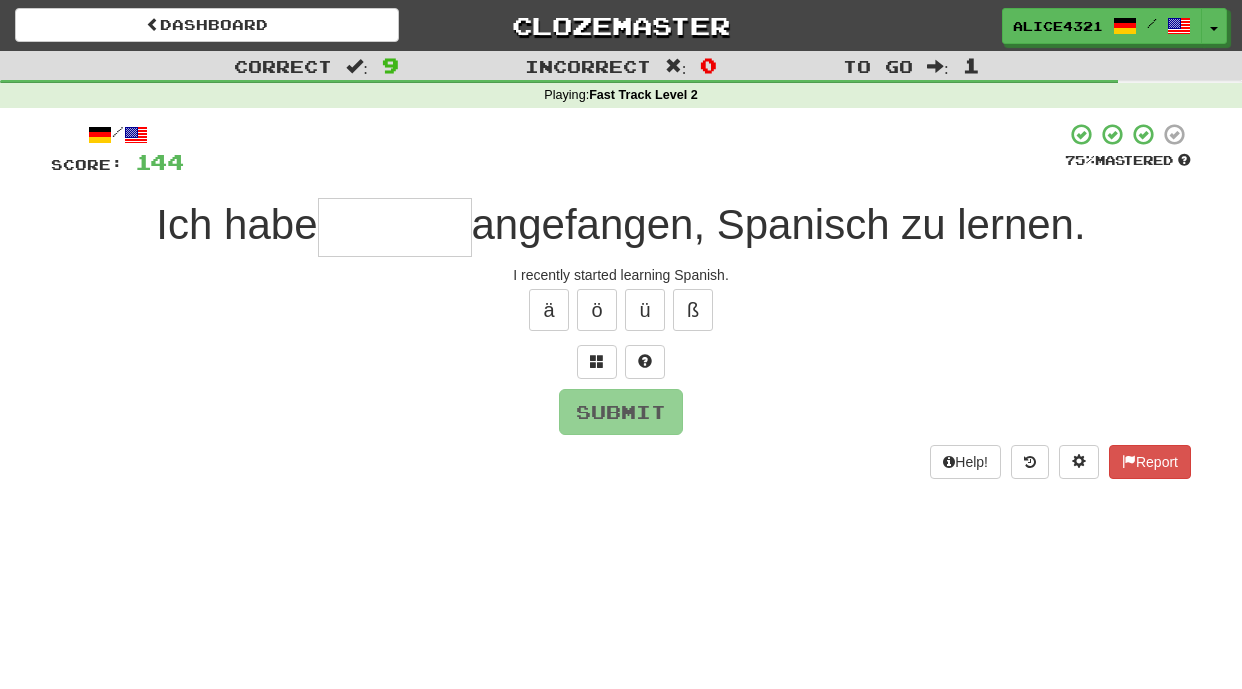 type on "*" 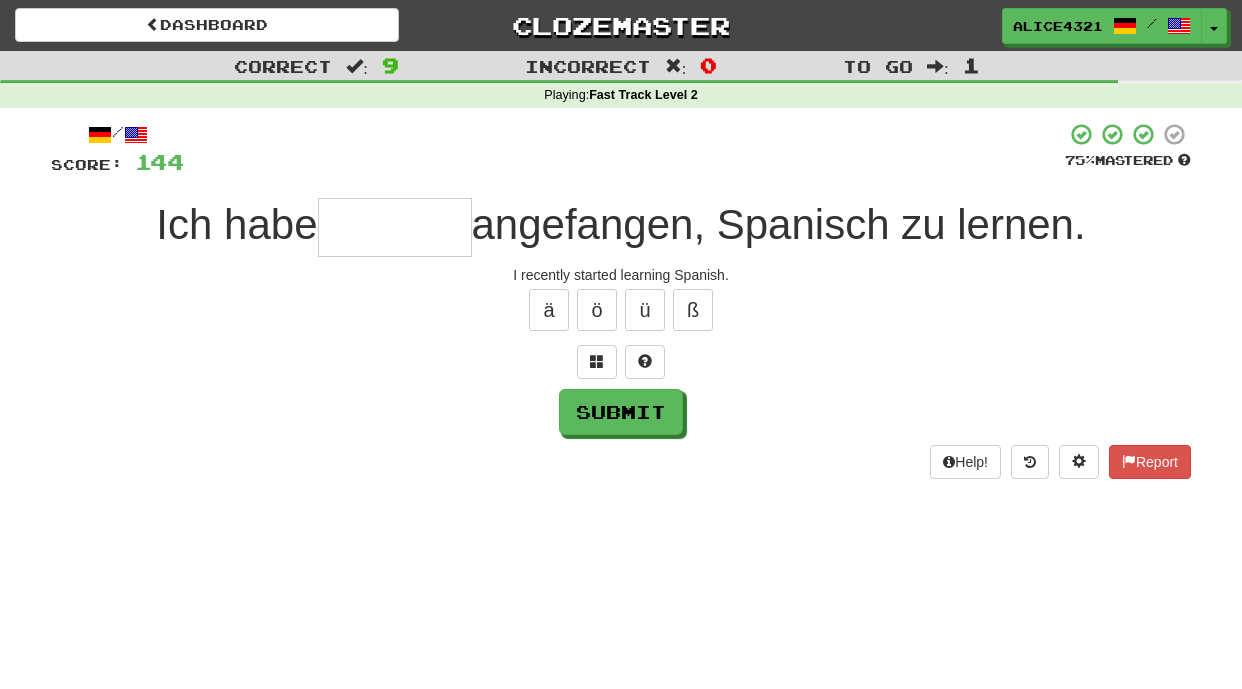 type on "*" 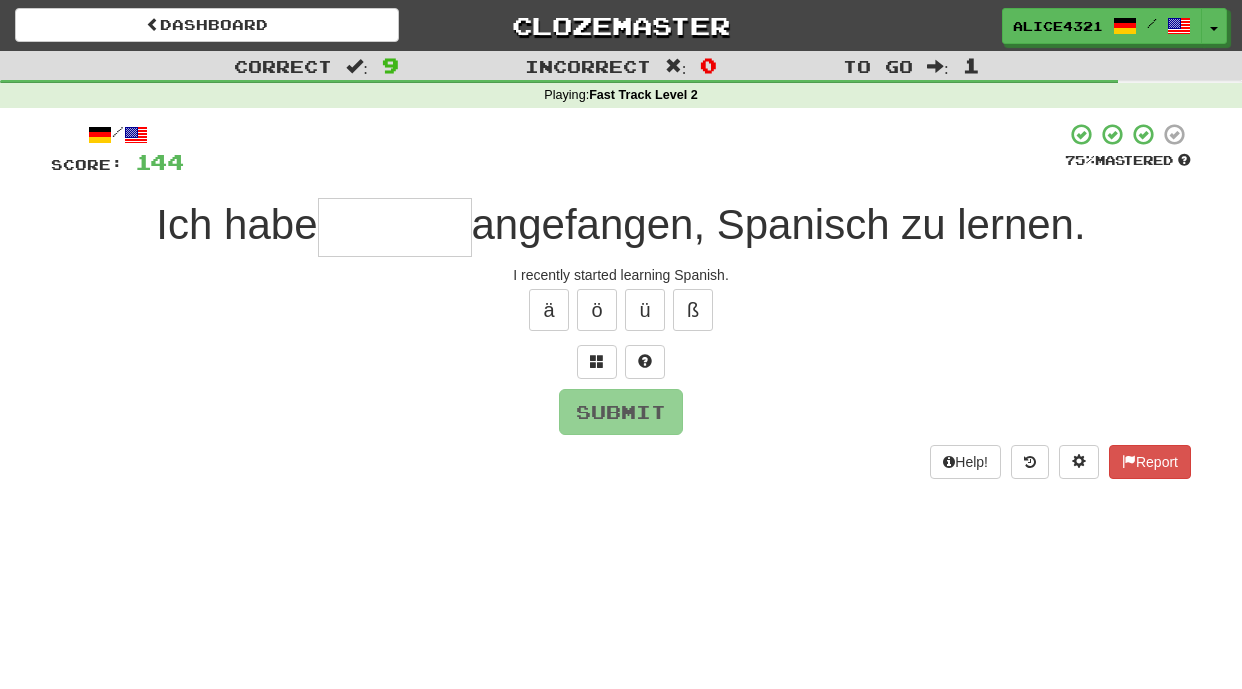 type on "*" 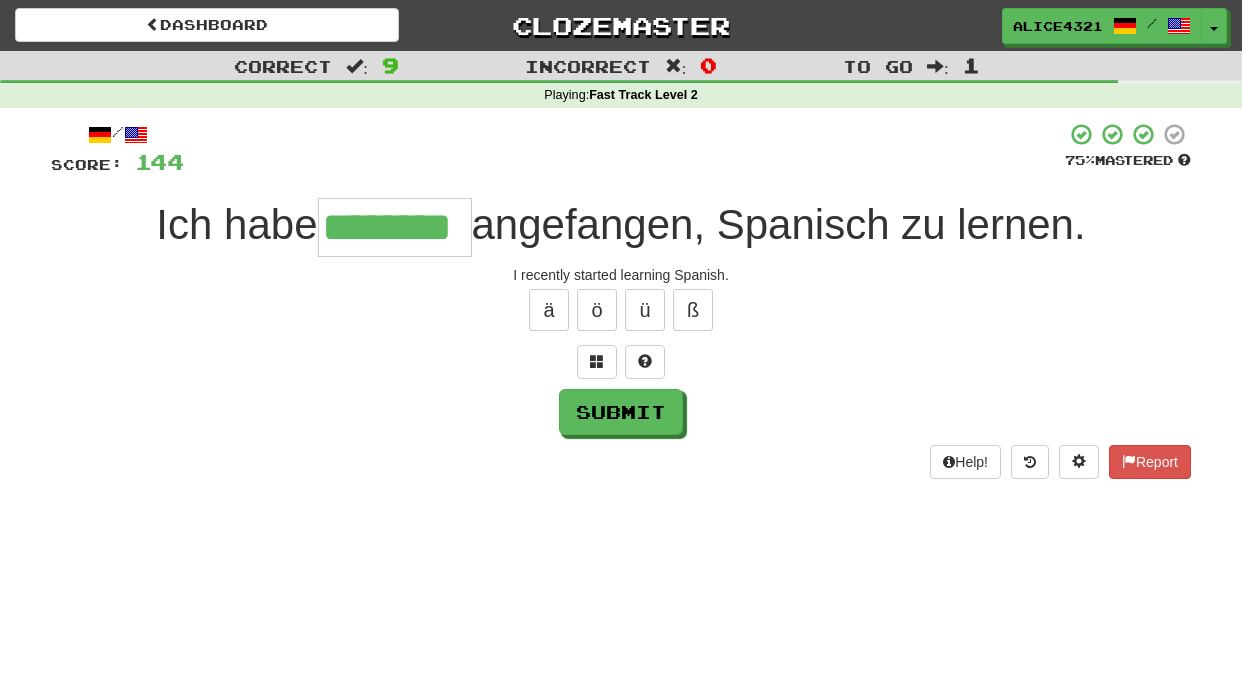 type on "********" 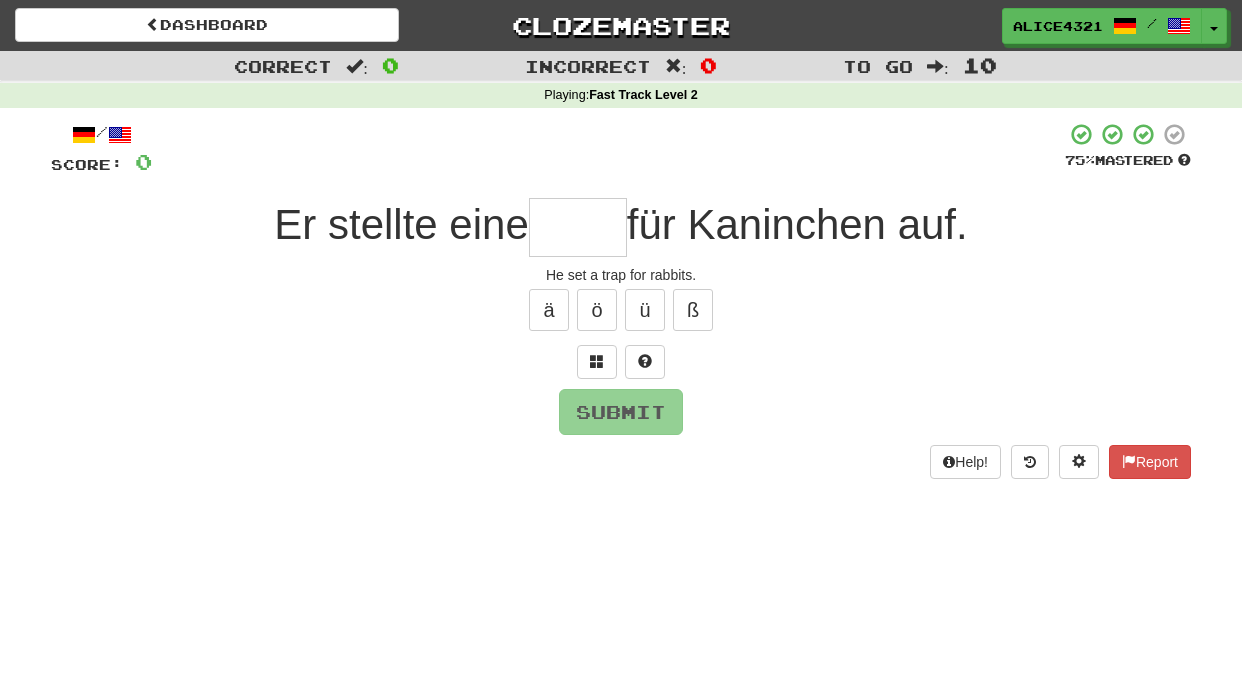 type on "*" 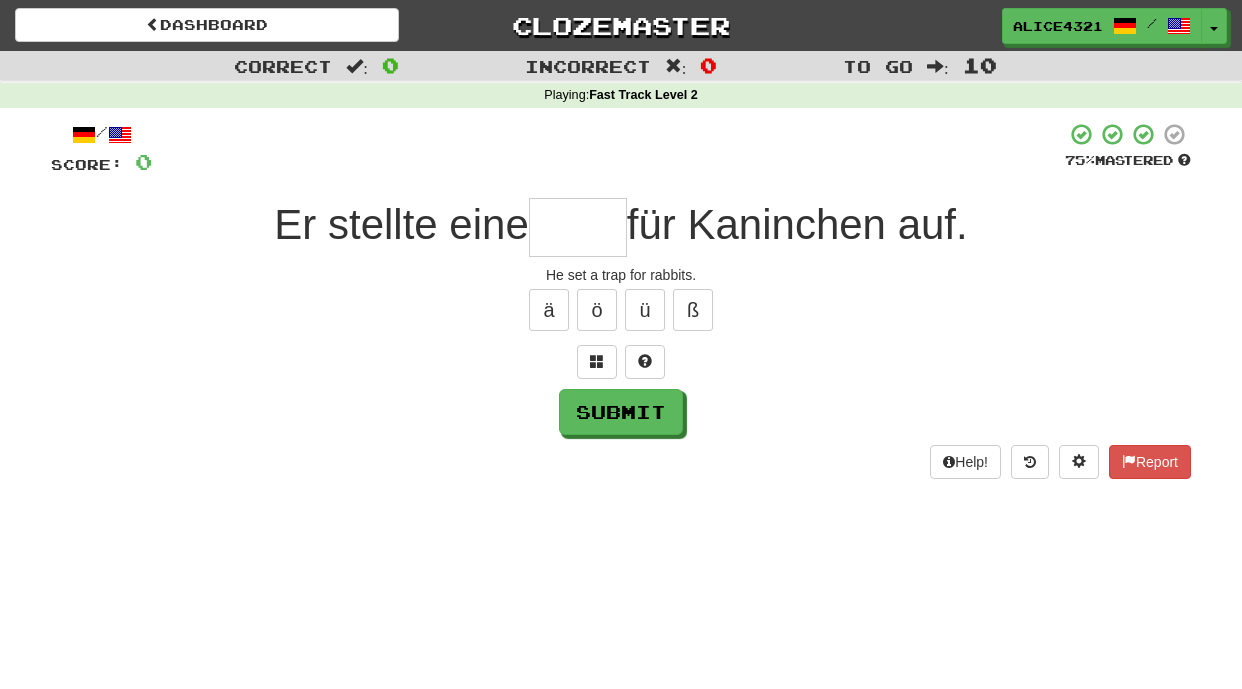 type on "*" 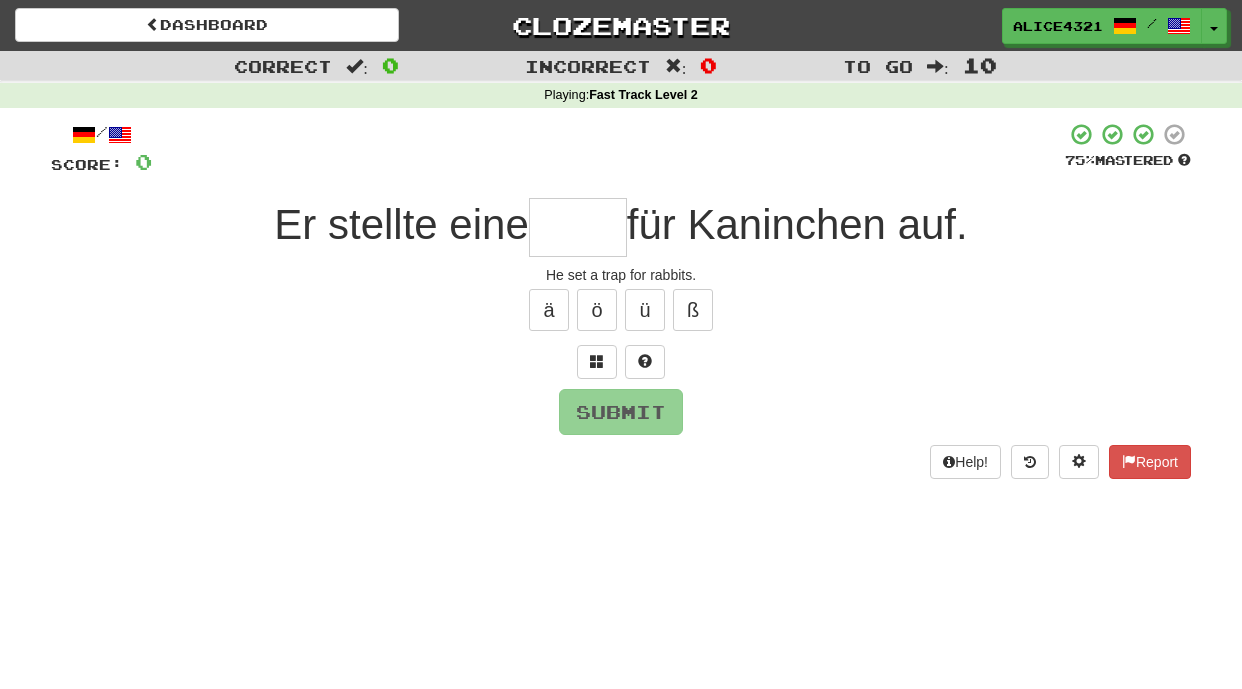 type on "*" 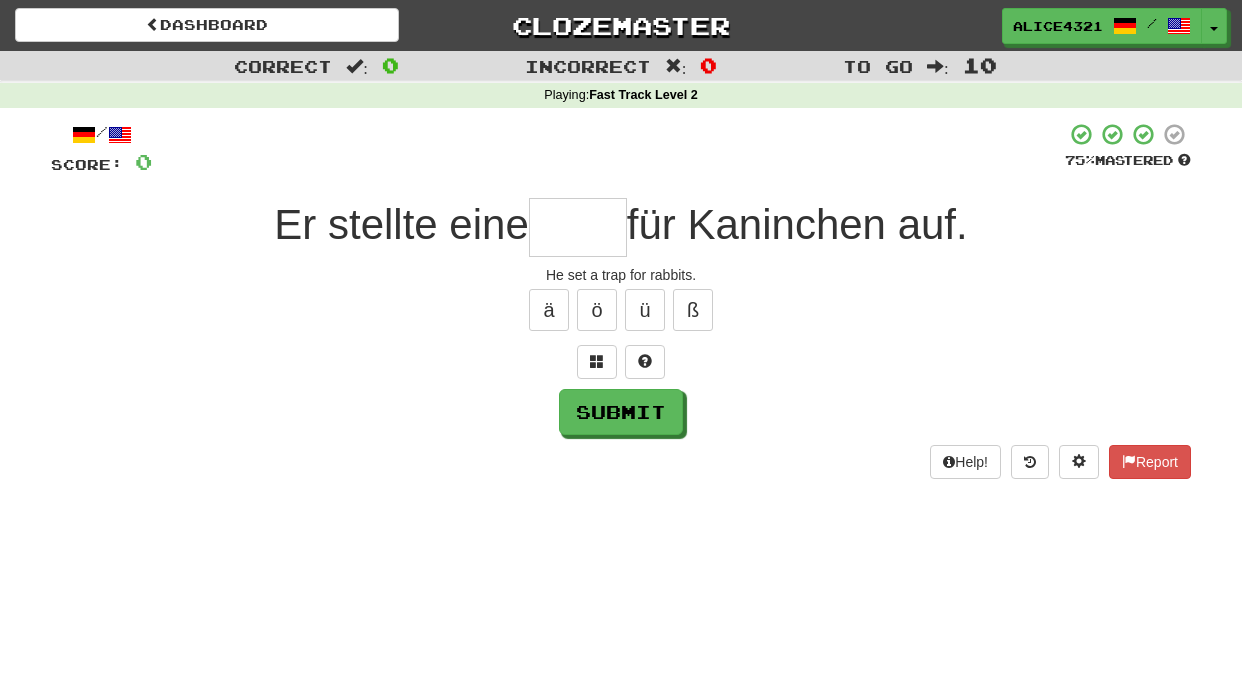 type on "*" 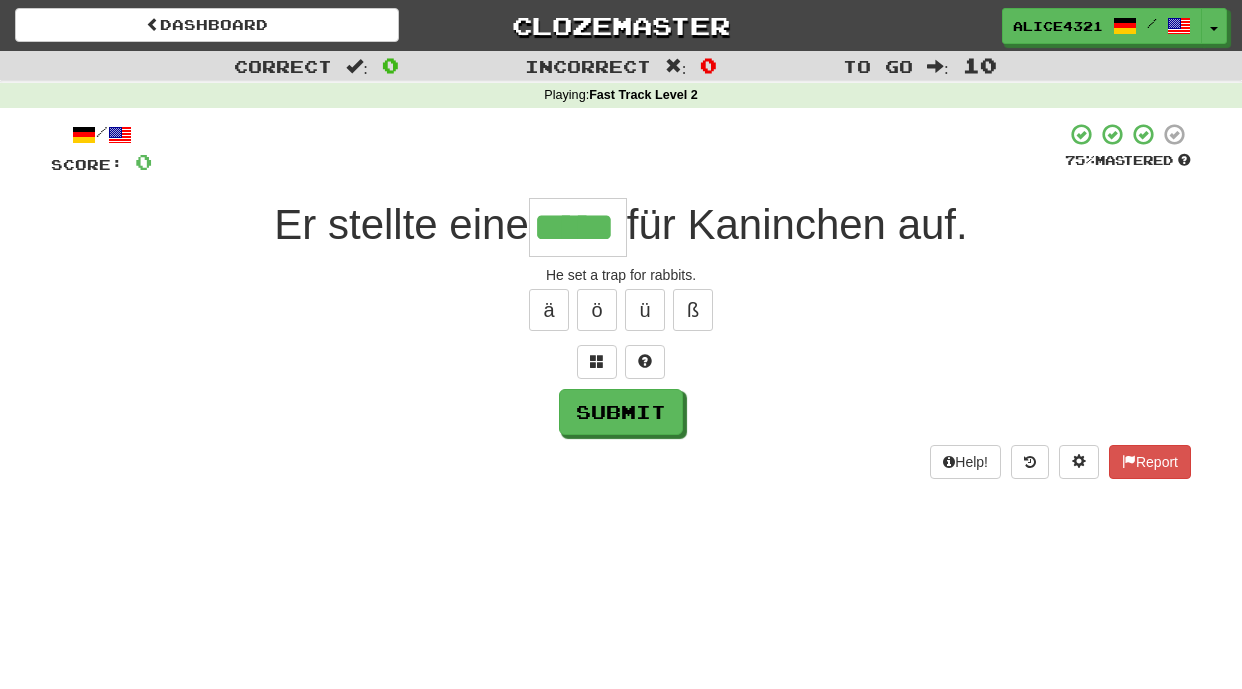 type on "*****" 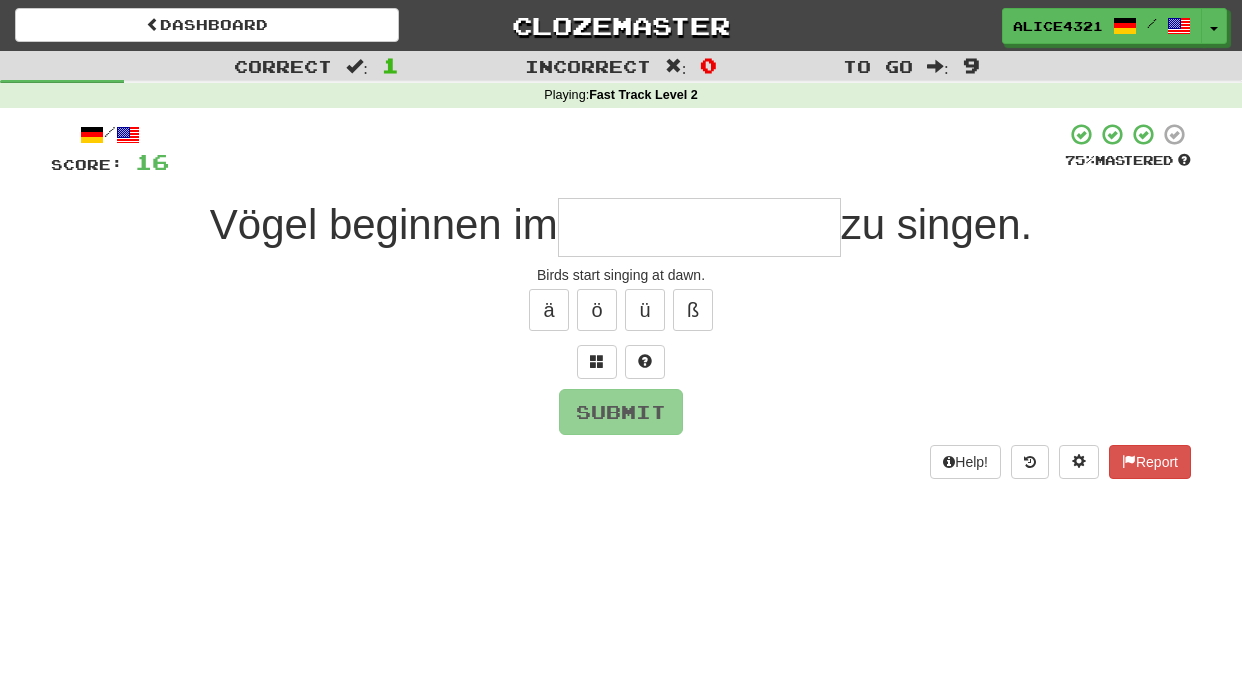 type on "*" 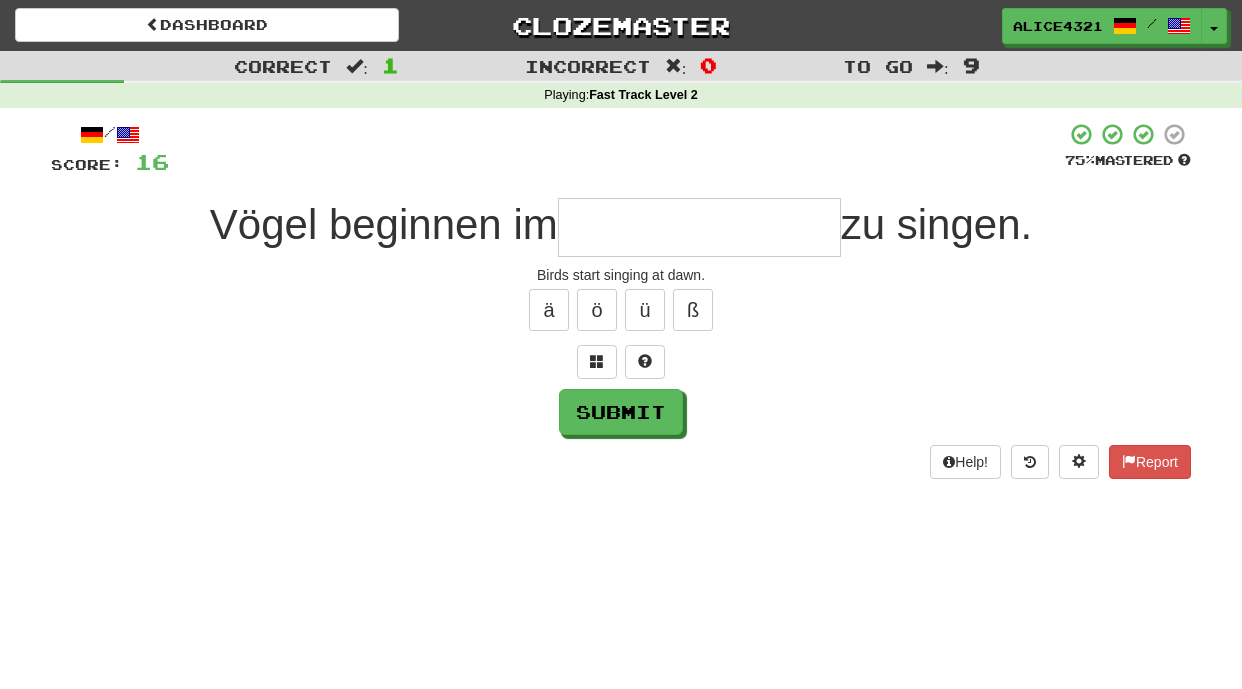 type on "*" 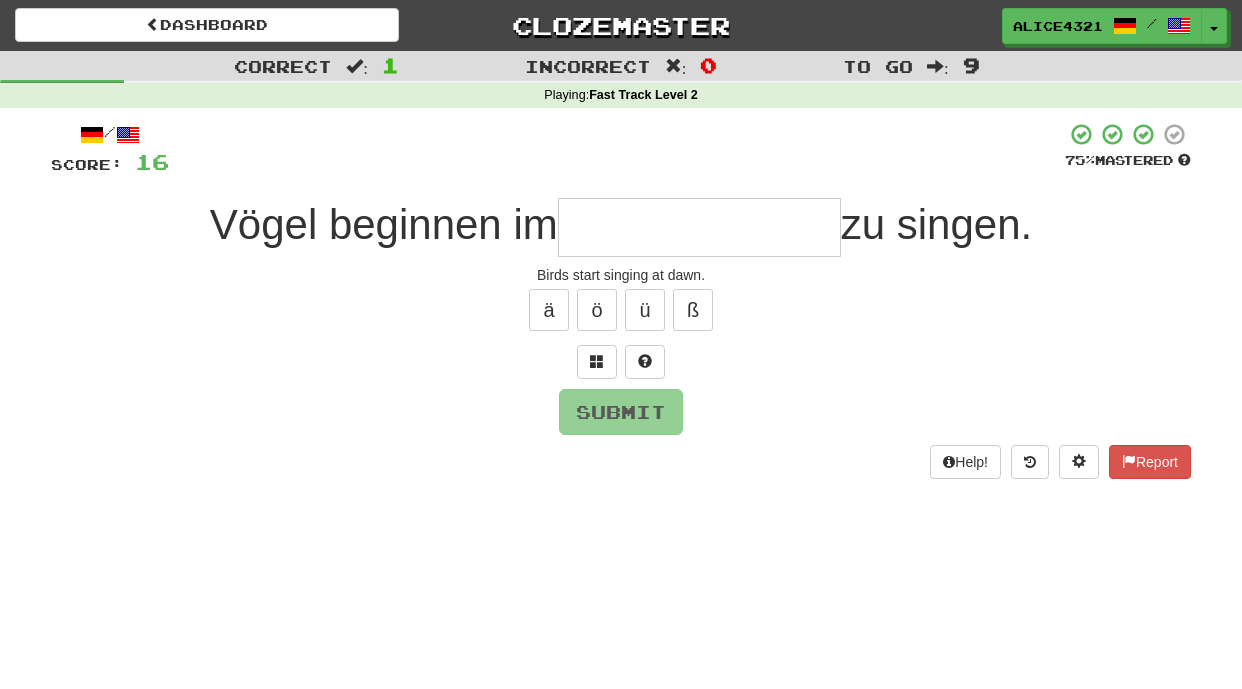 type on "*" 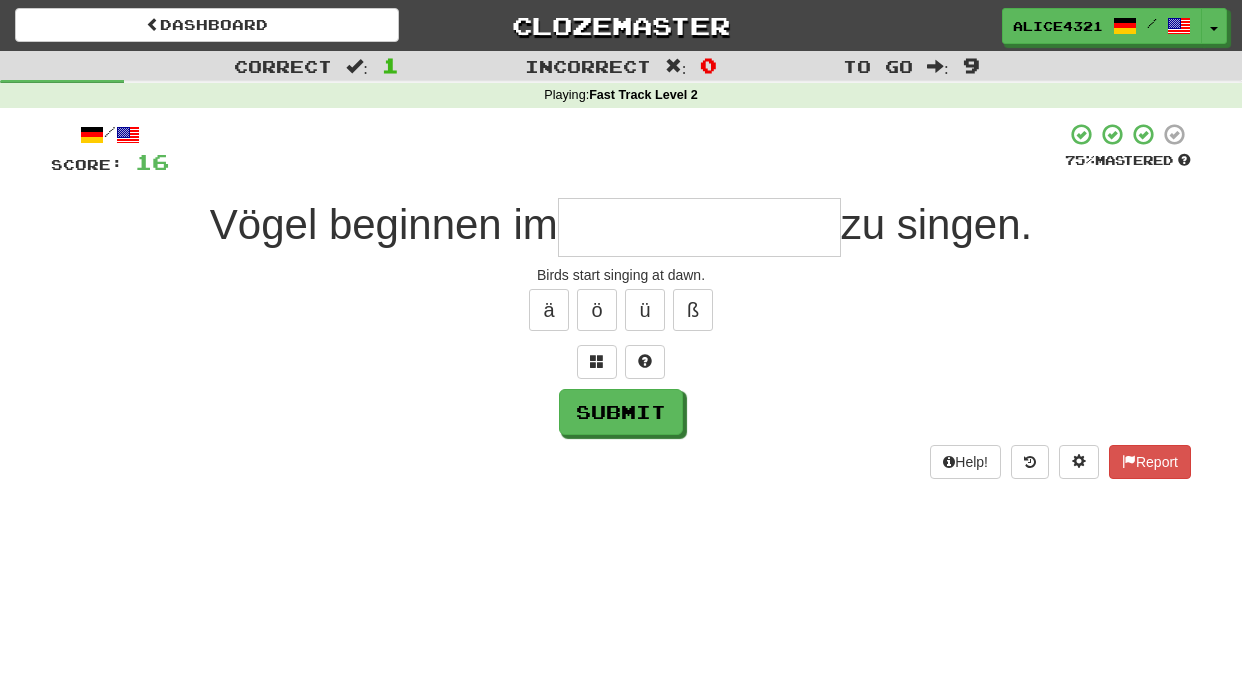 type on "*" 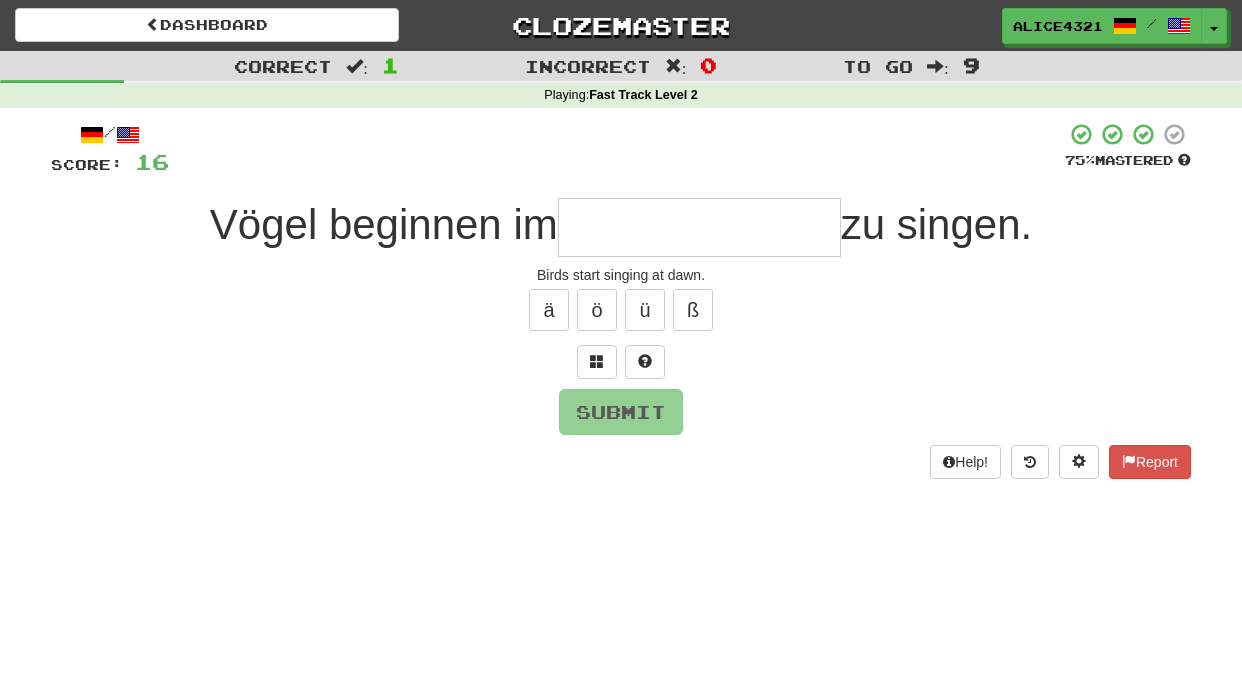type on "*" 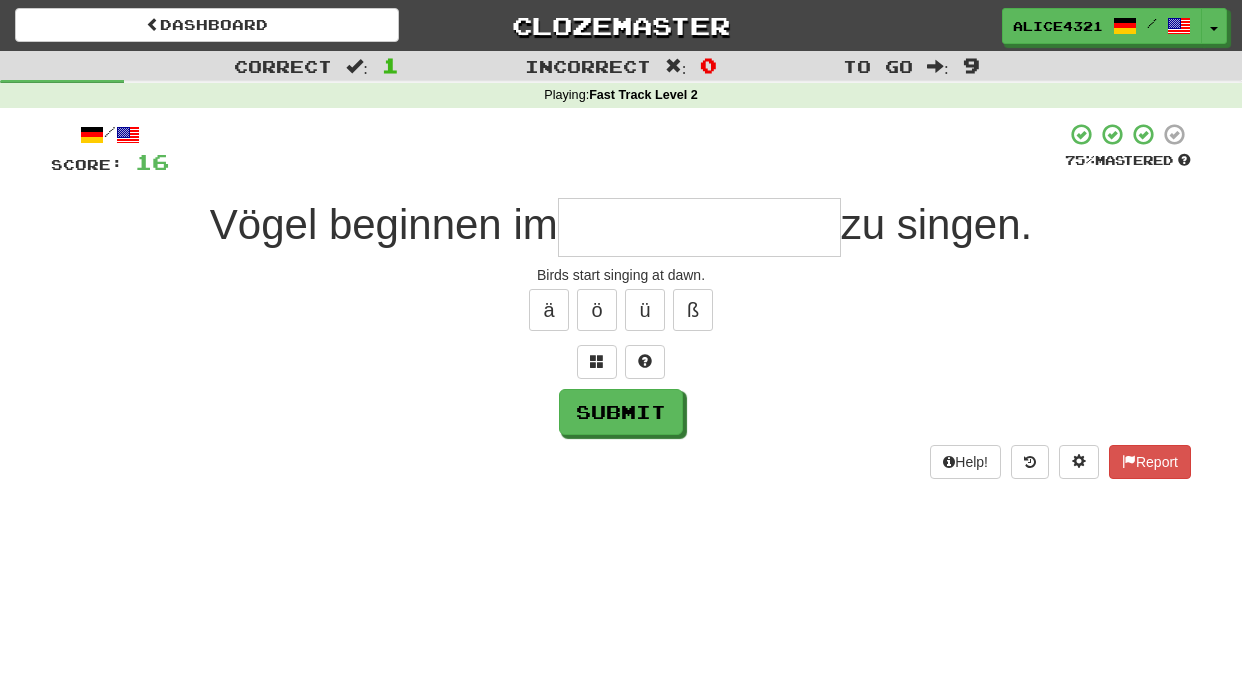 type on "*" 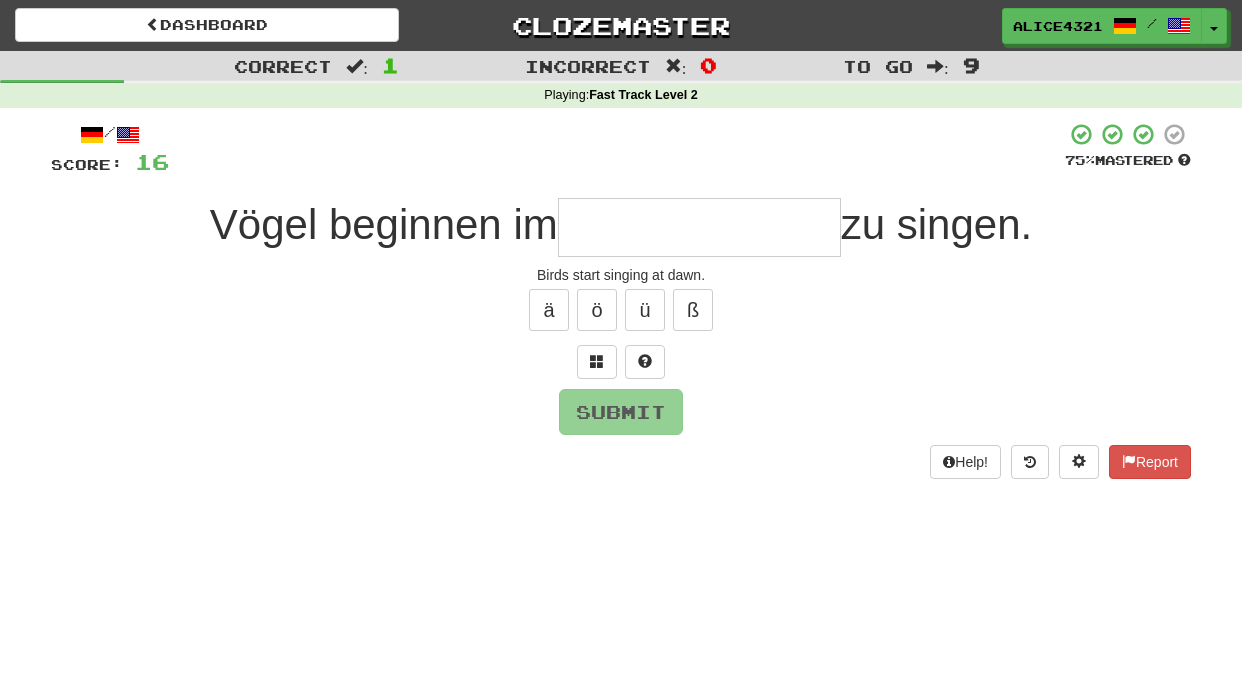 type on "*" 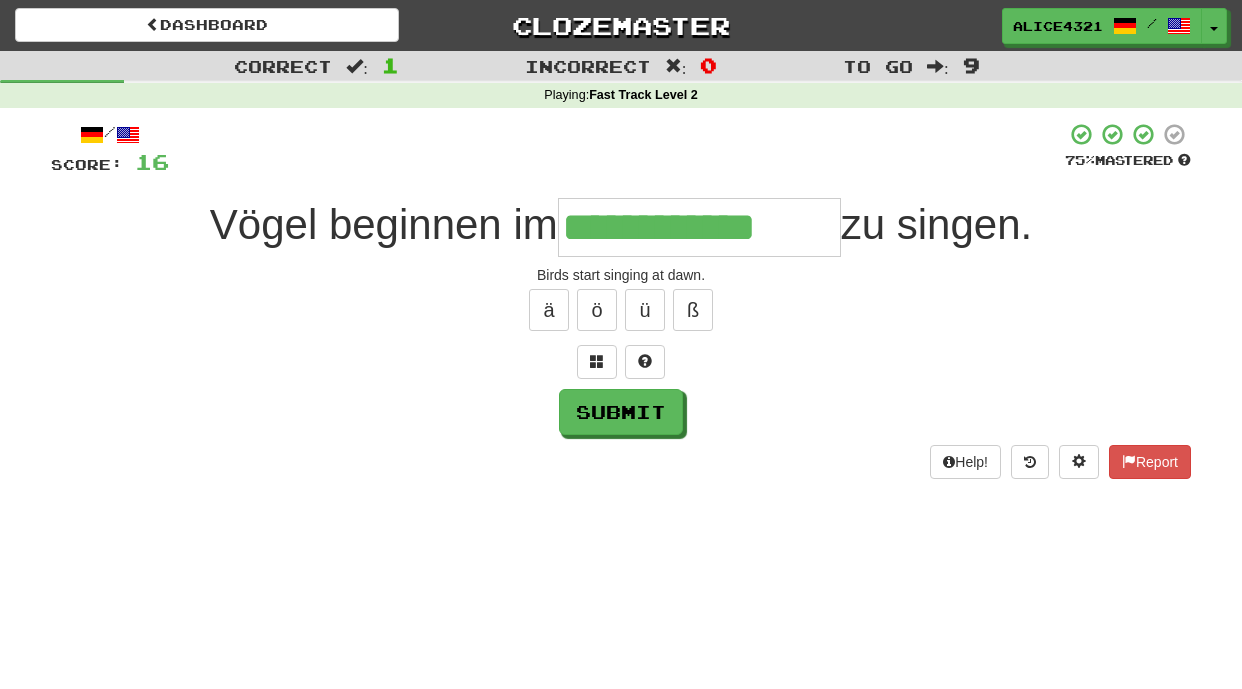 type on "**********" 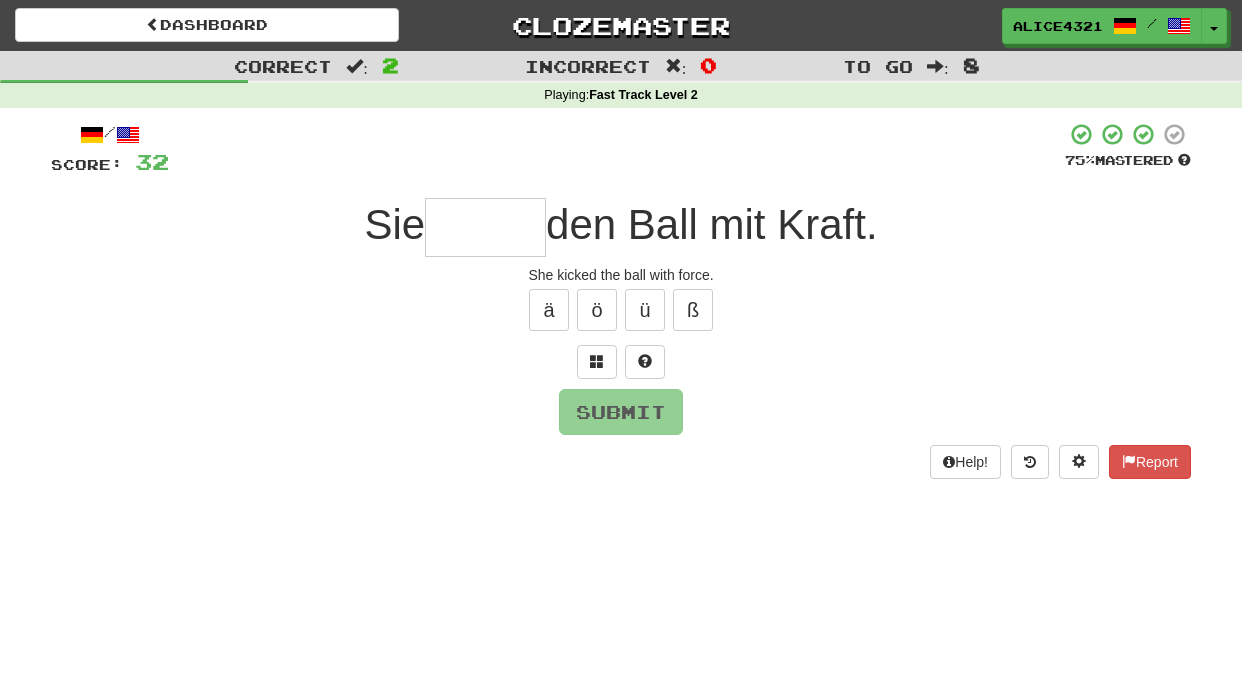 type on "*" 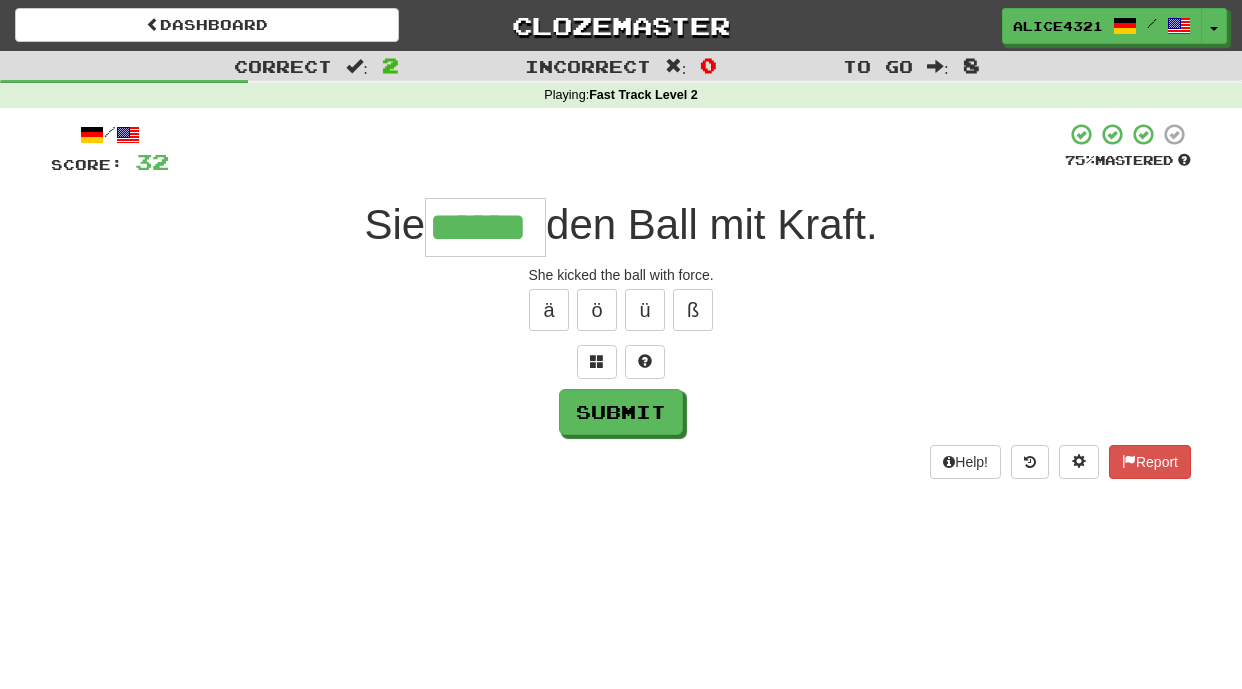 type on "******" 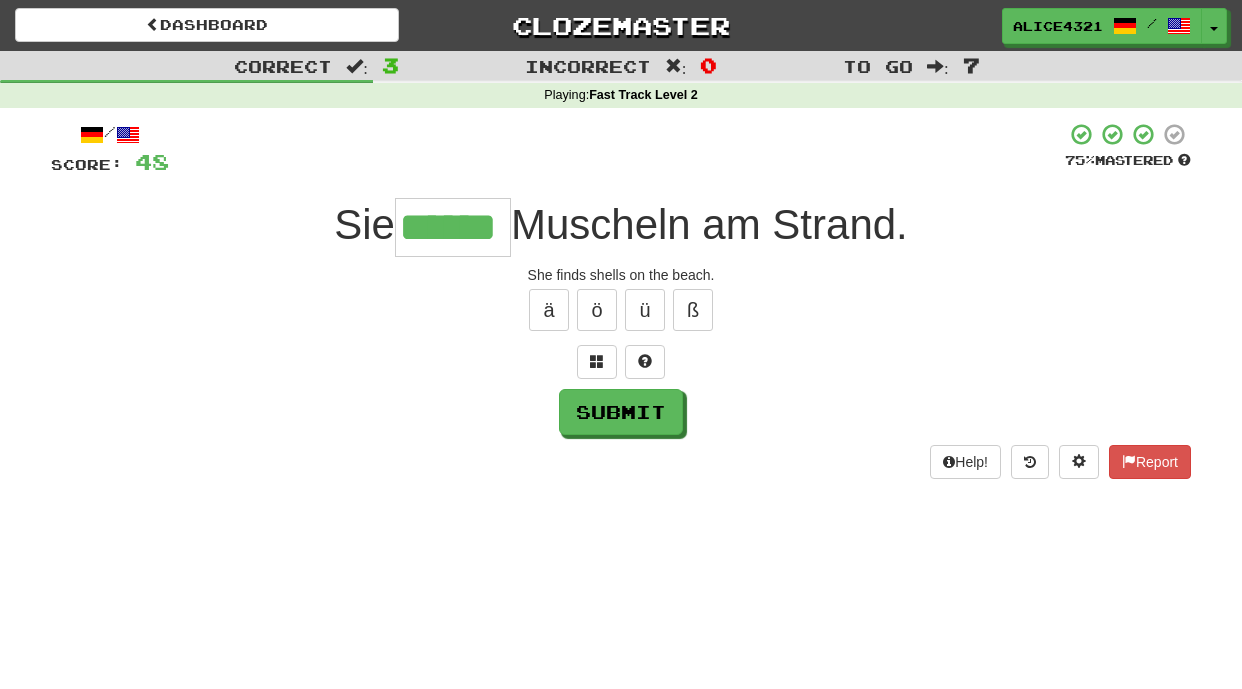 type on "******" 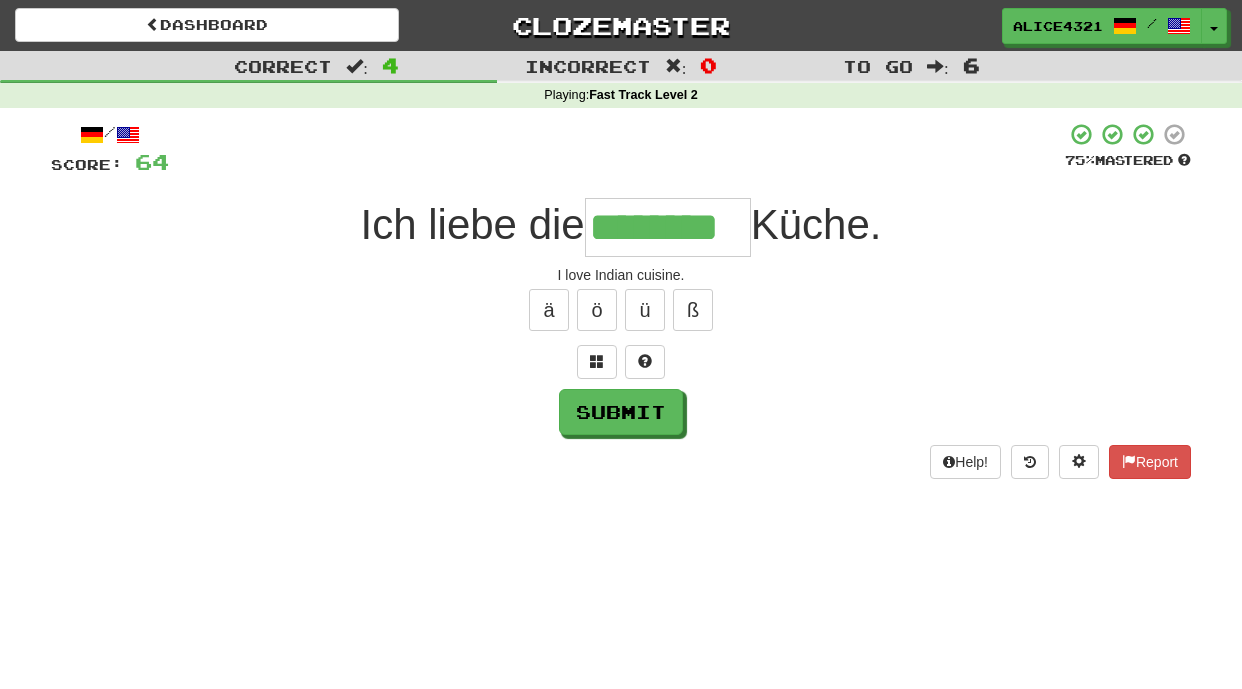 type on "********" 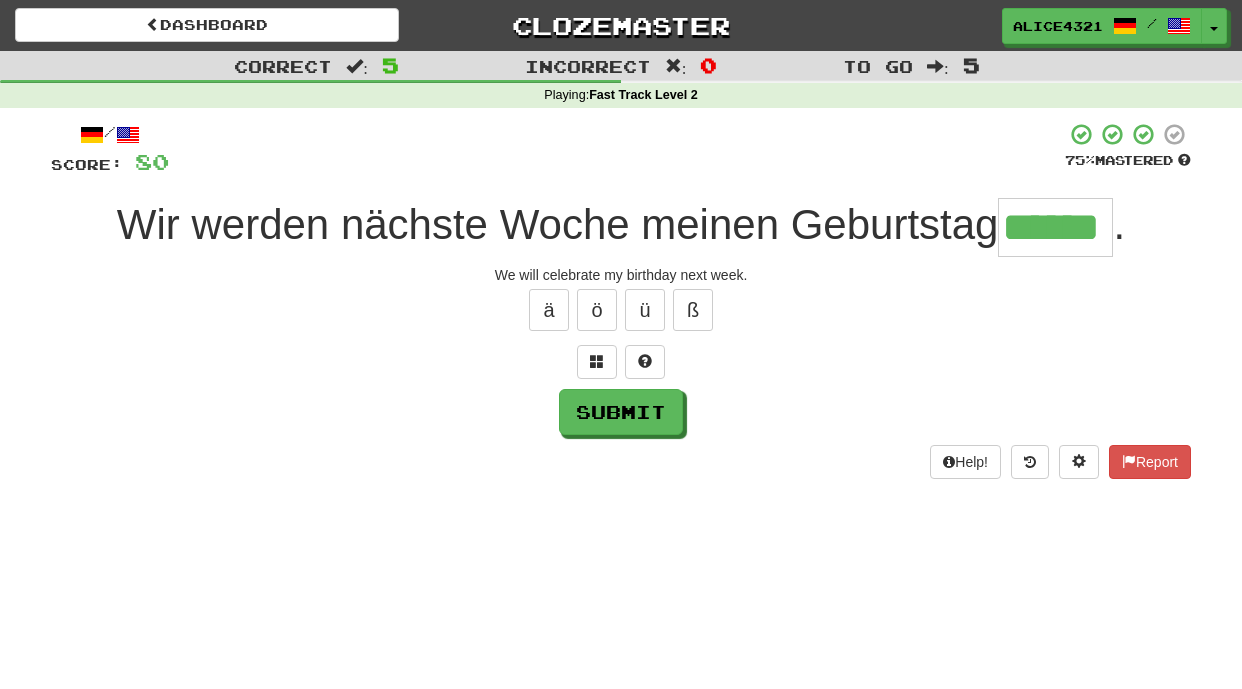 type on "******" 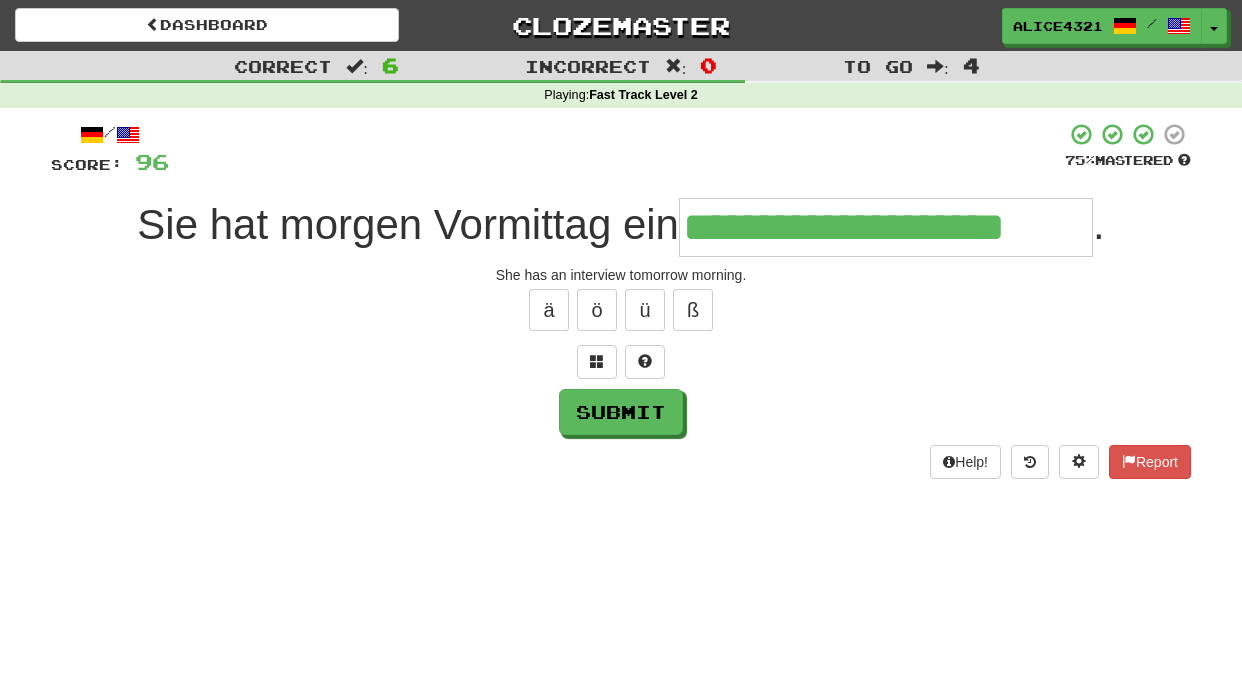 type on "**********" 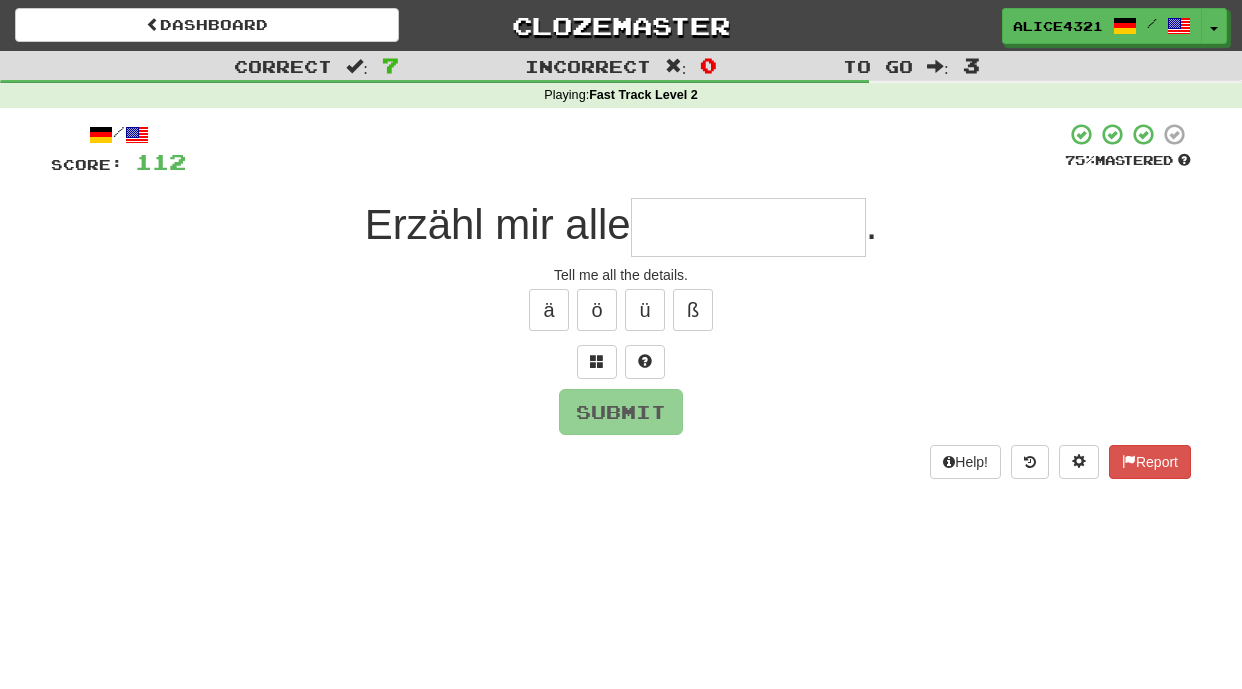 type on "*" 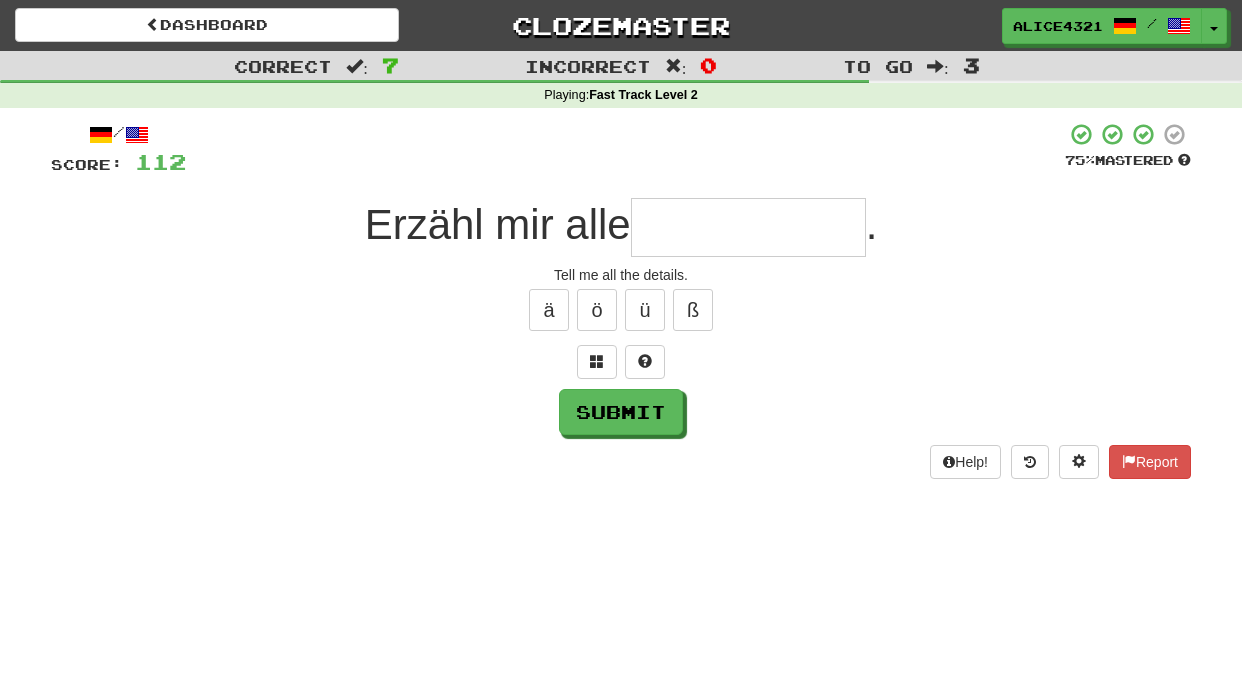 type on "*" 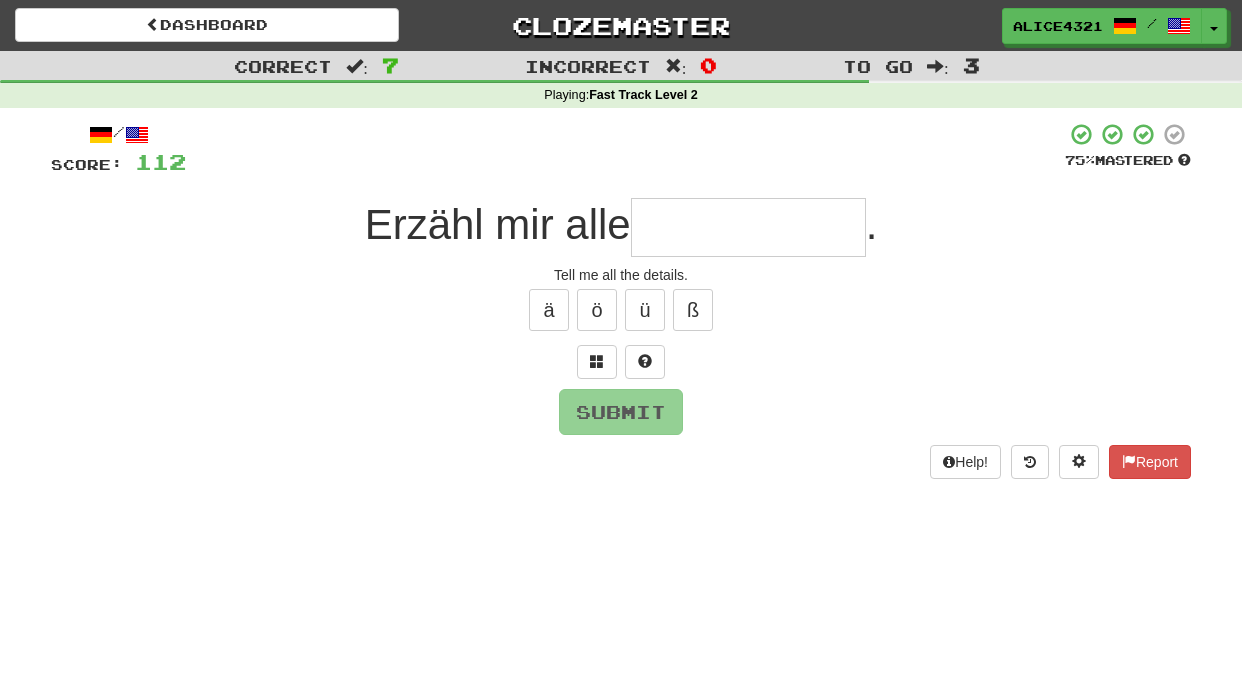 type on "*" 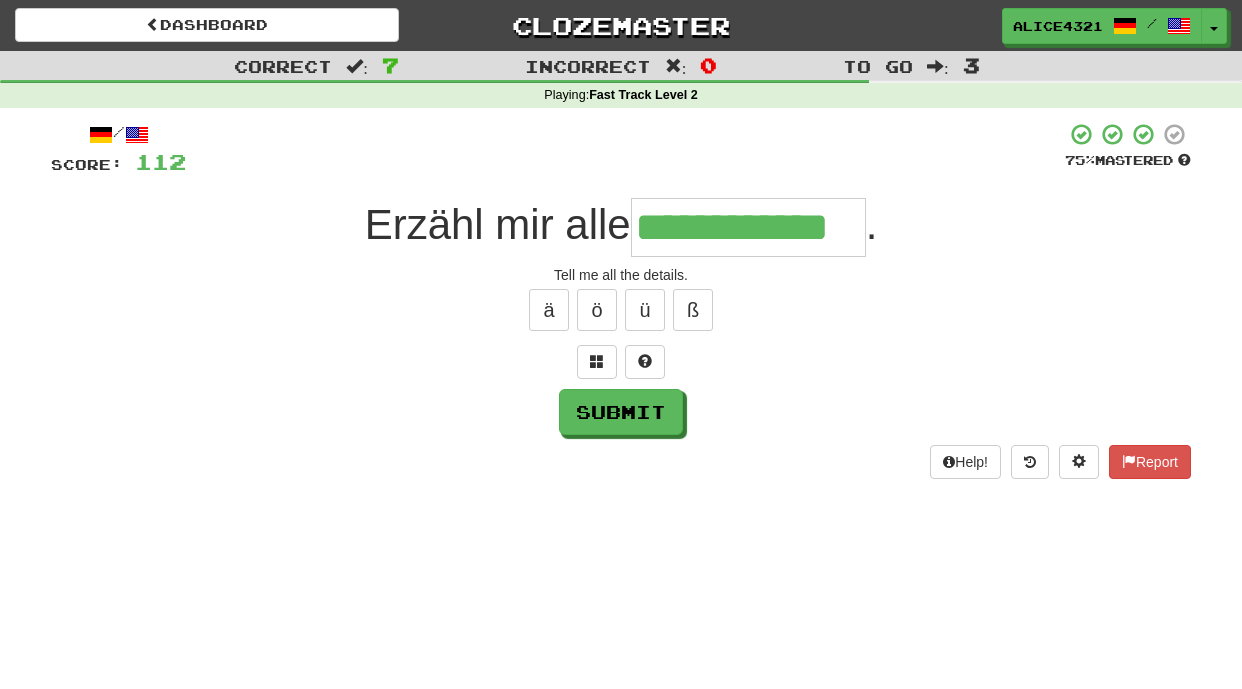 type on "**********" 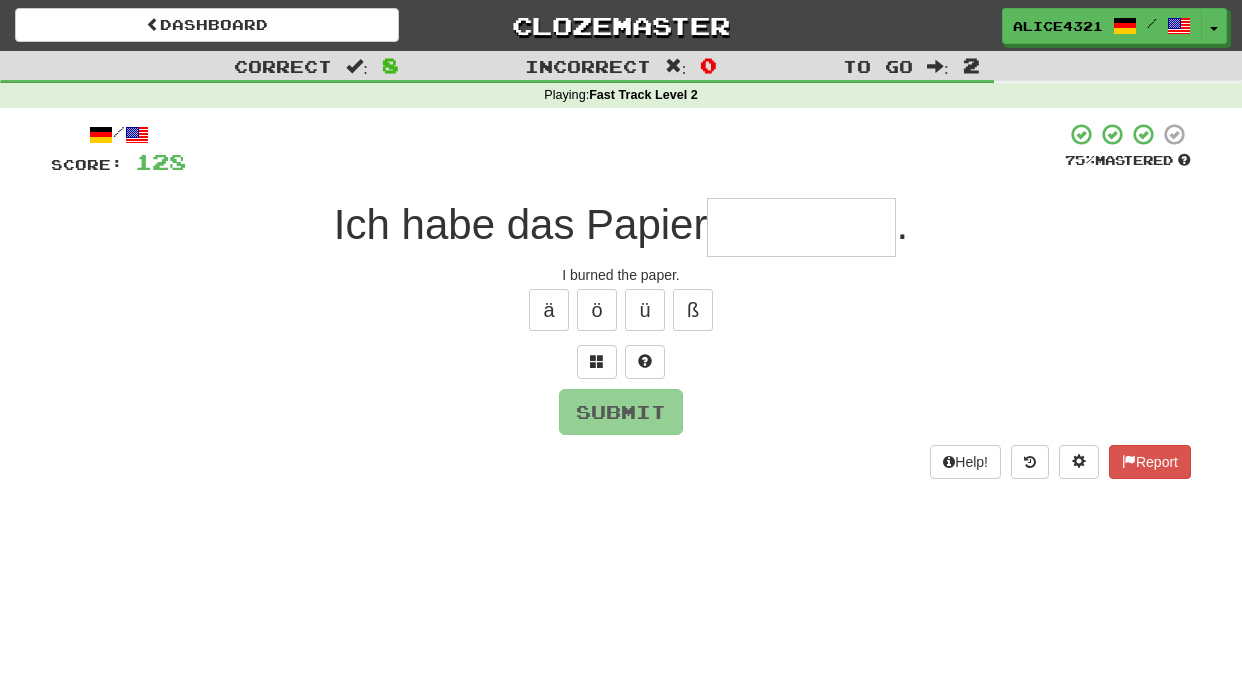 type on "*" 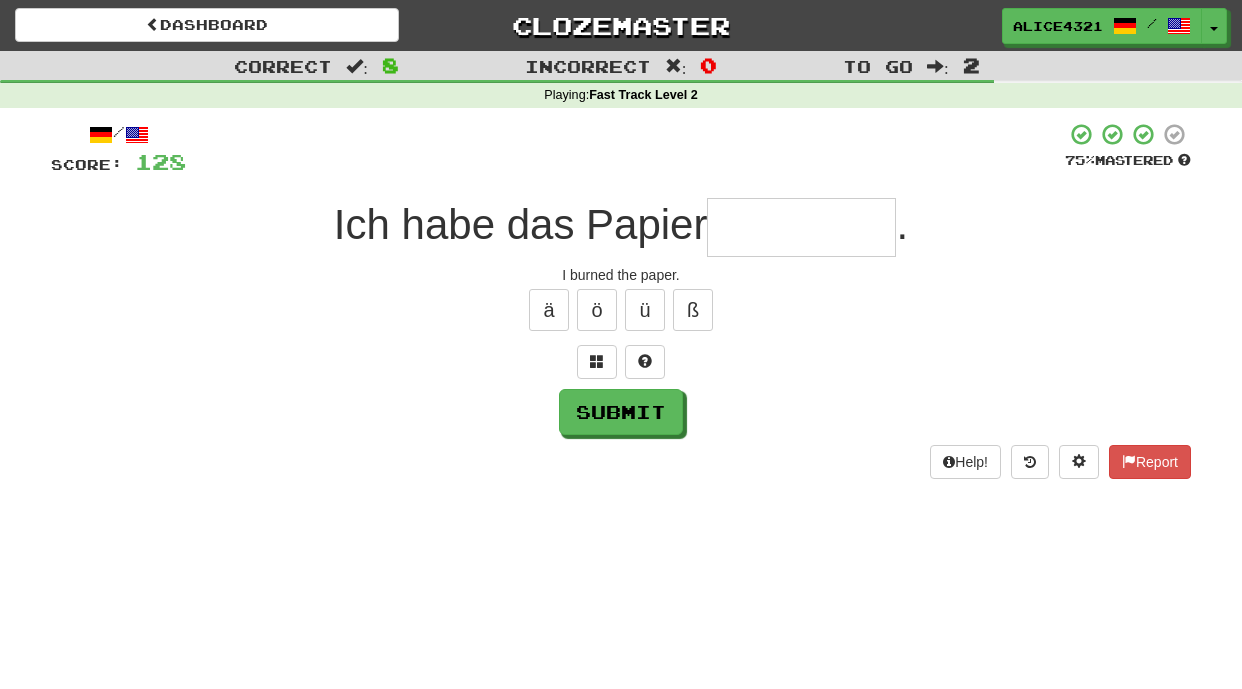 type on "*" 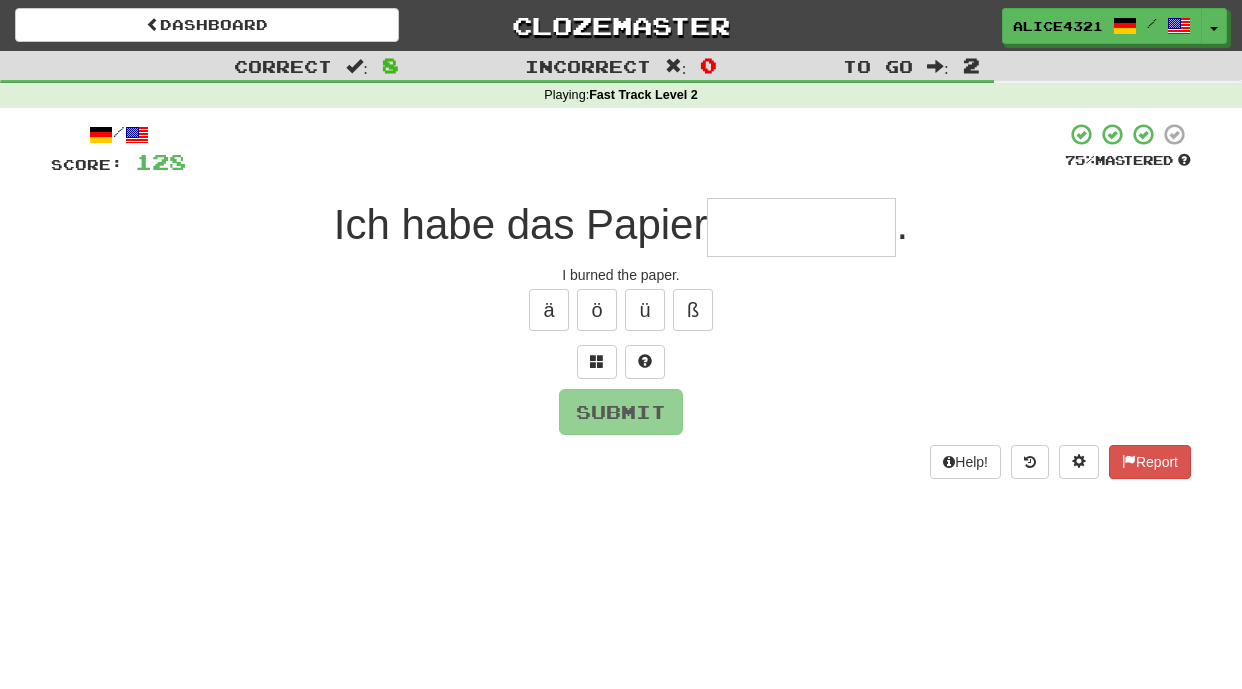 type on "*" 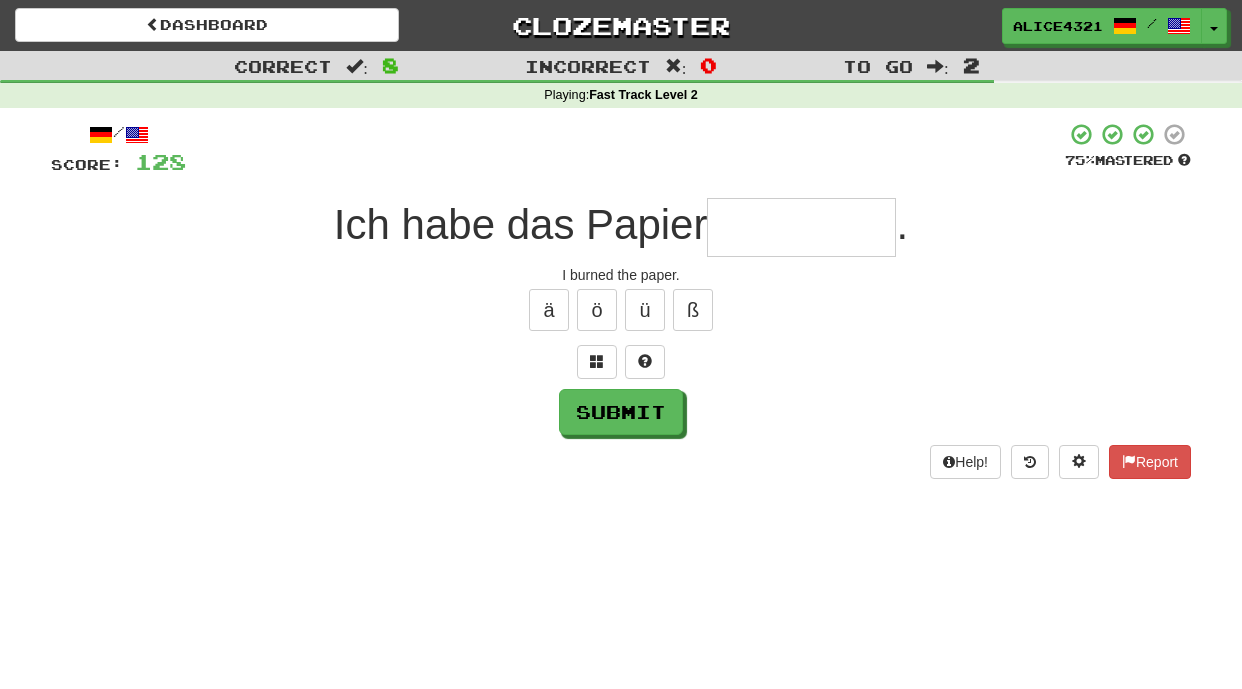 type on "*" 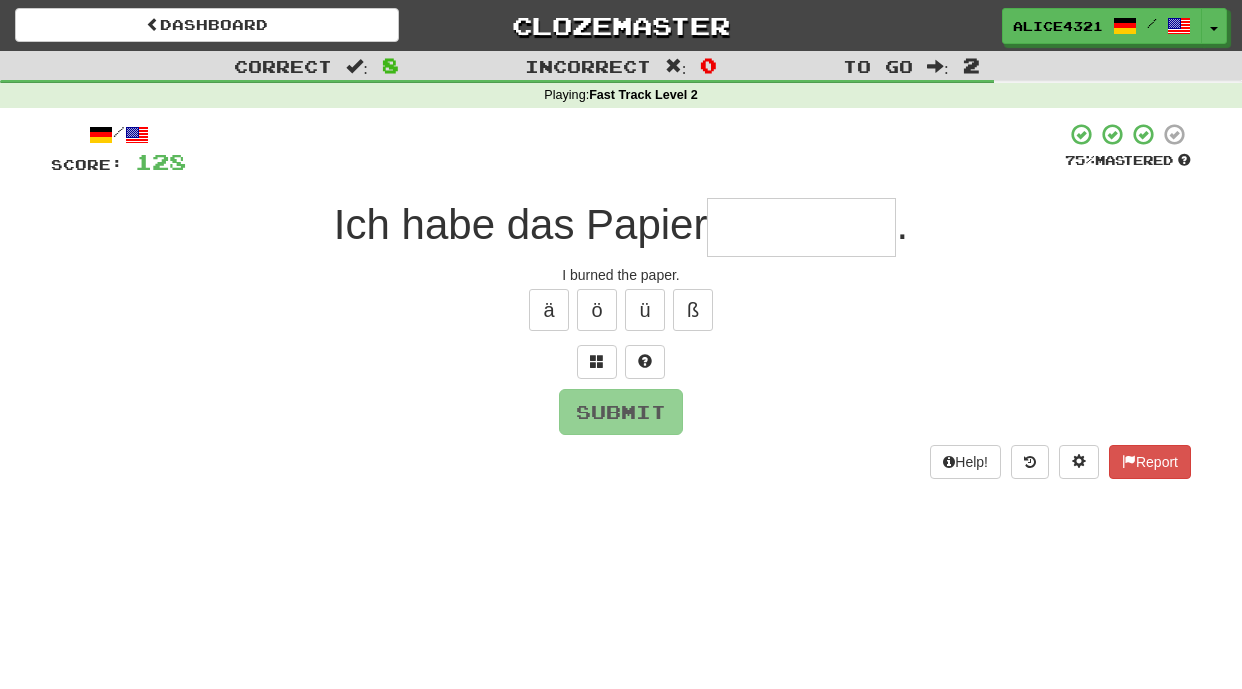 type on "*" 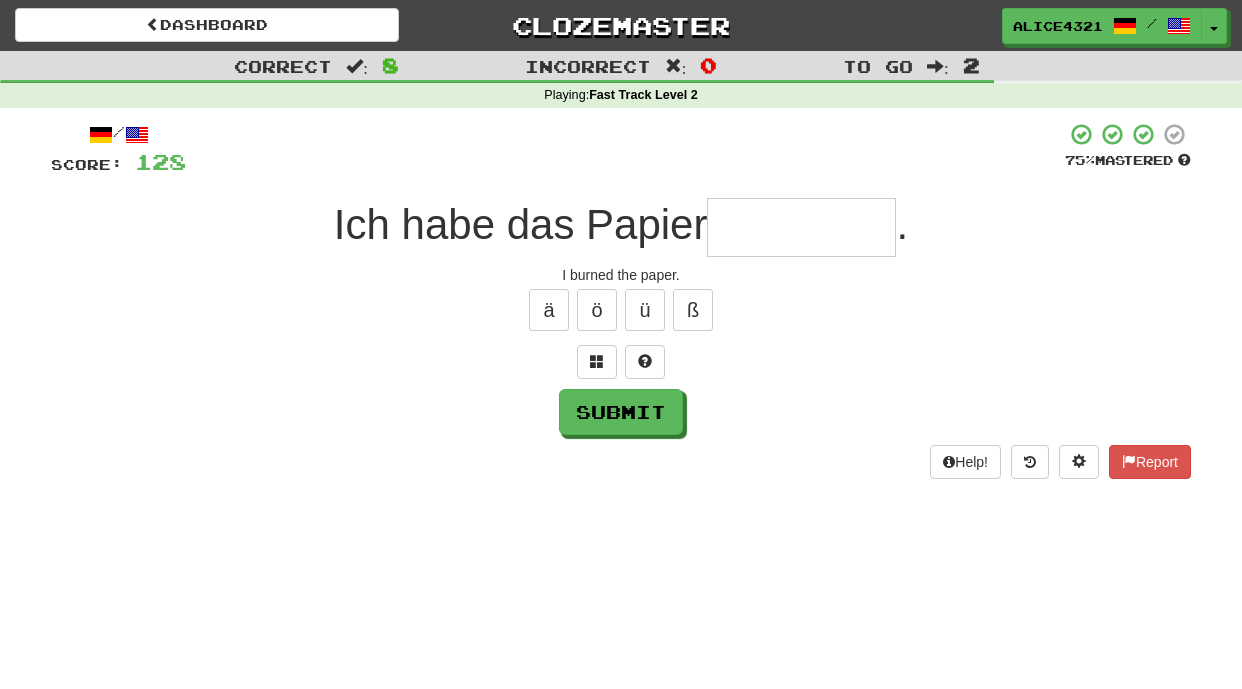 type on "*" 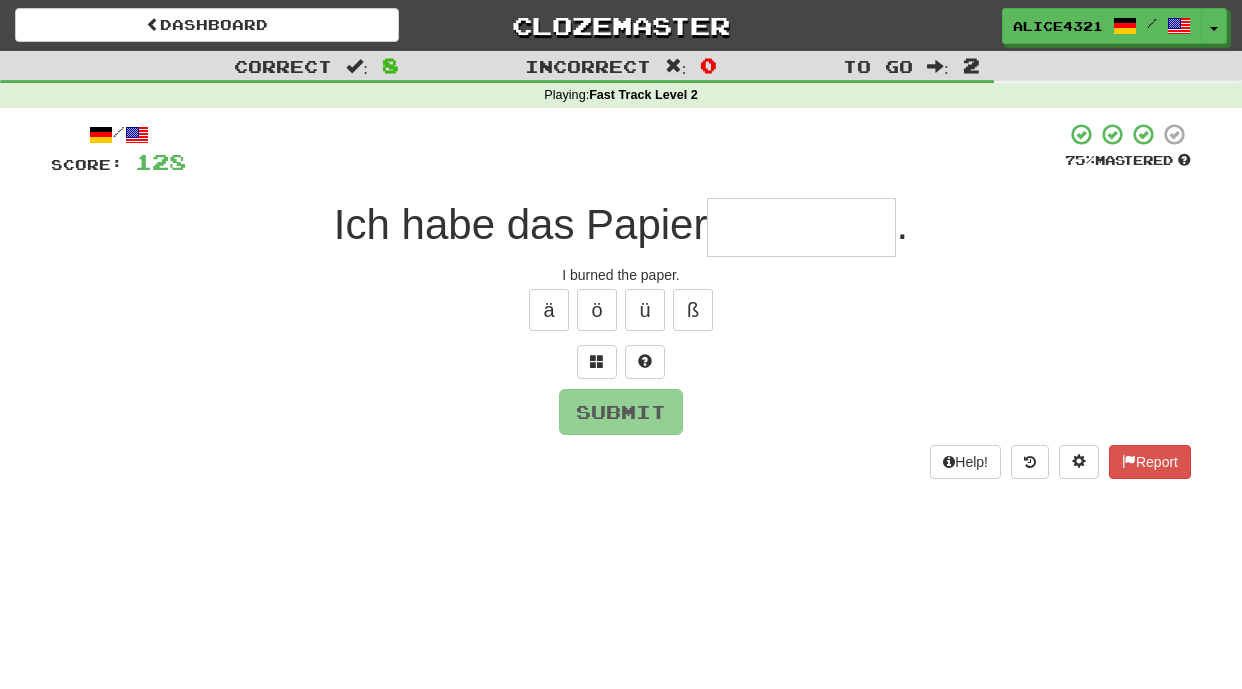 type on "*" 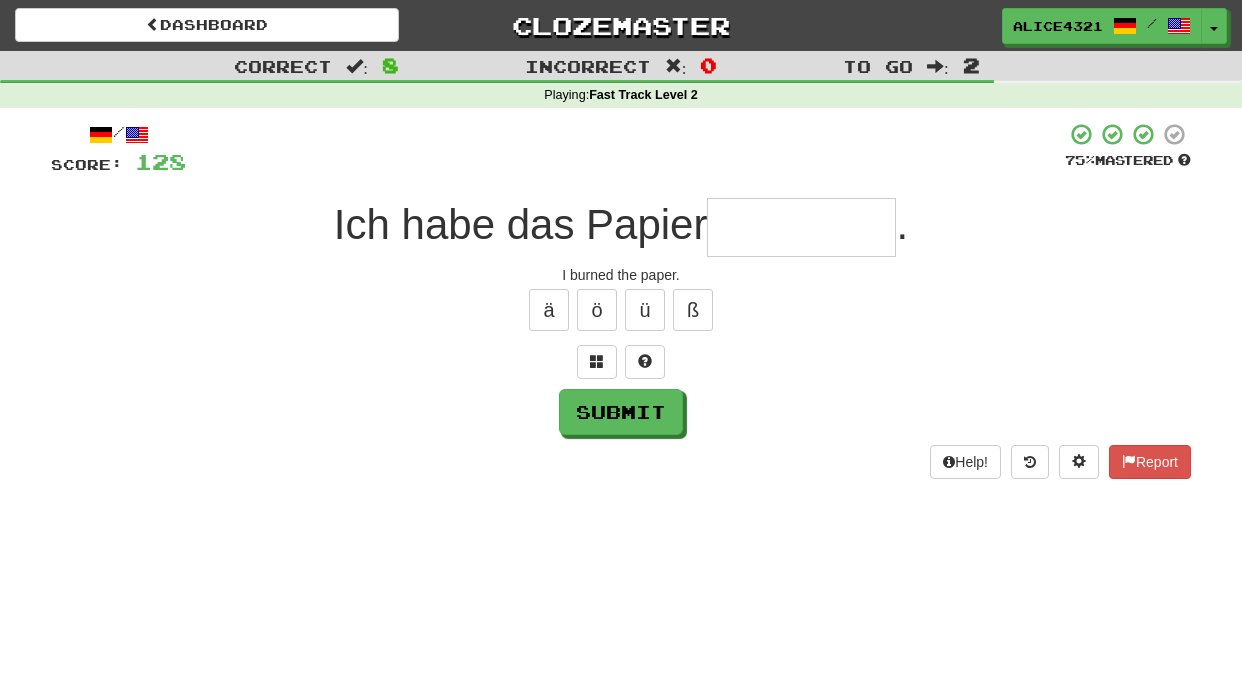 type on "*" 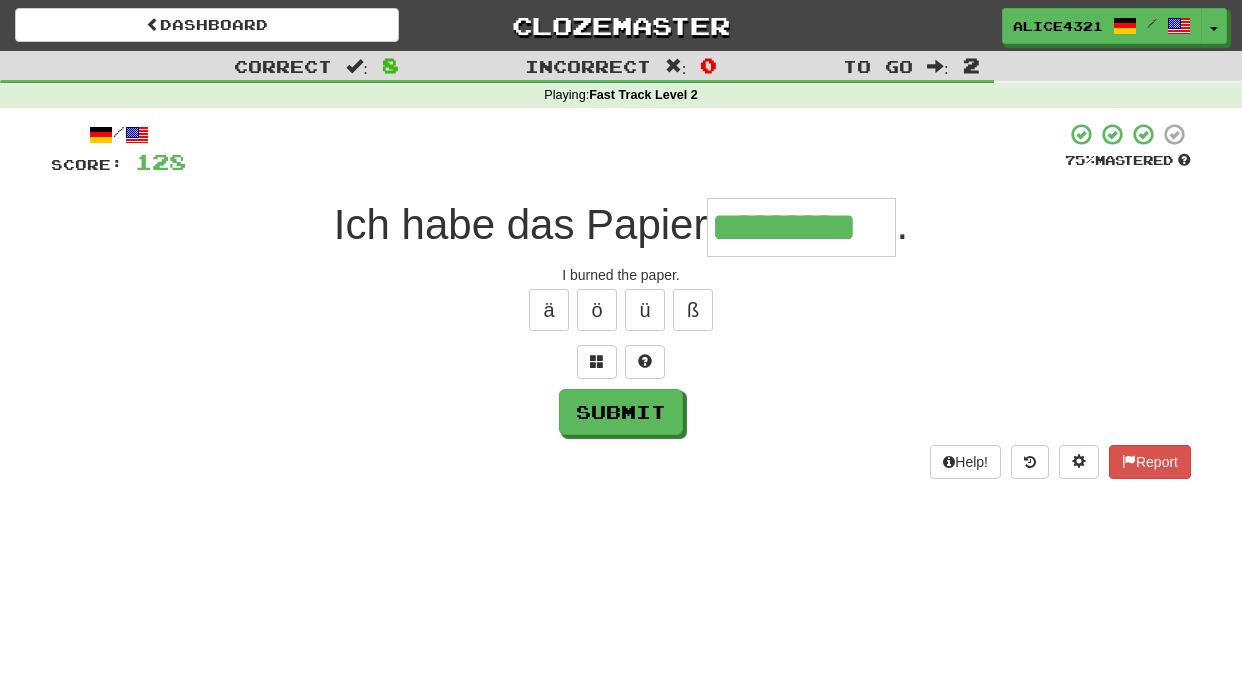 type on "*********" 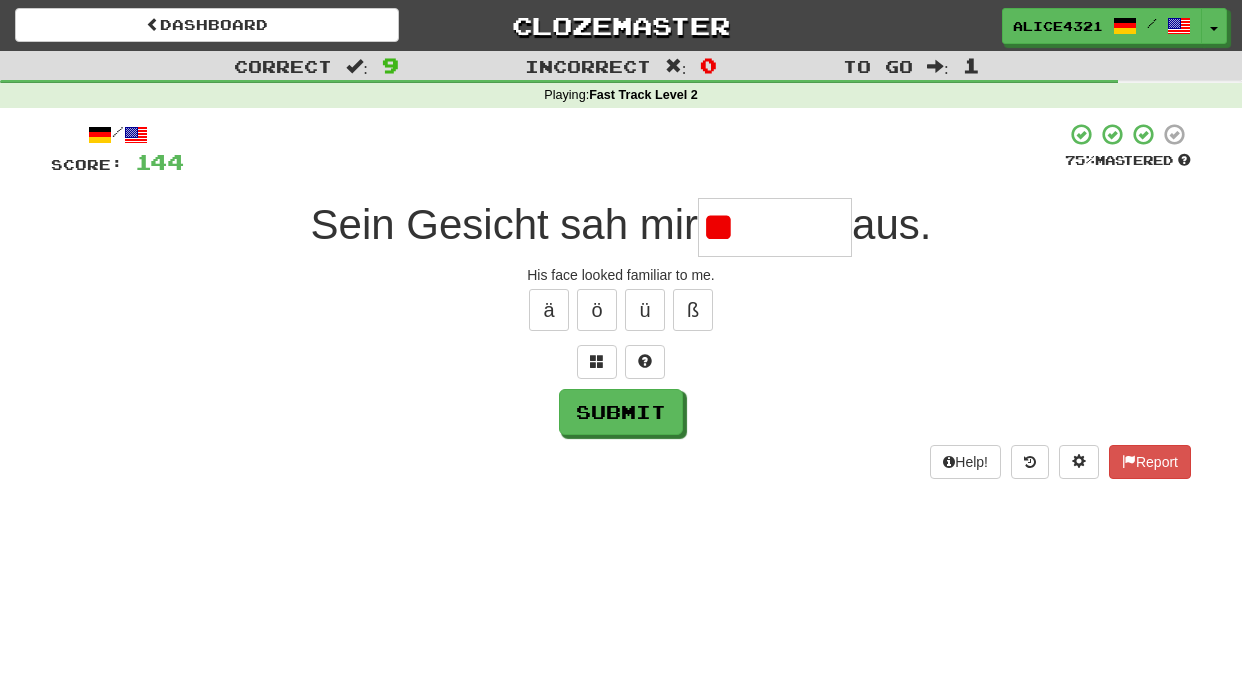 type on "*" 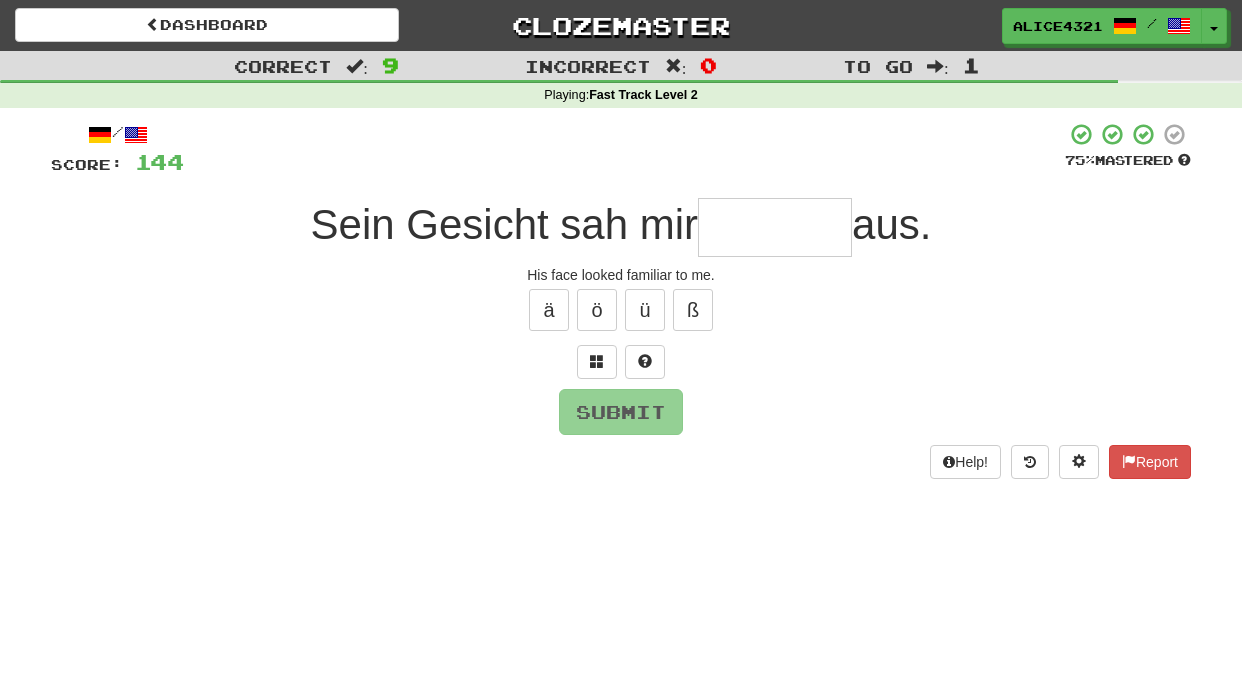 type on "*" 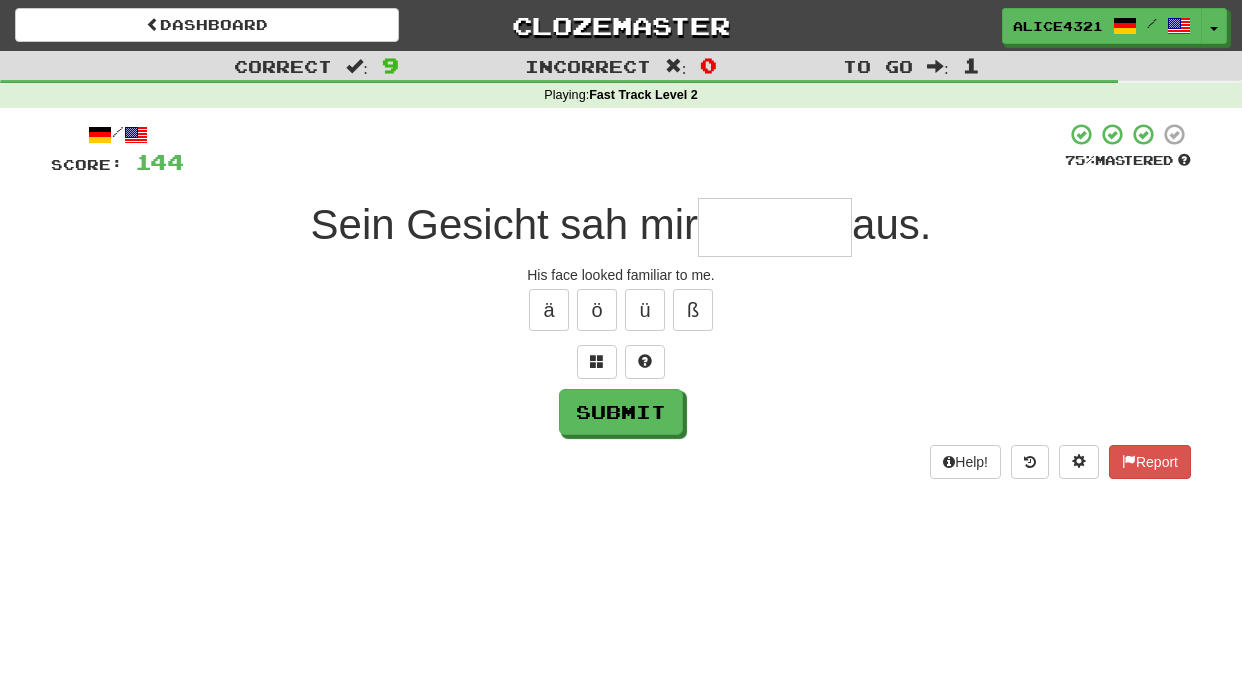 type on "*" 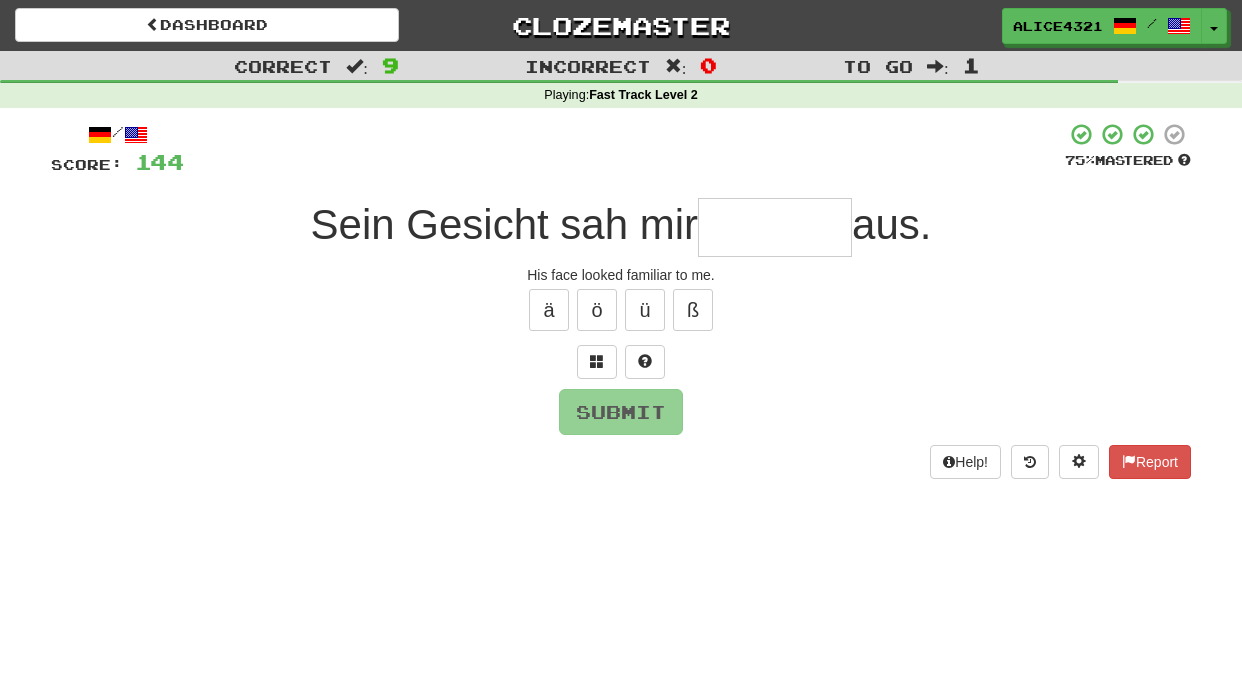type on "*" 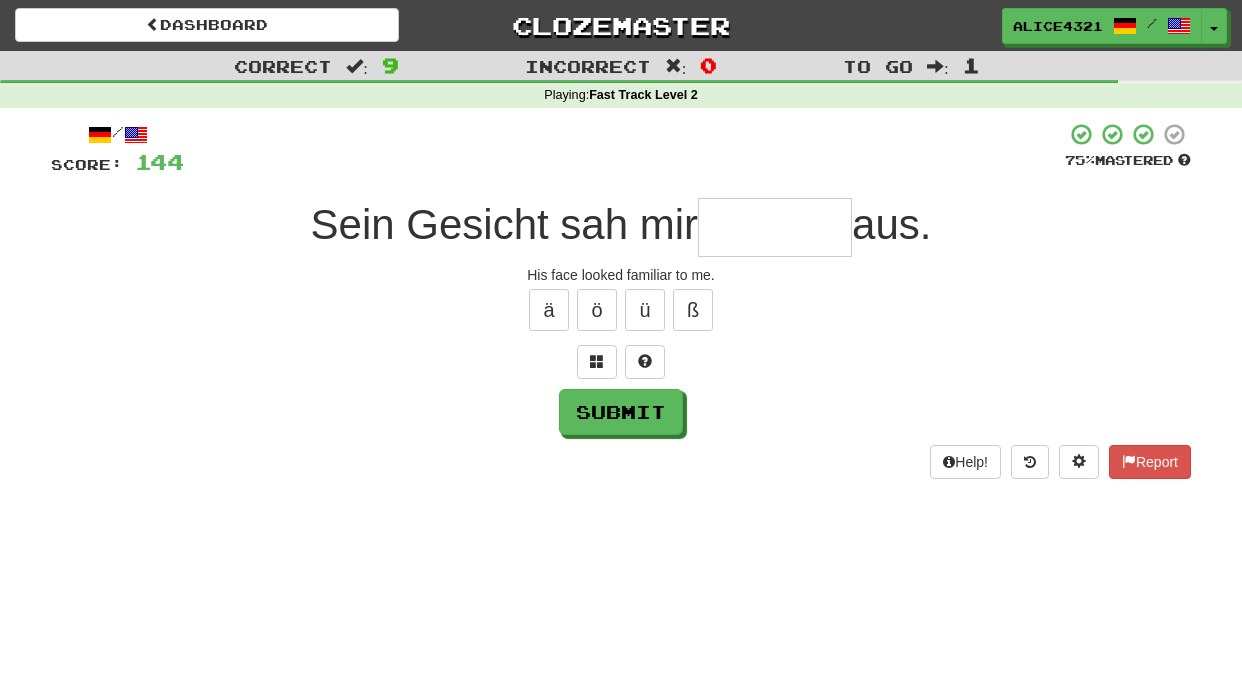 type on "*" 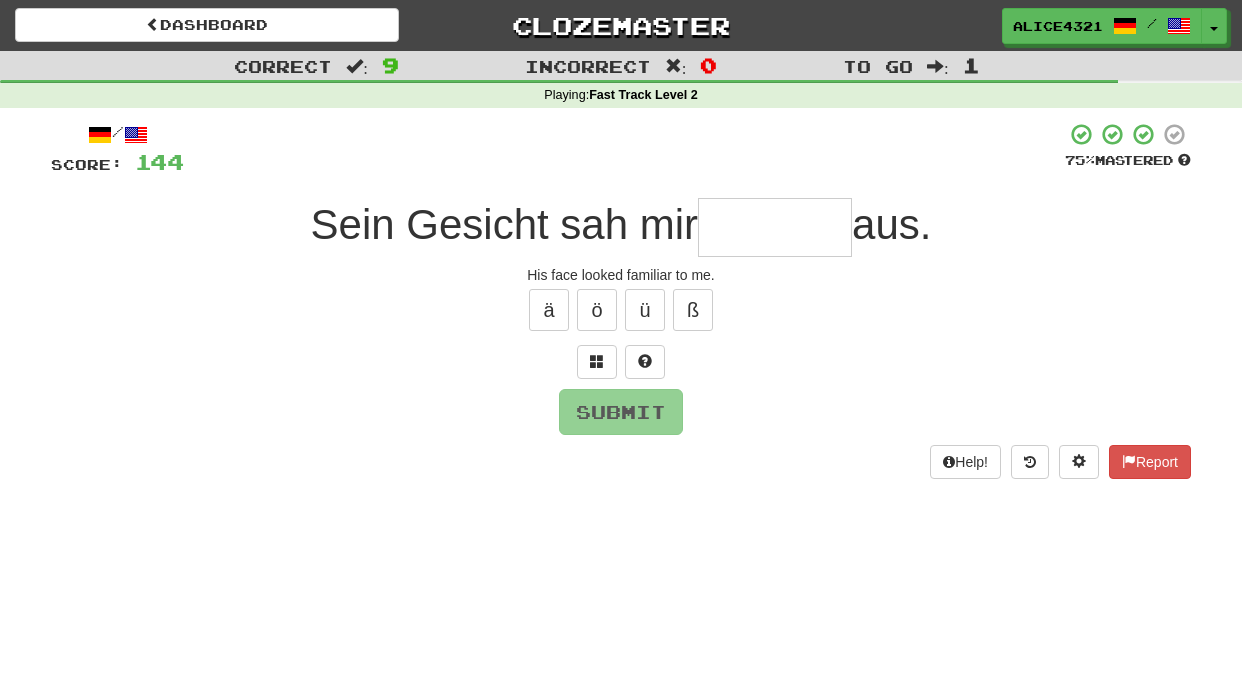 type on "*" 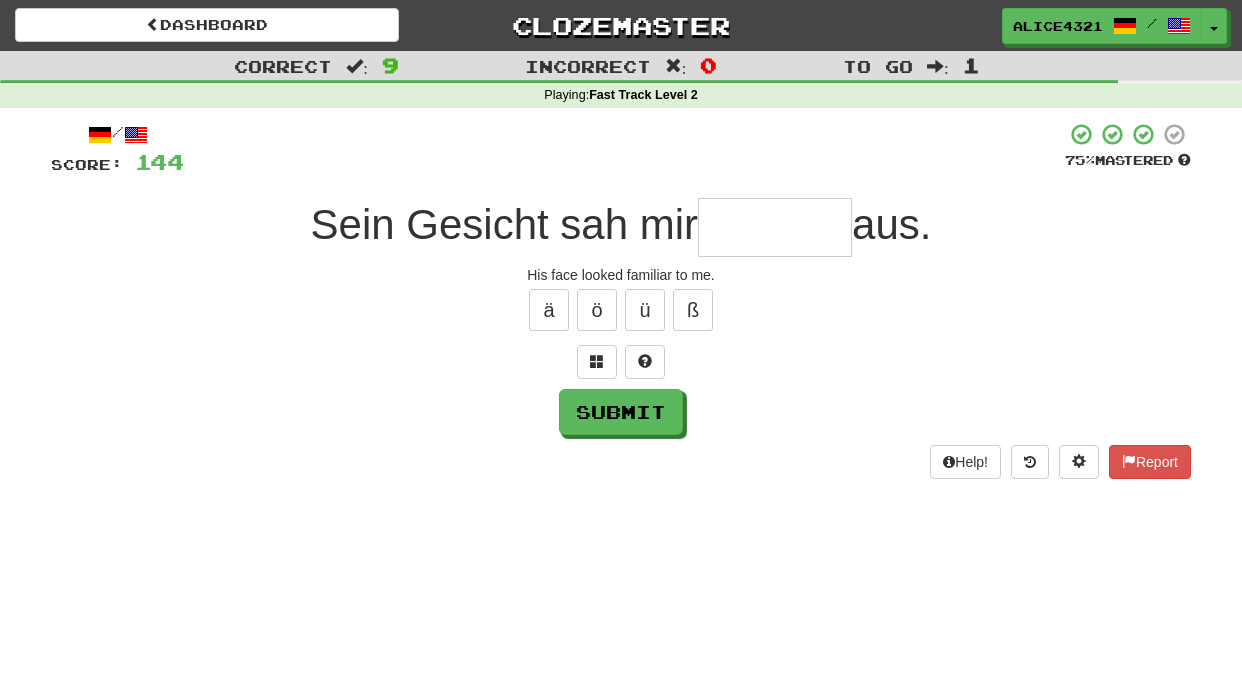 type on "*" 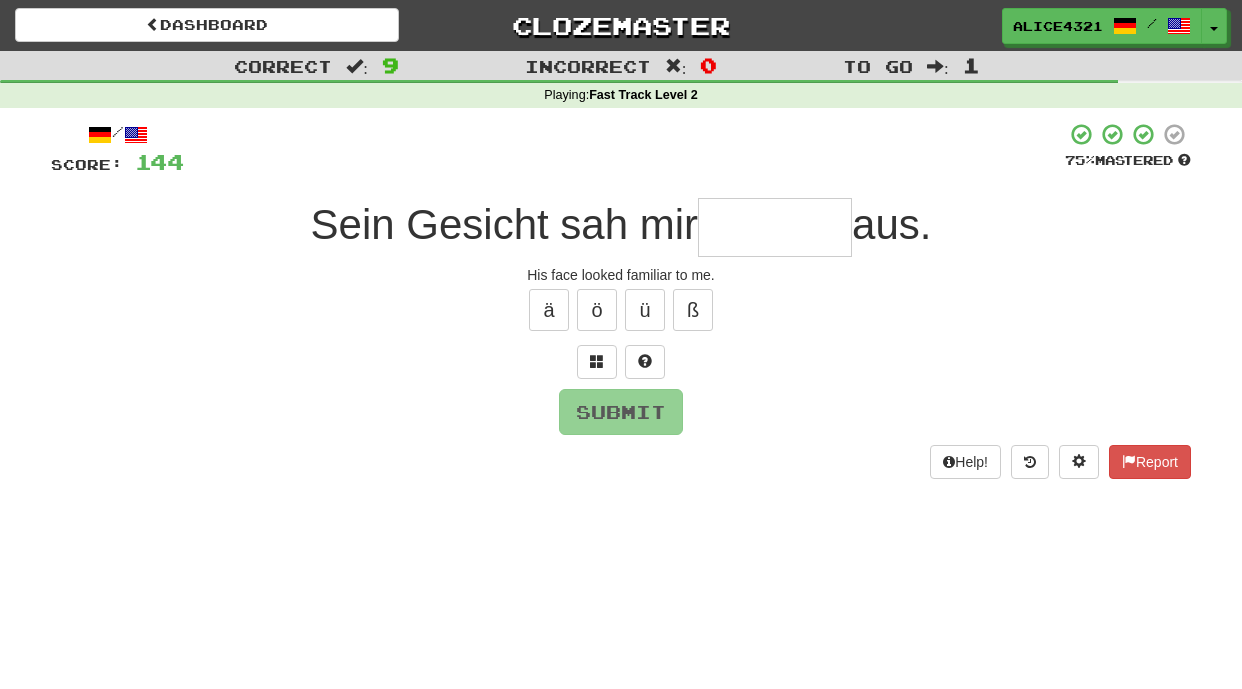 type on "*" 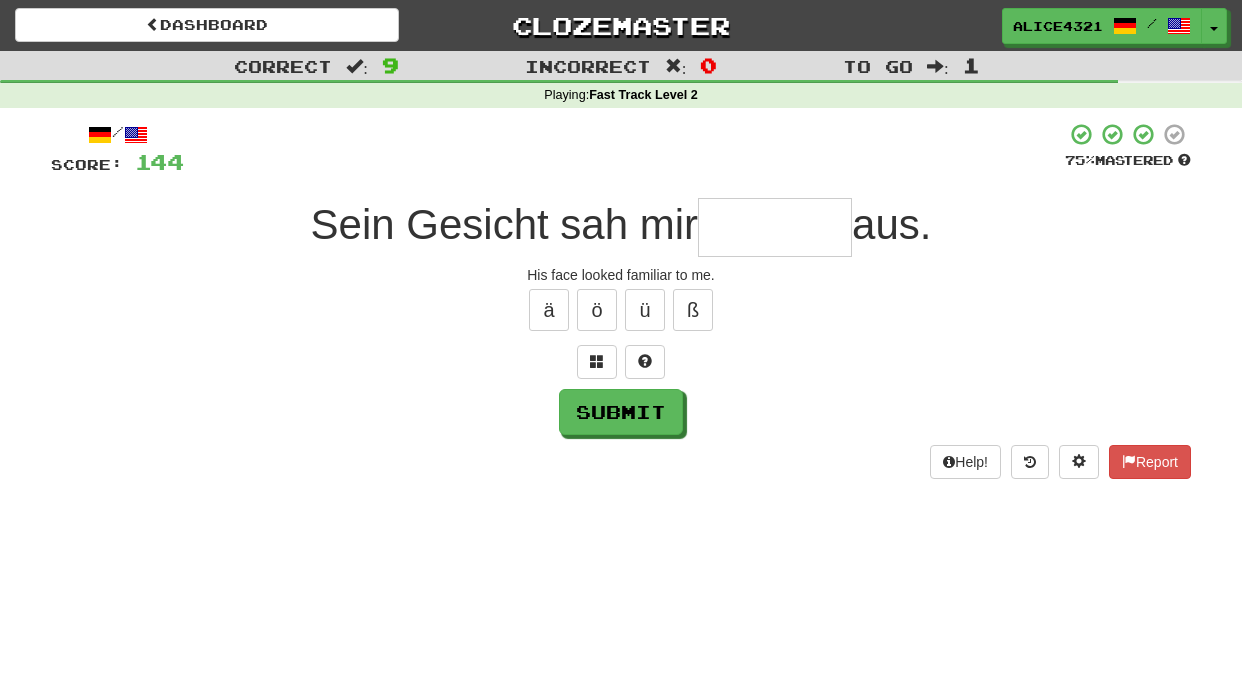 type on "*" 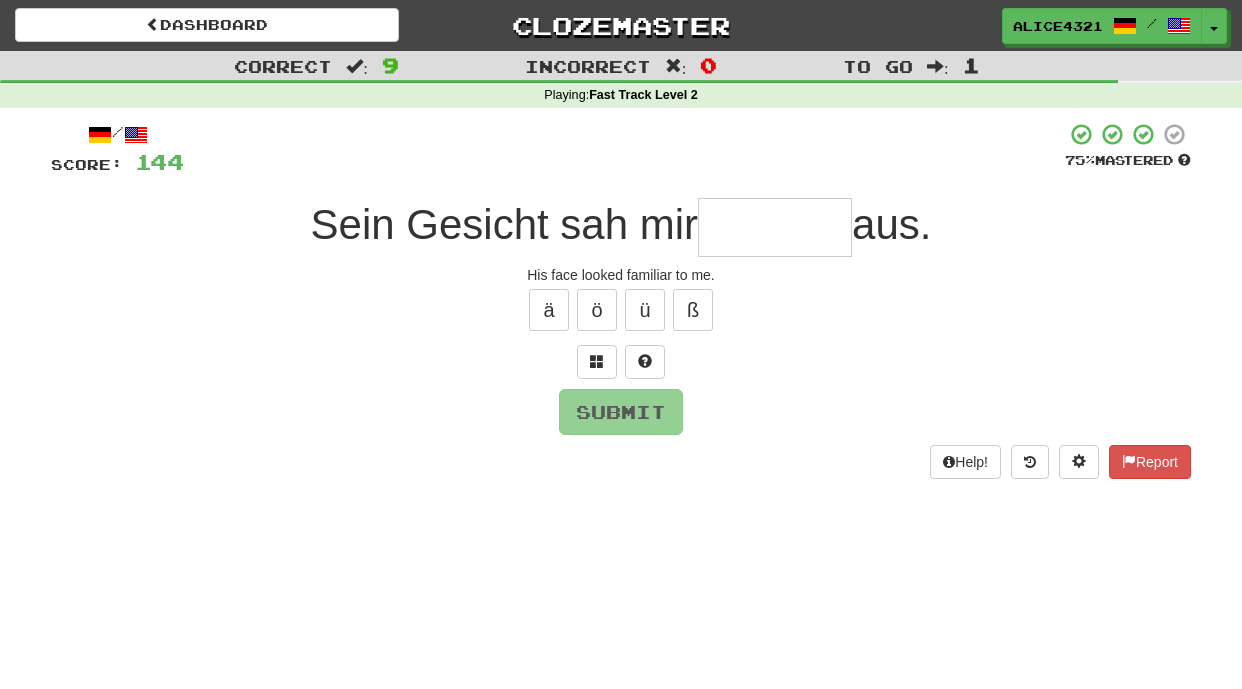 type on "*" 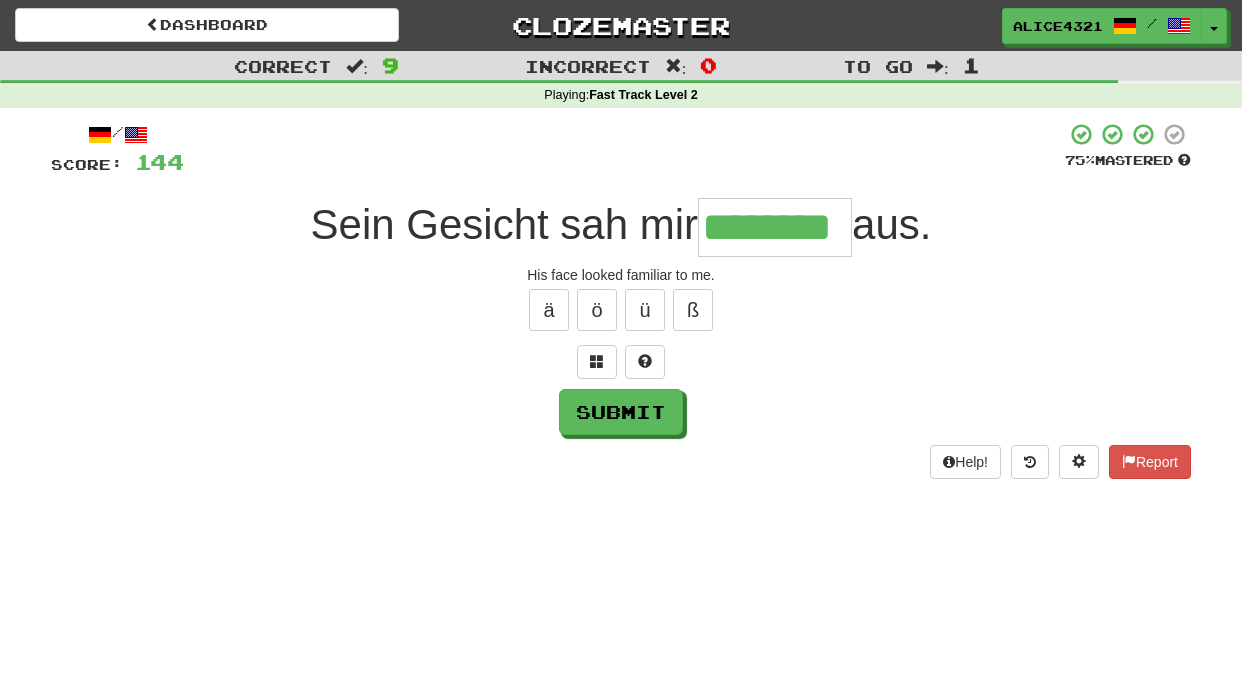 type on "********" 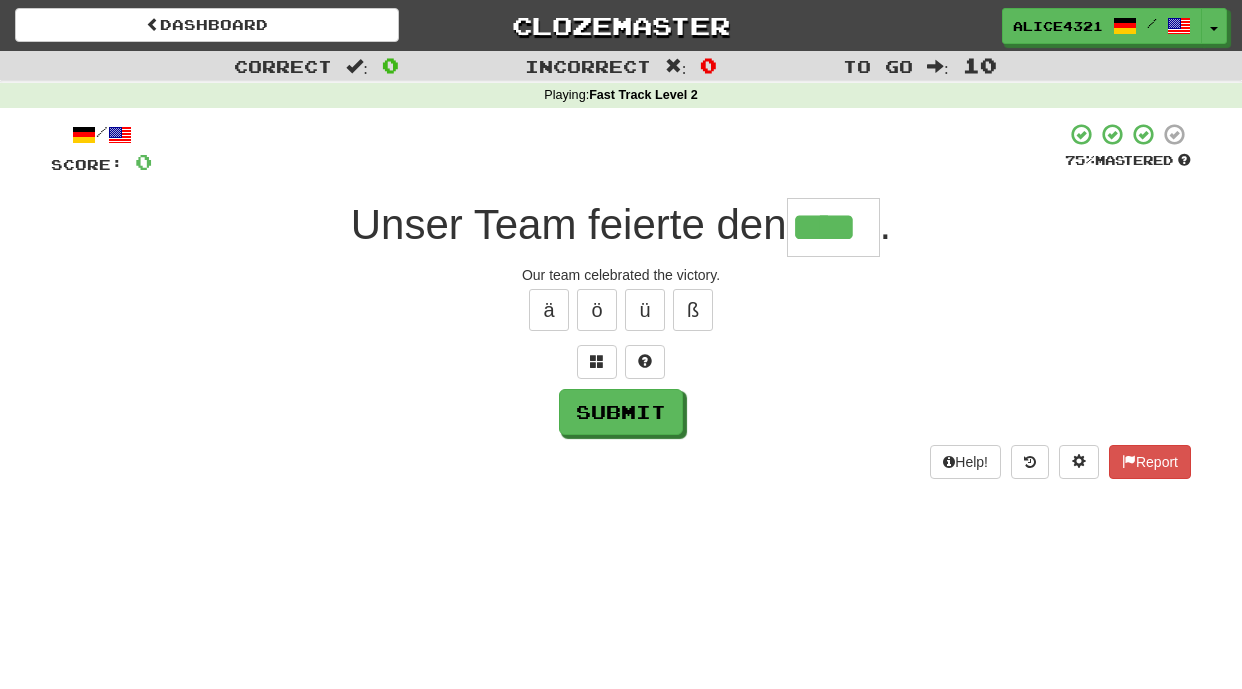 type on "****" 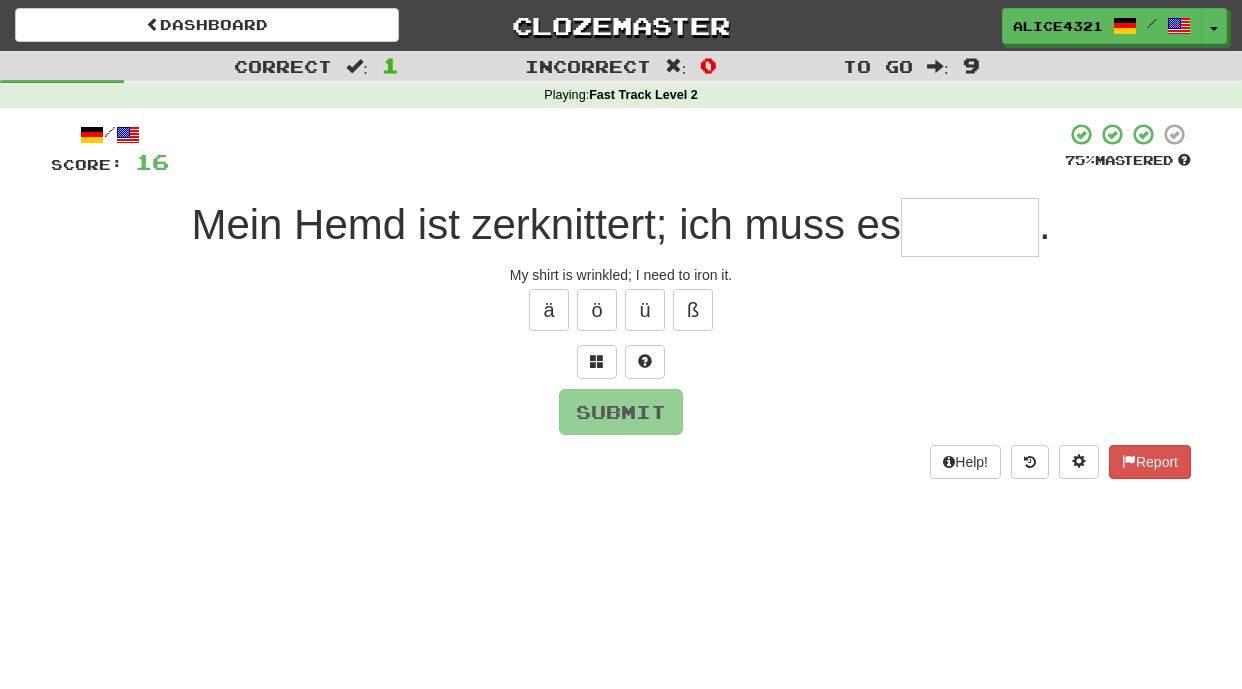 type on "*" 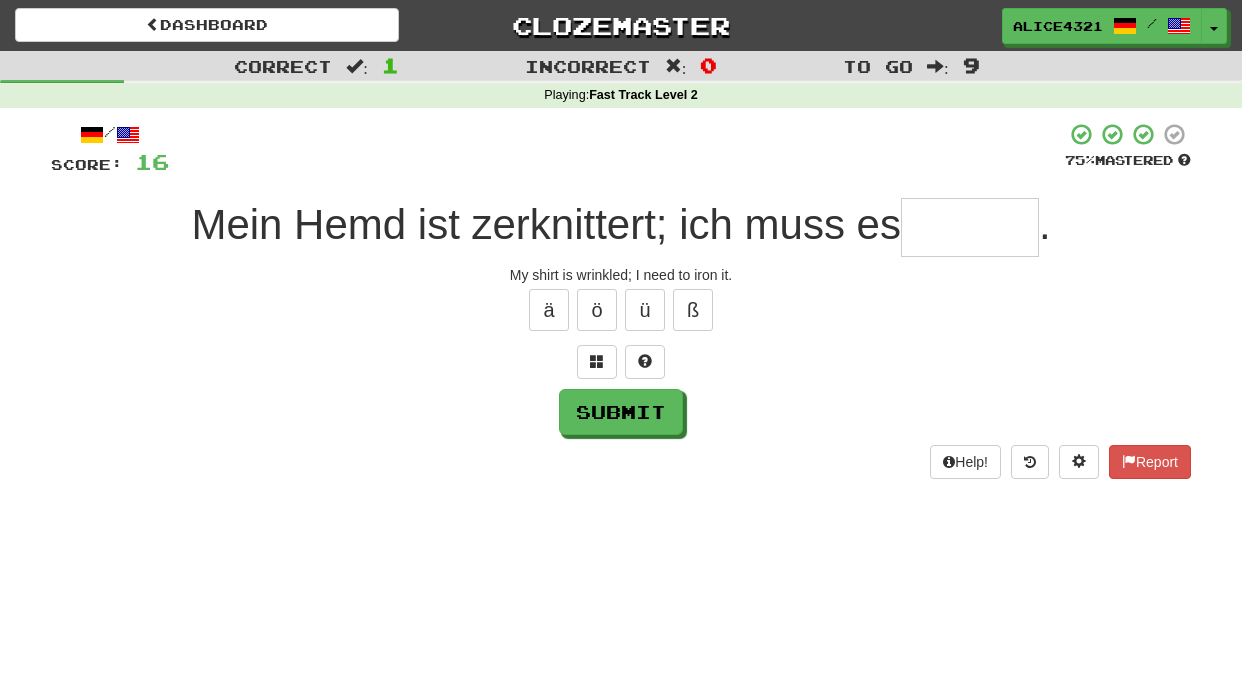 type on "*" 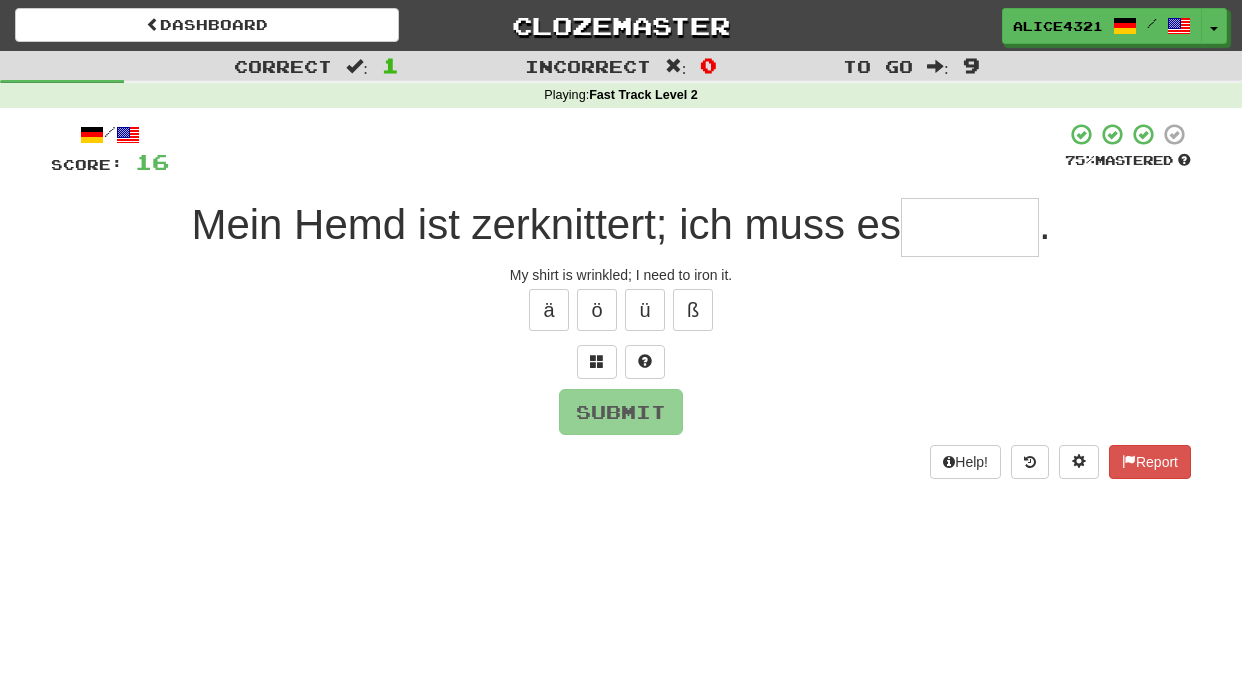type on "*" 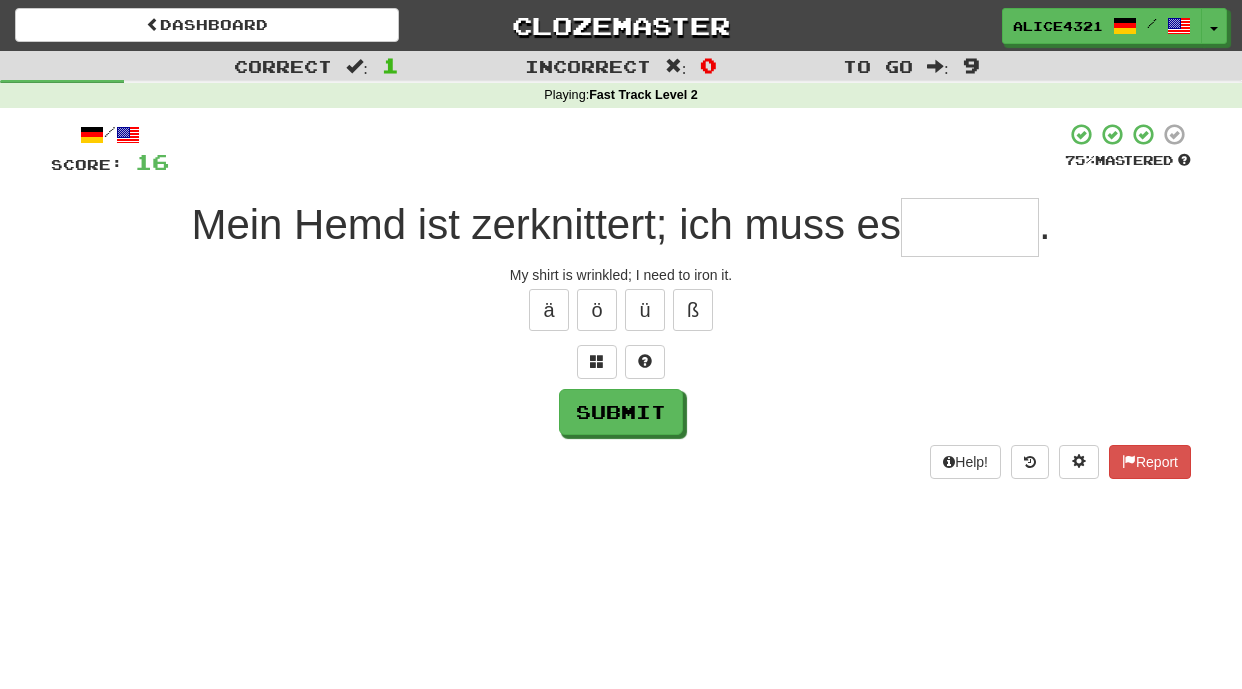 type on "*" 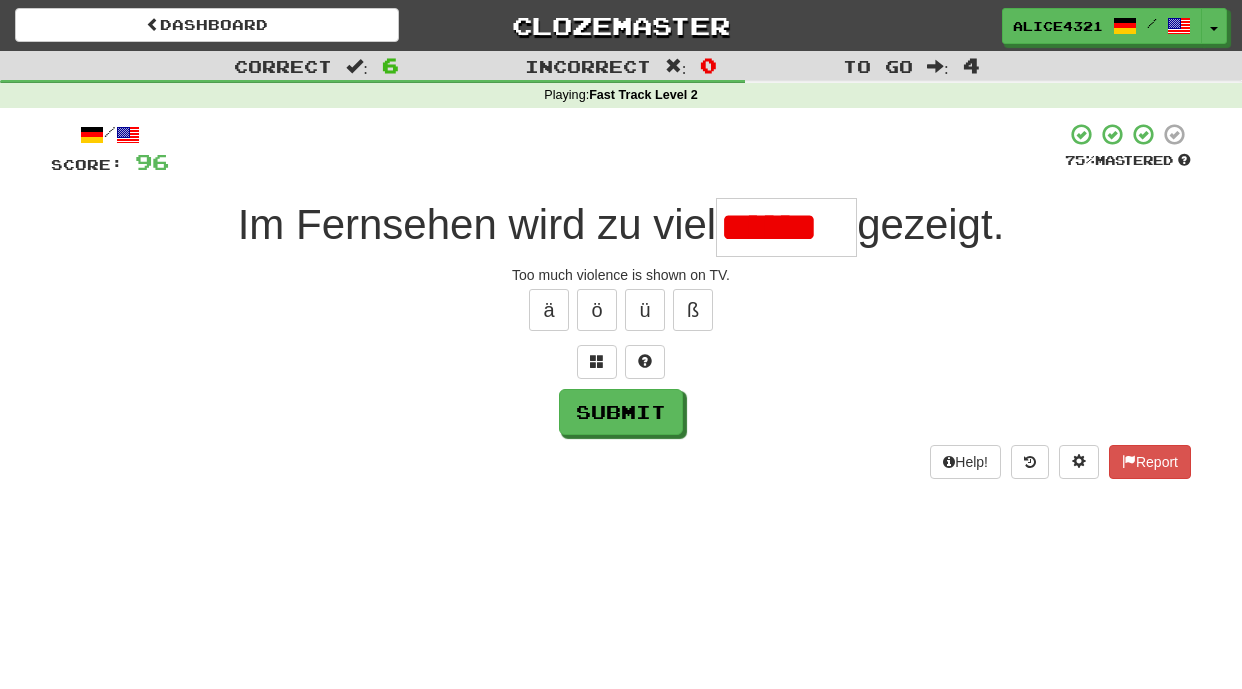 scroll, scrollTop: 0, scrollLeft: 0, axis: both 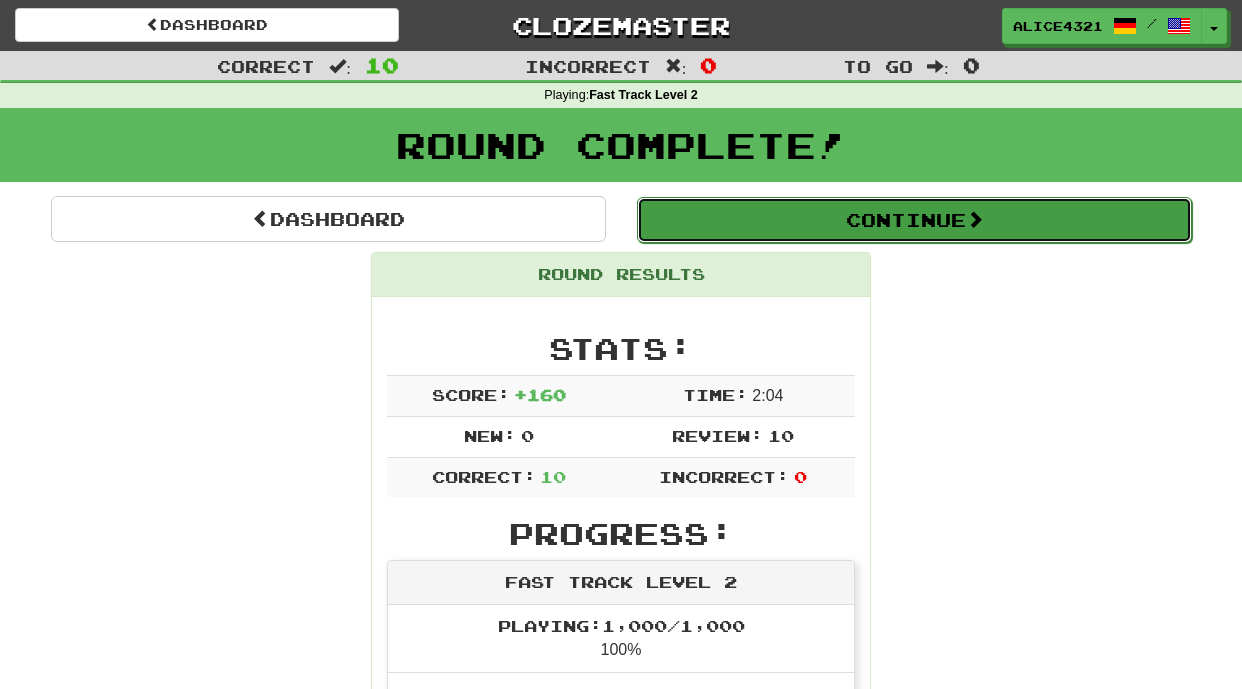 click at bounding box center [975, 219] 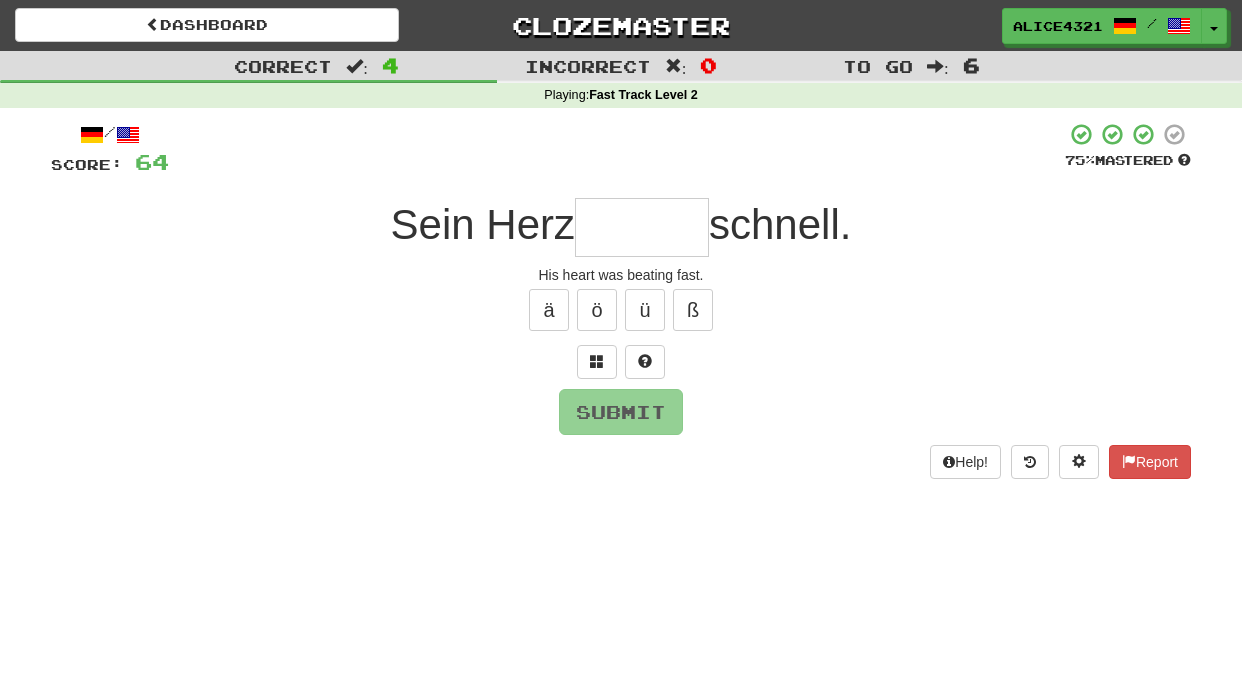 click at bounding box center (642, 227) 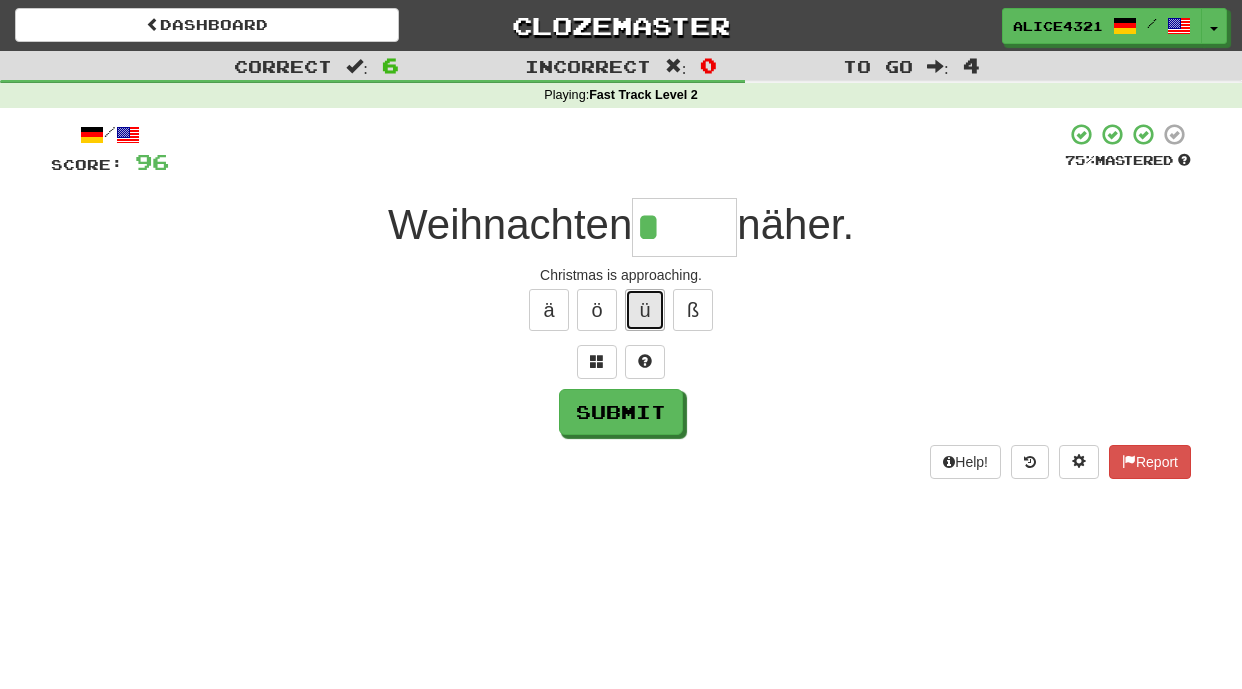 click on "ü" at bounding box center (645, 310) 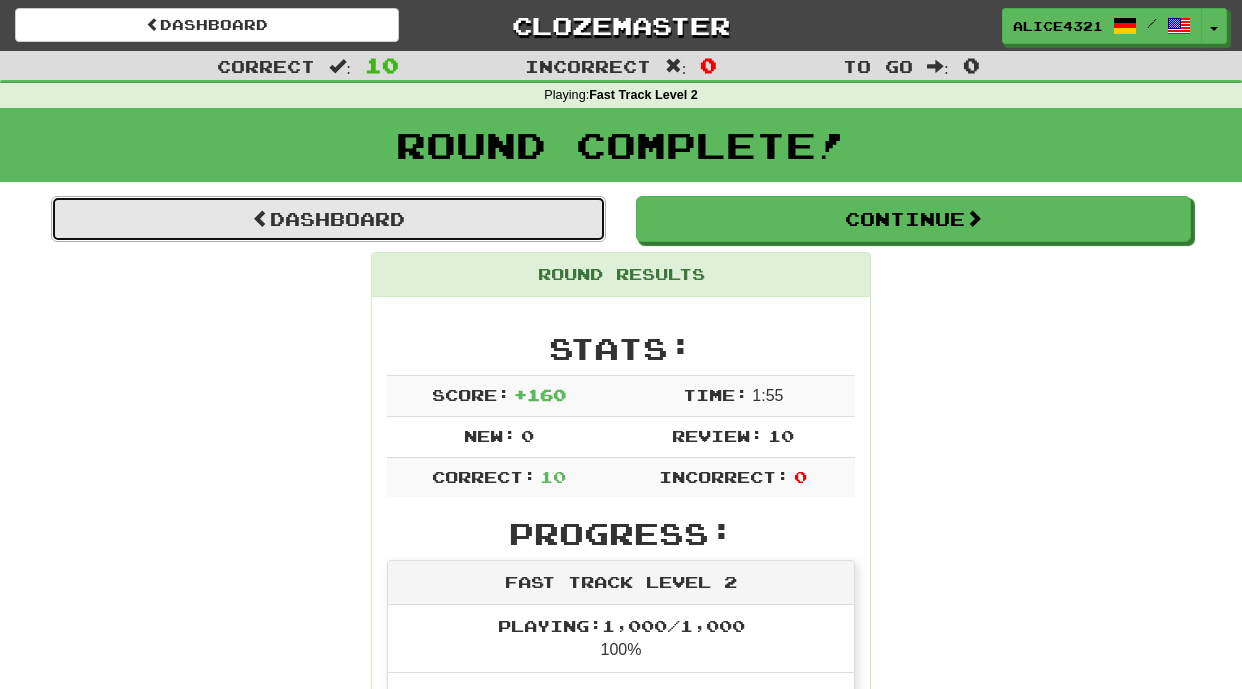 click on "Dashboard" at bounding box center [328, 219] 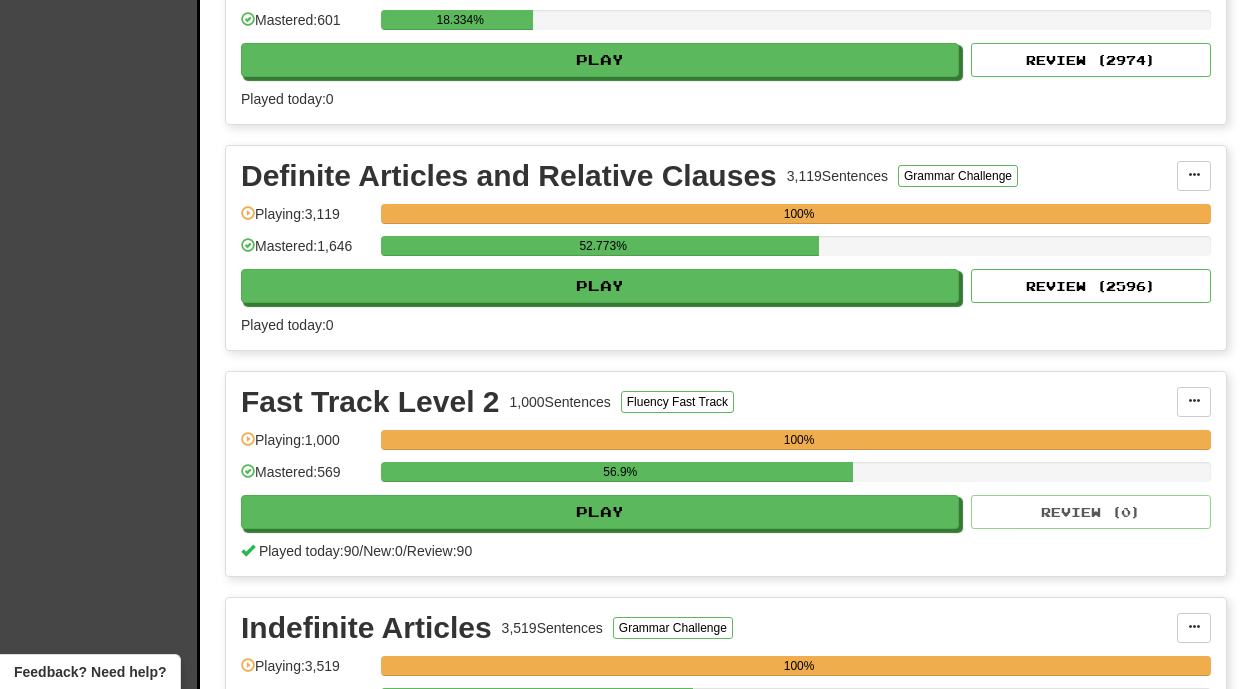 scroll, scrollTop: 561, scrollLeft: 0, axis: vertical 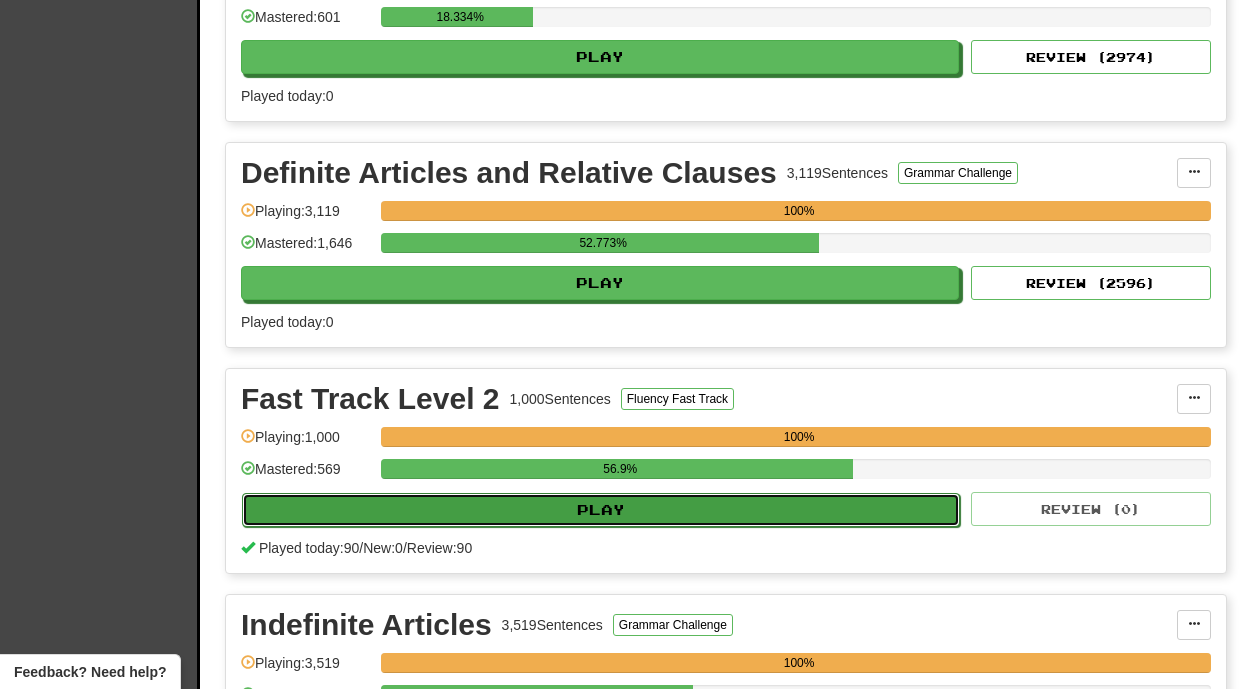 click on "Play" at bounding box center [601, 510] 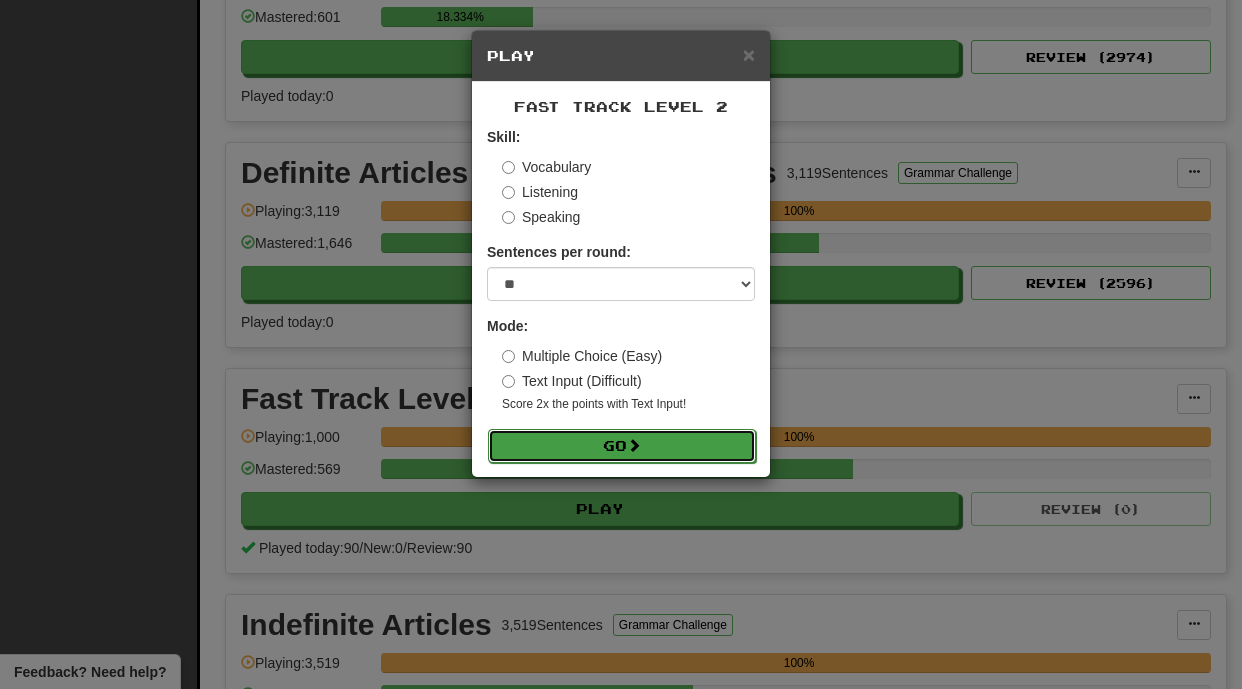 click at bounding box center (634, 445) 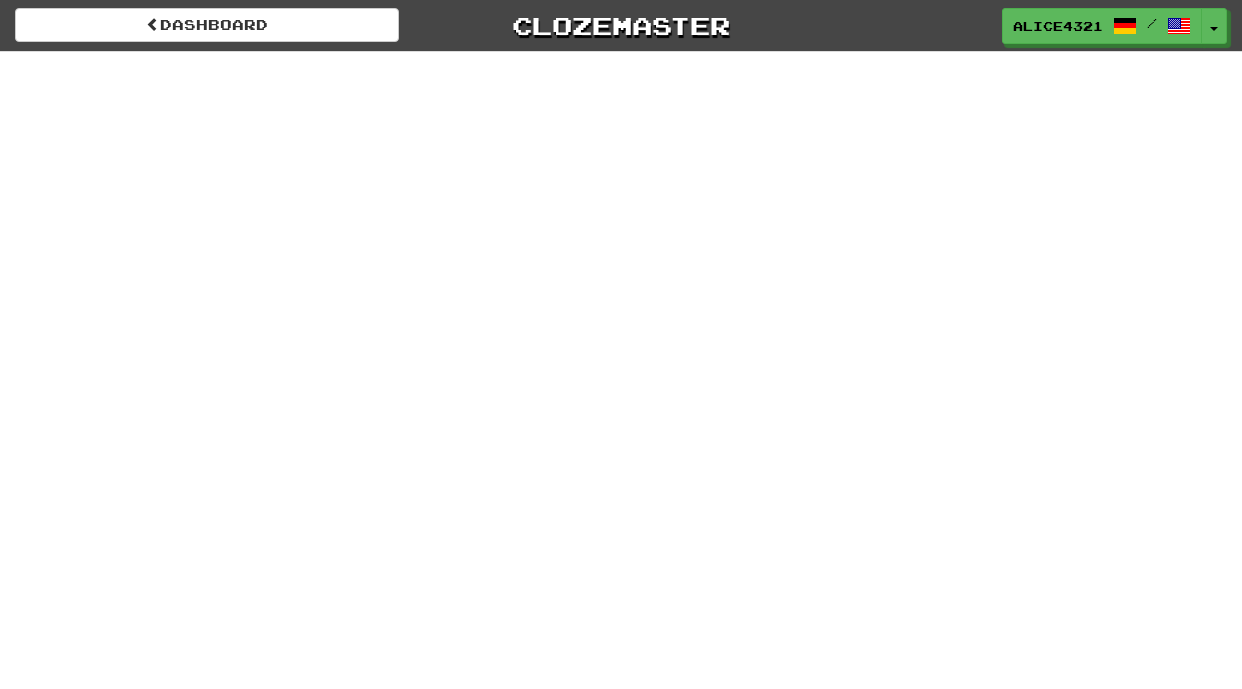 scroll, scrollTop: 0, scrollLeft: 0, axis: both 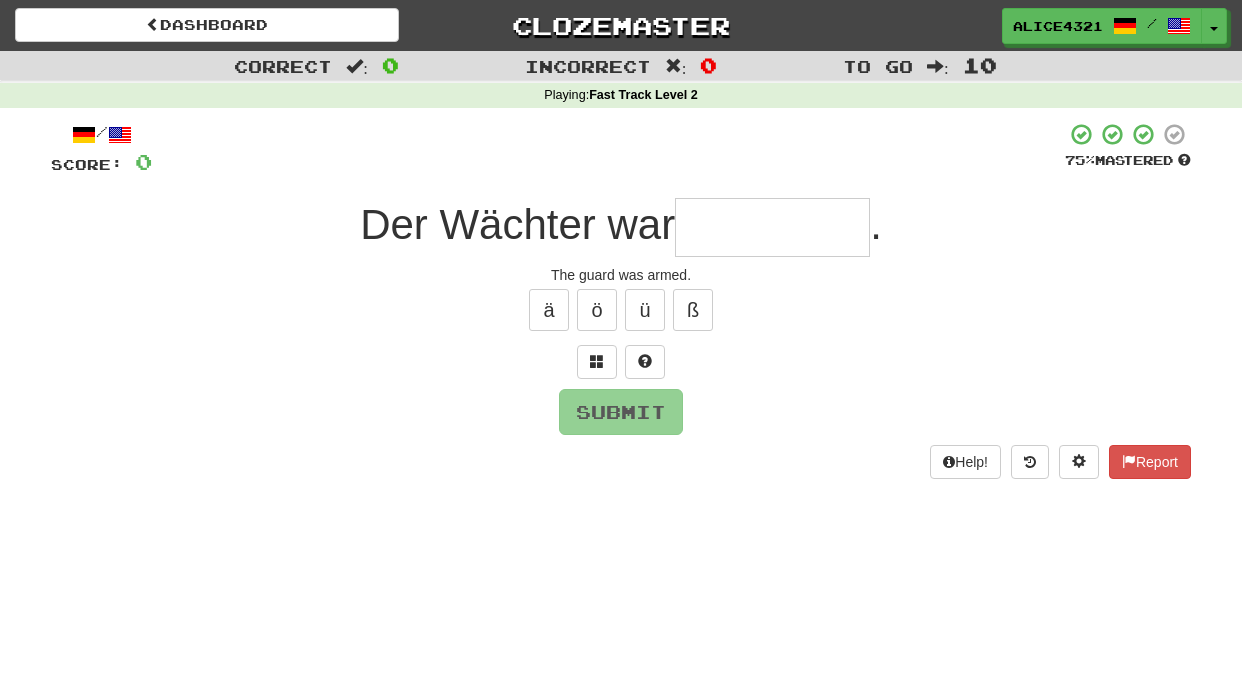 click at bounding box center [772, 227] 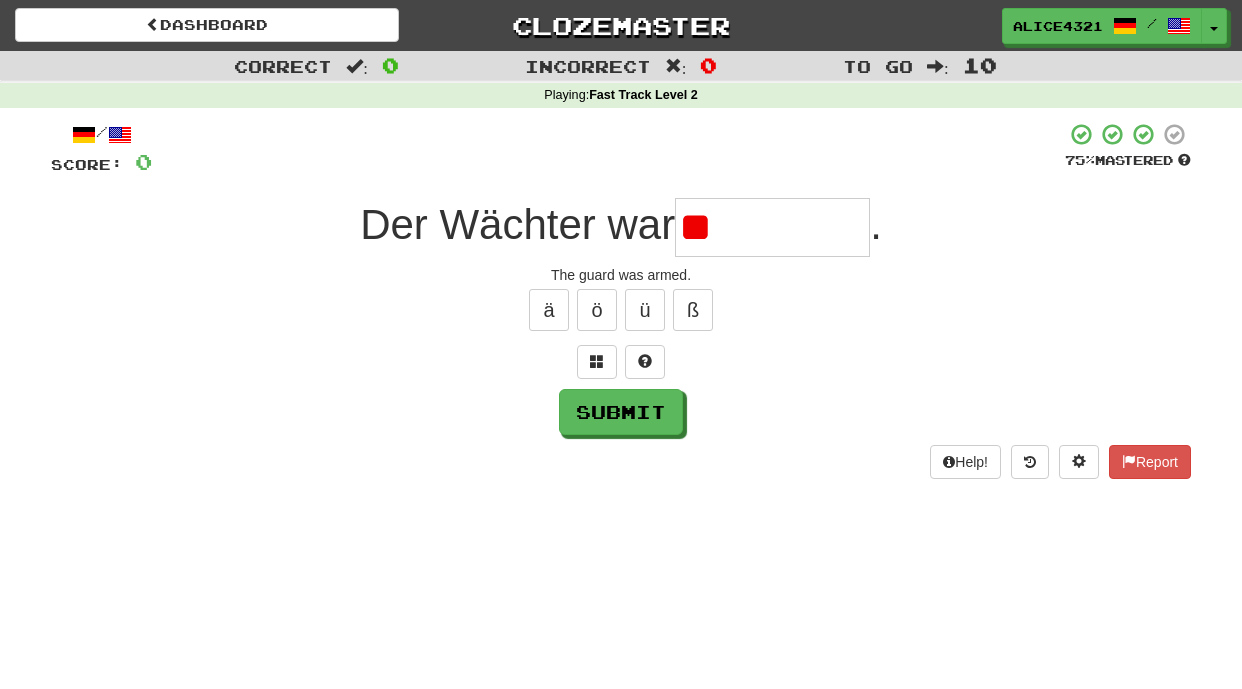 type on "*" 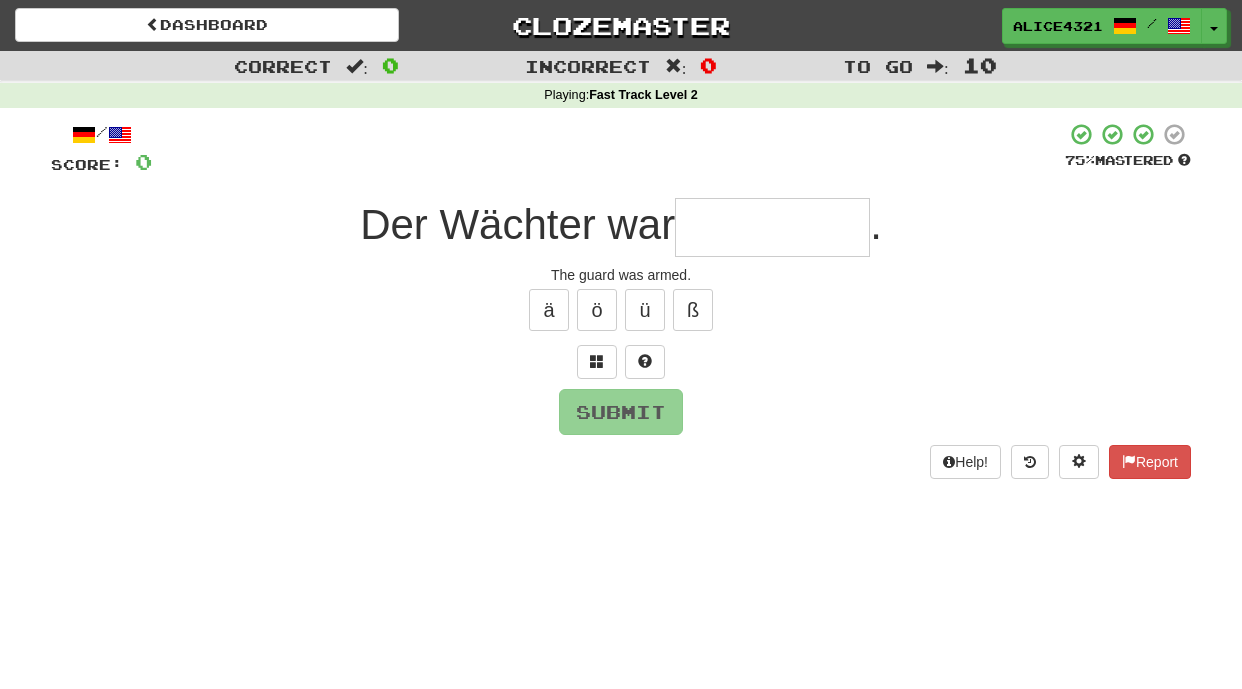 type on "*" 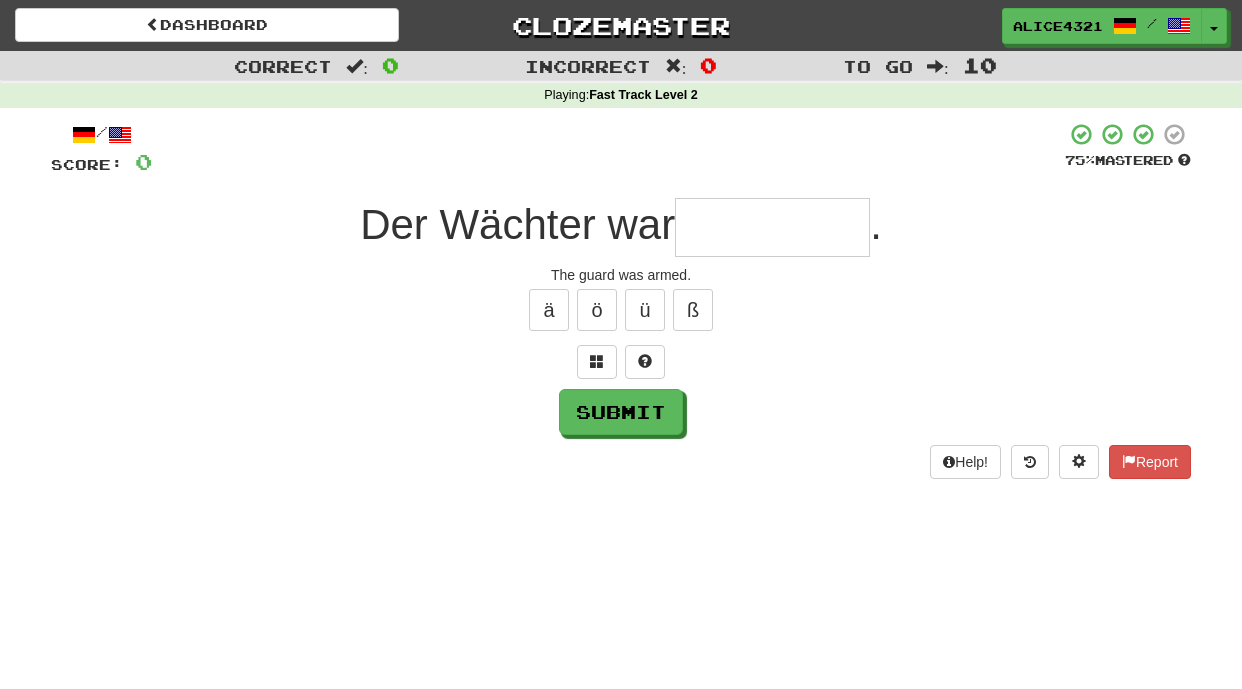 type on "*" 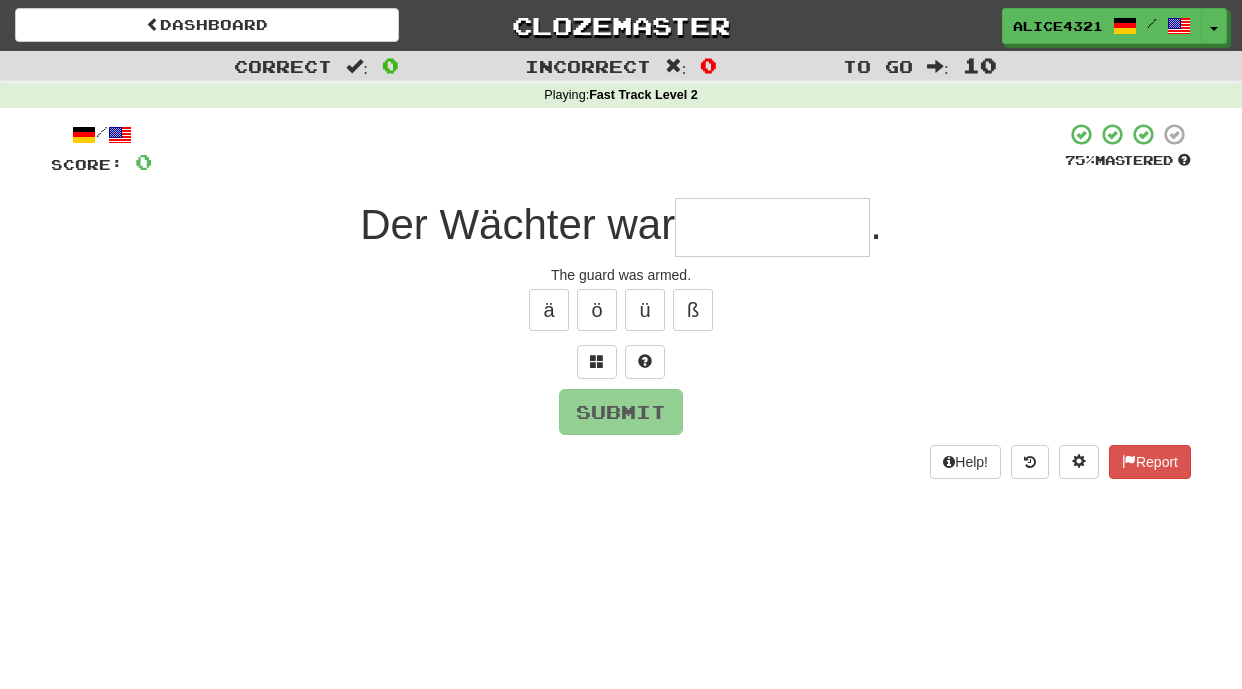type on "*" 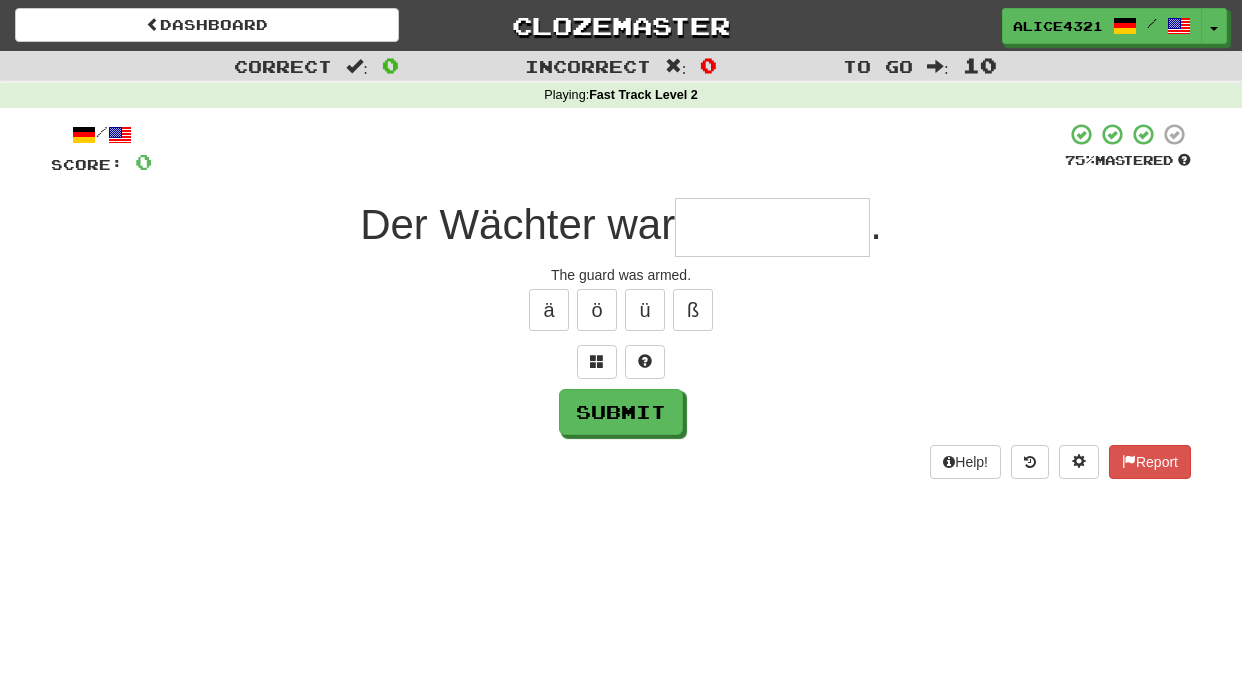type on "*" 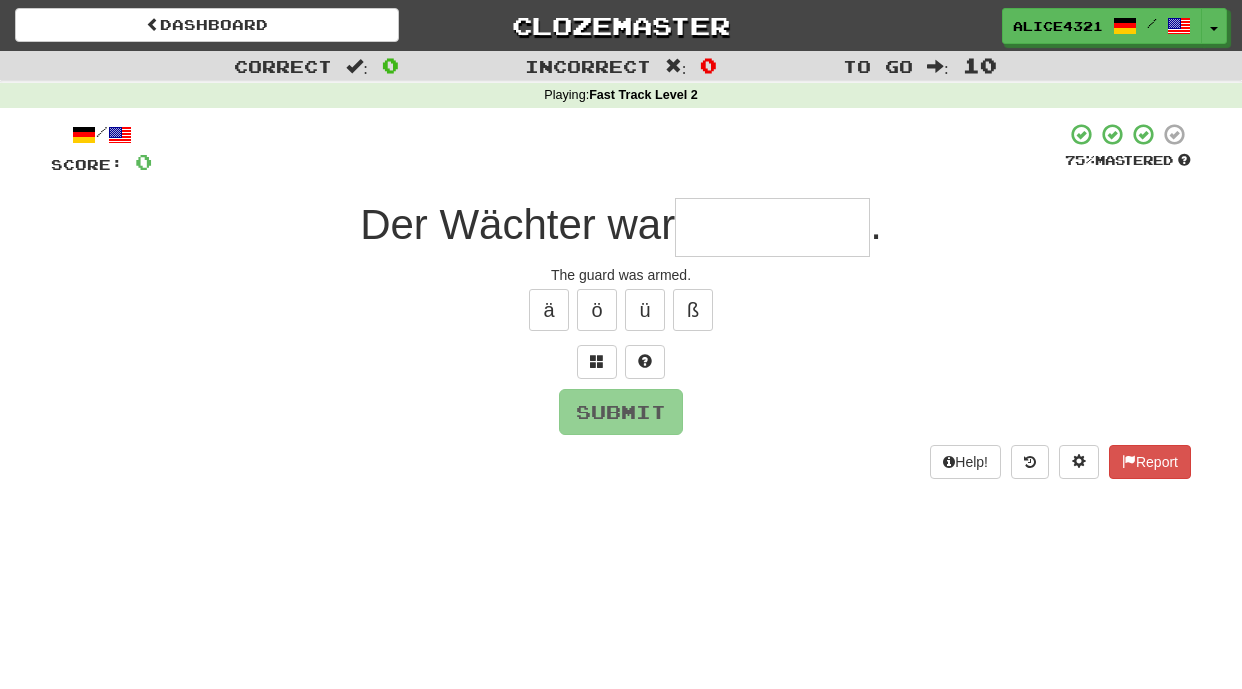 type on "*" 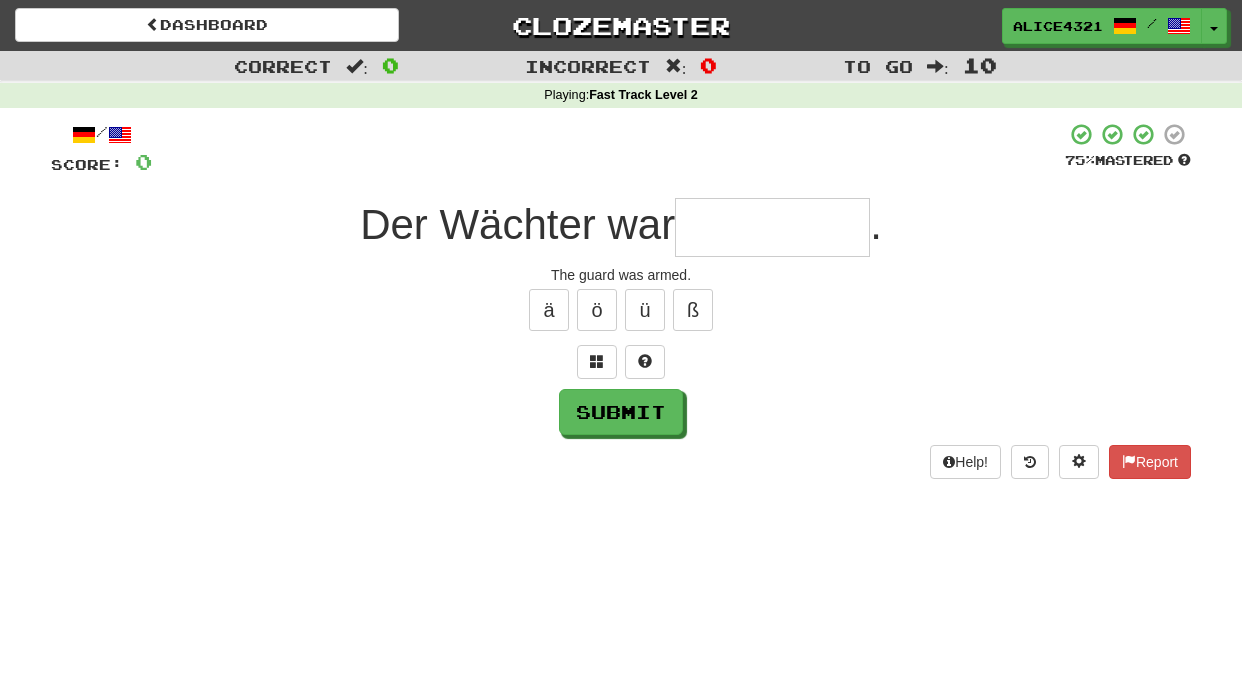 type on "*" 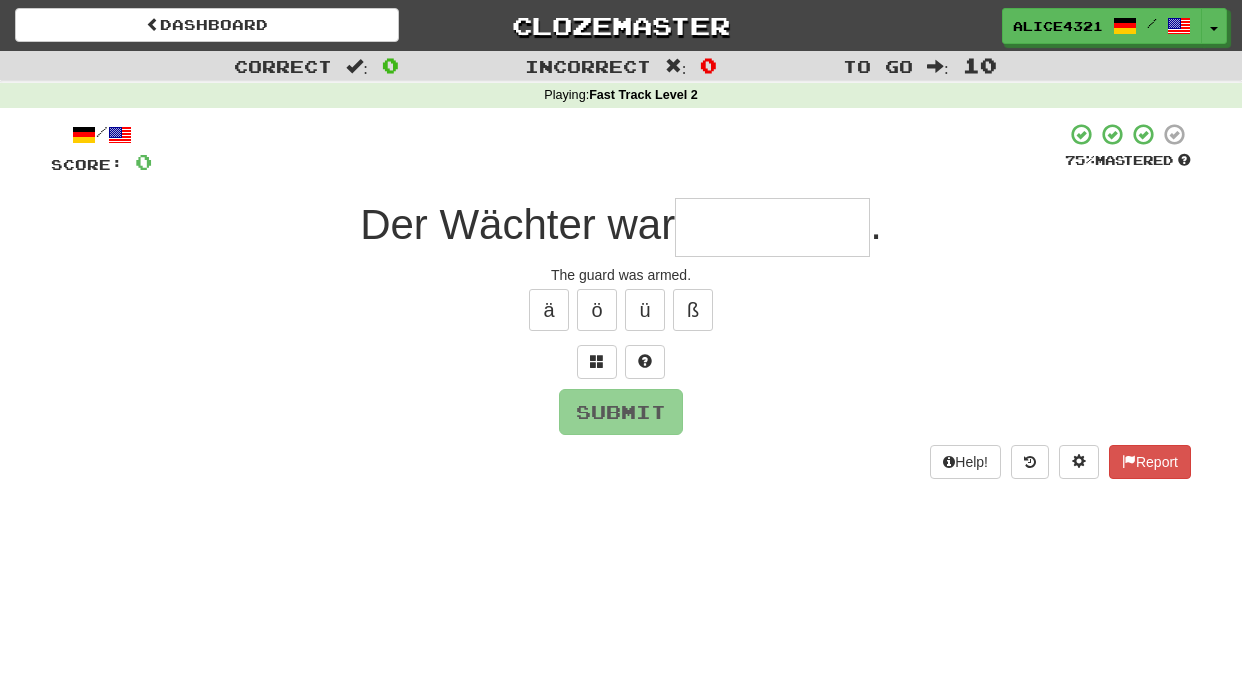 type on "*" 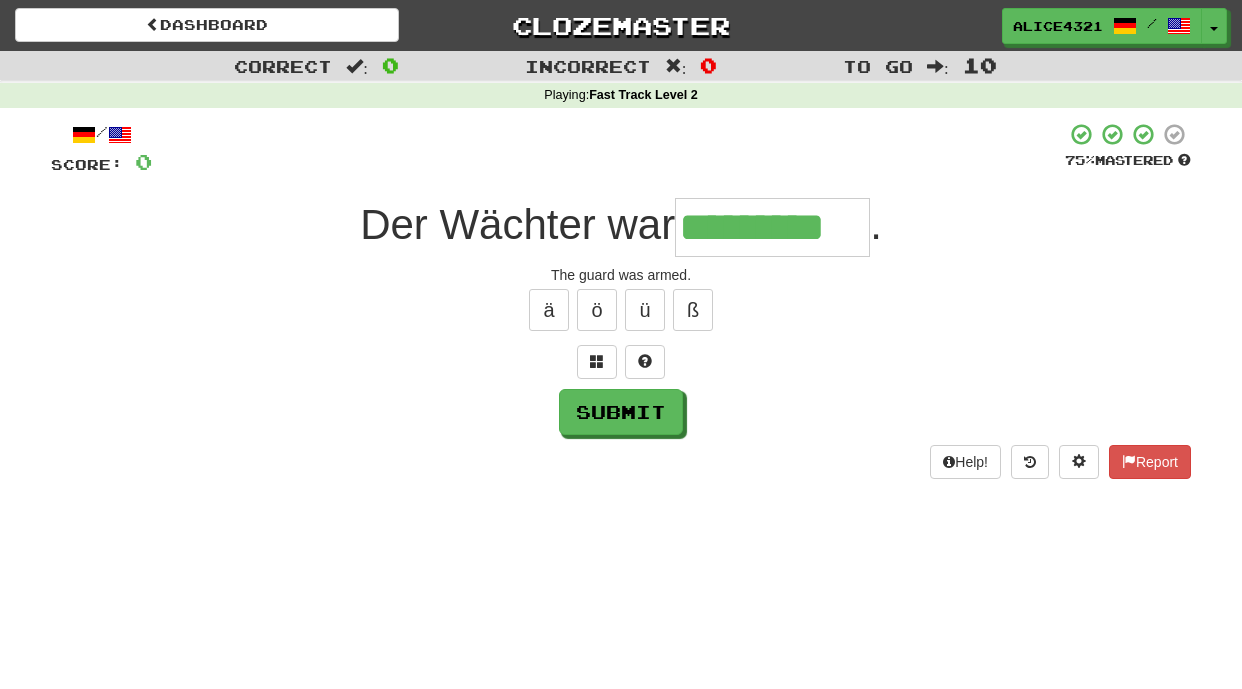 type on "*********" 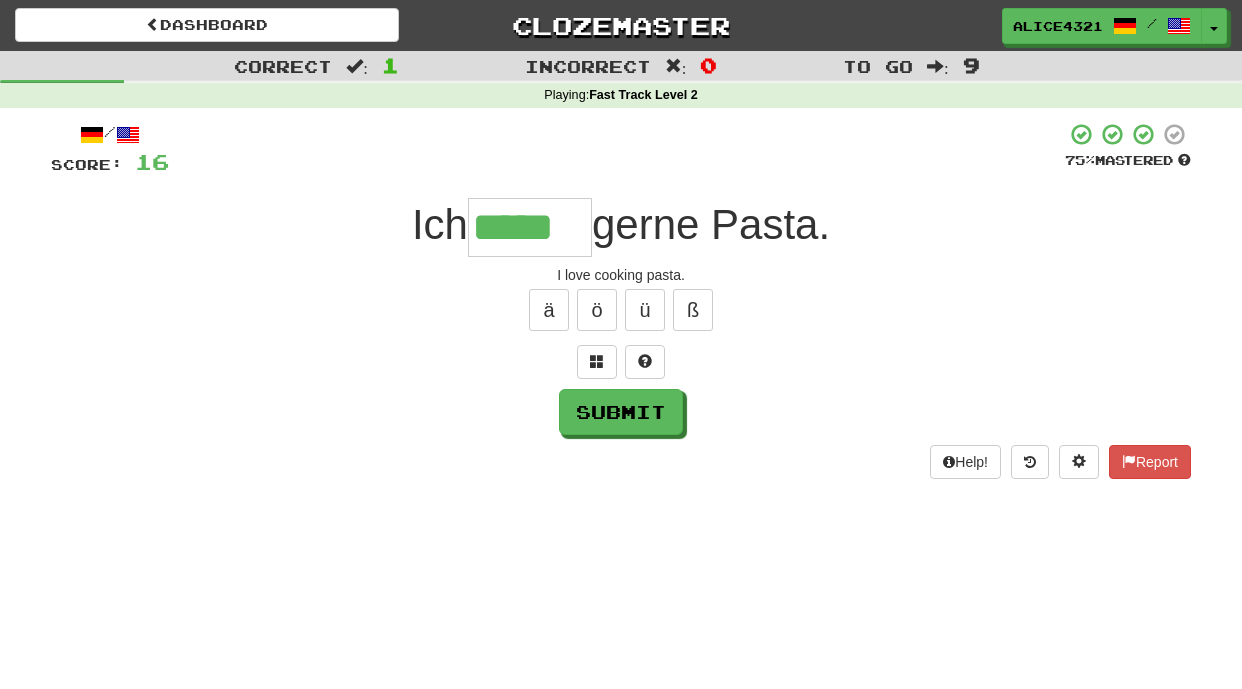 type on "*****" 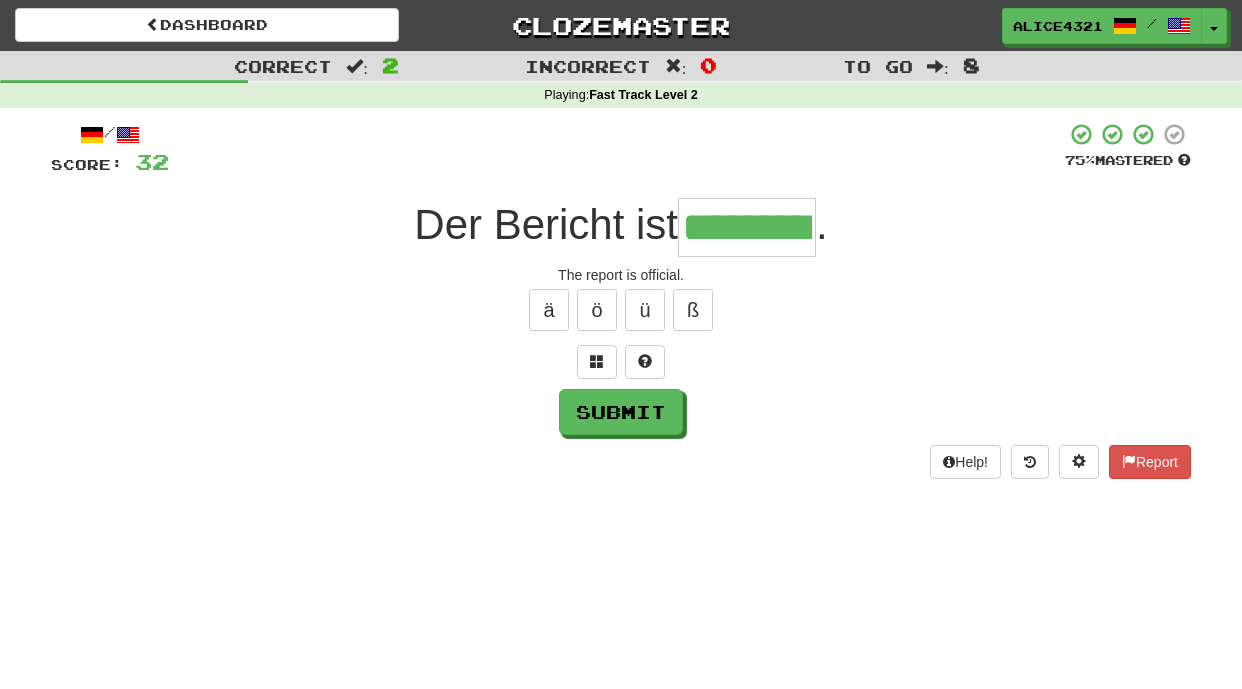 type on "*********" 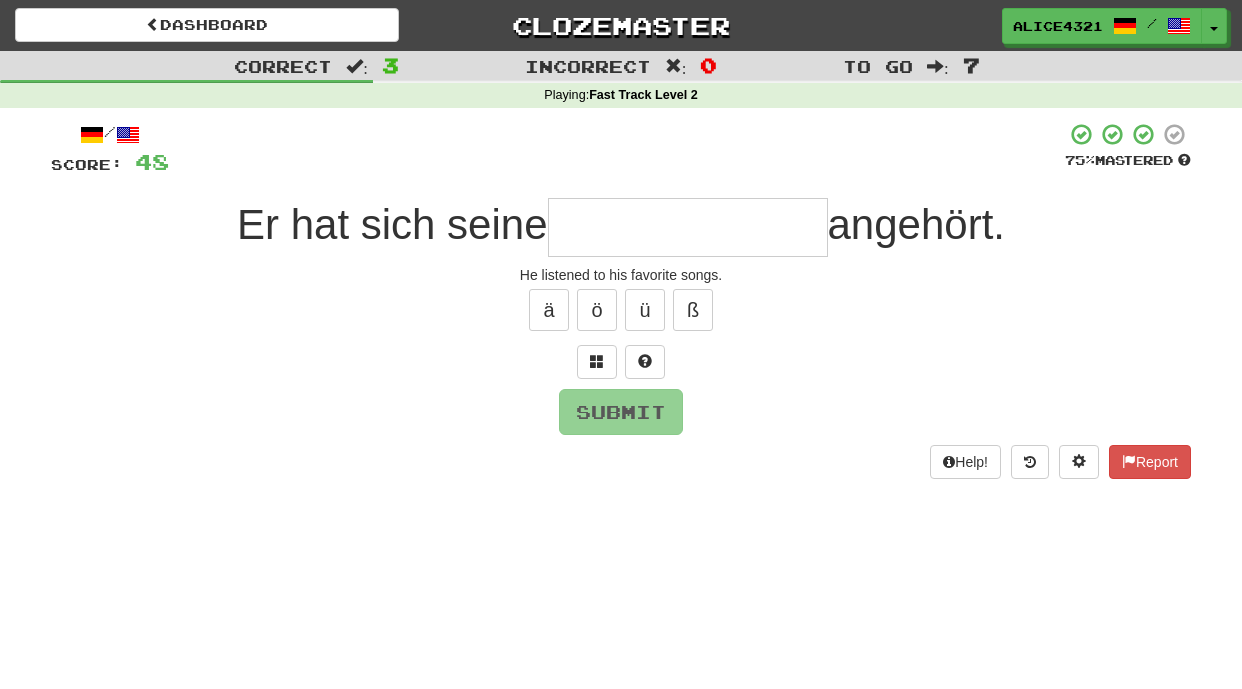 click at bounding box center [688, 227] 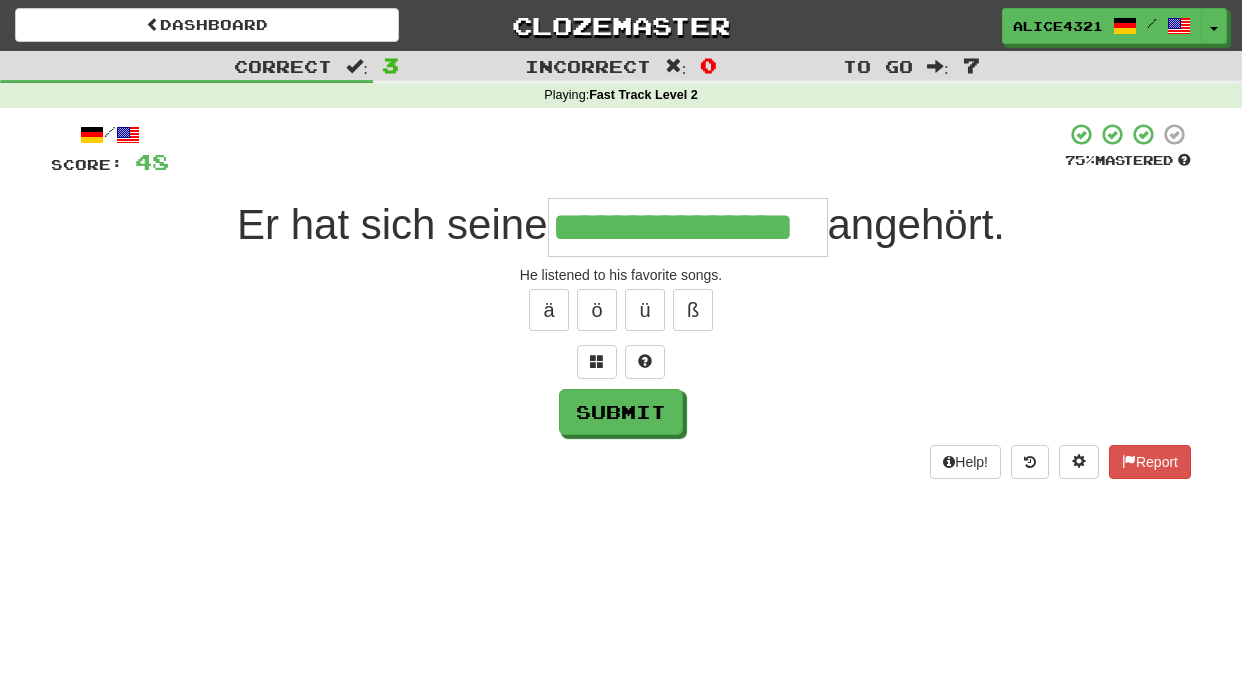 type on "**********" 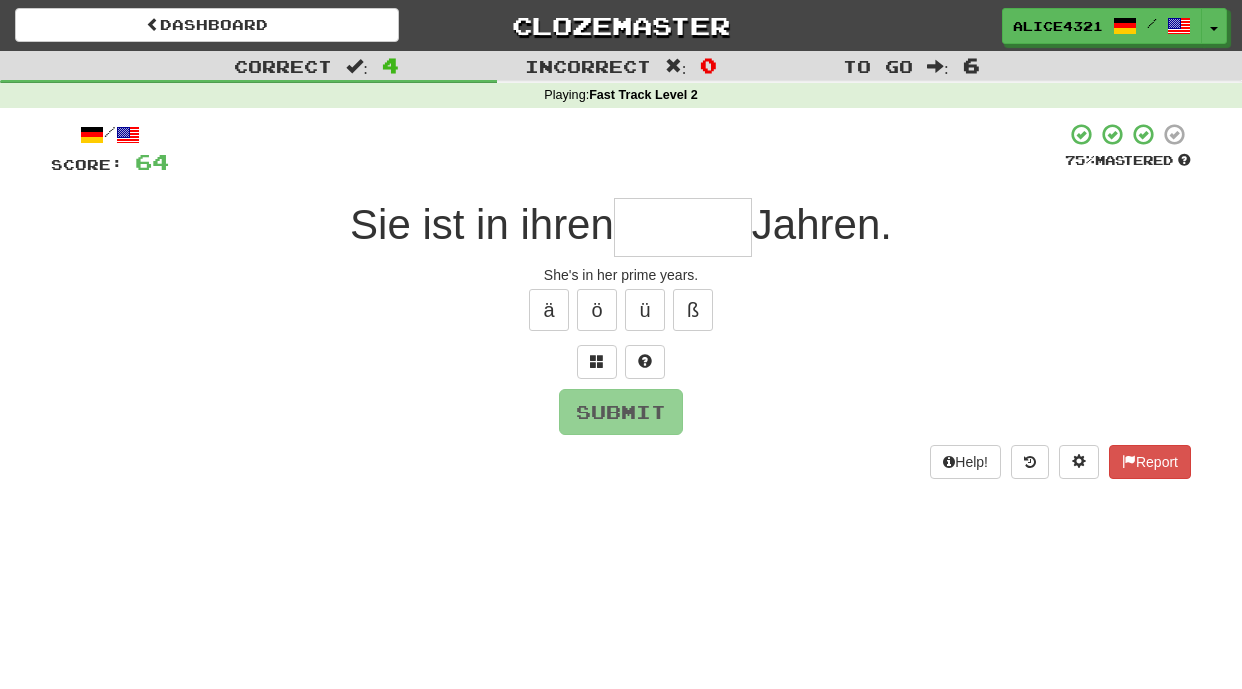 type on "*" 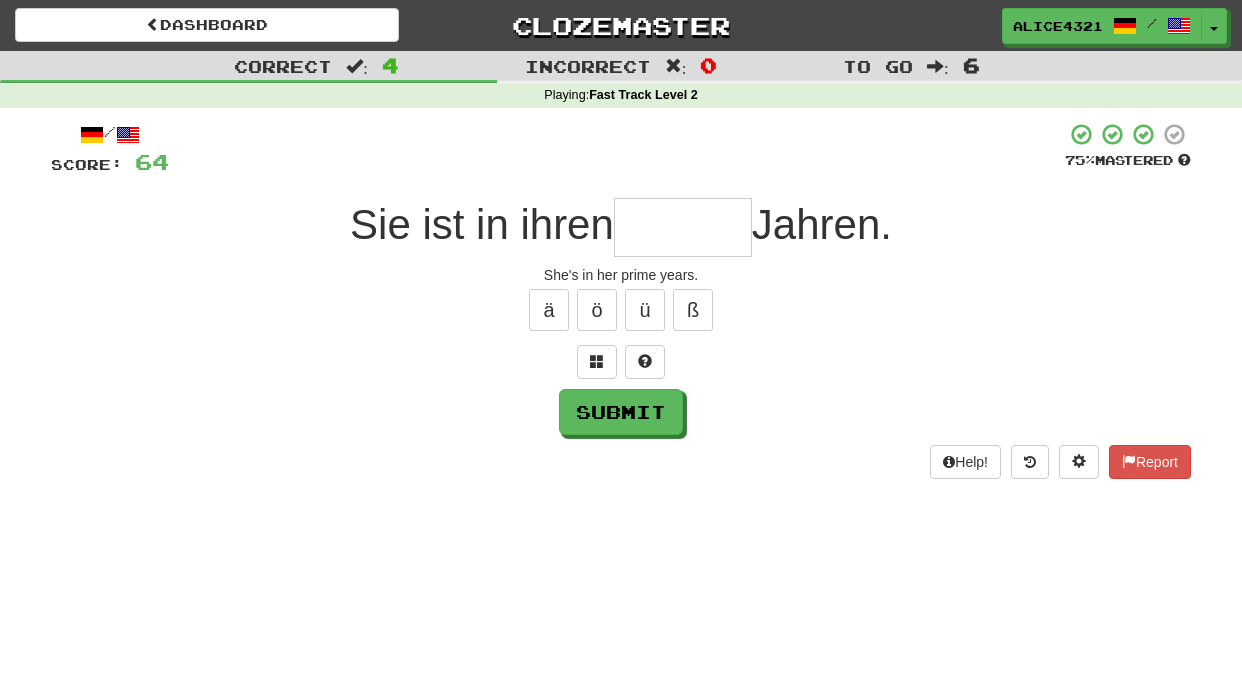 type on "*" 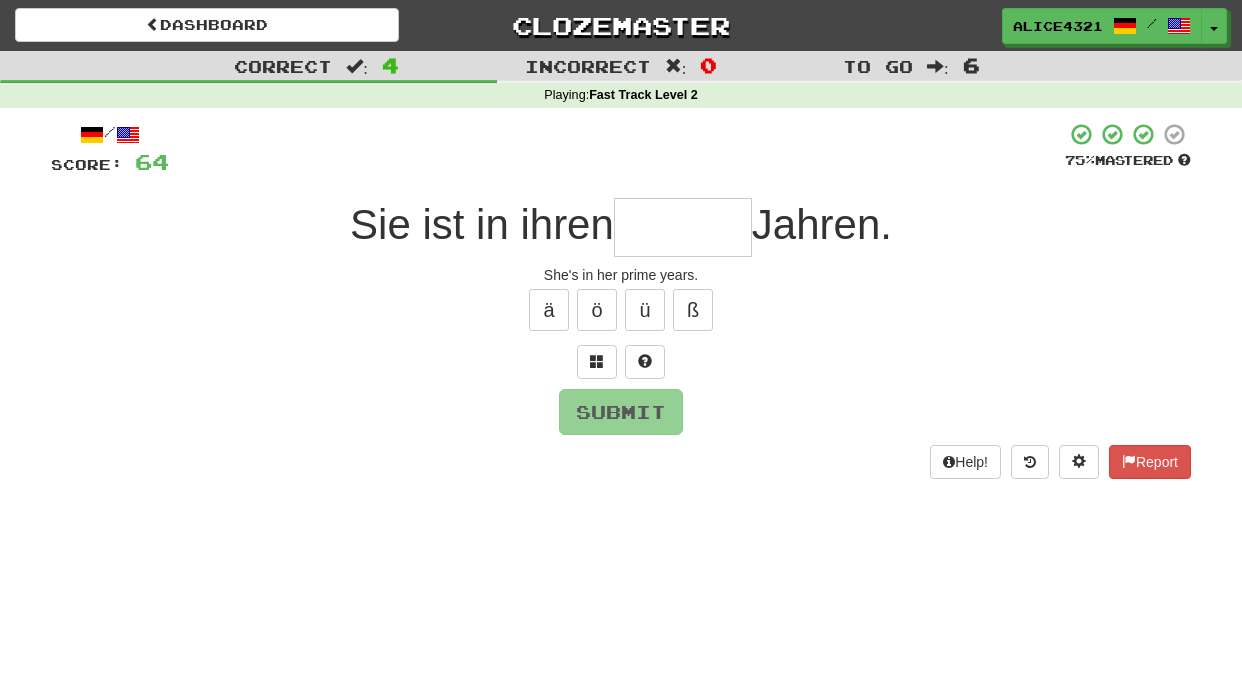 type on "*" 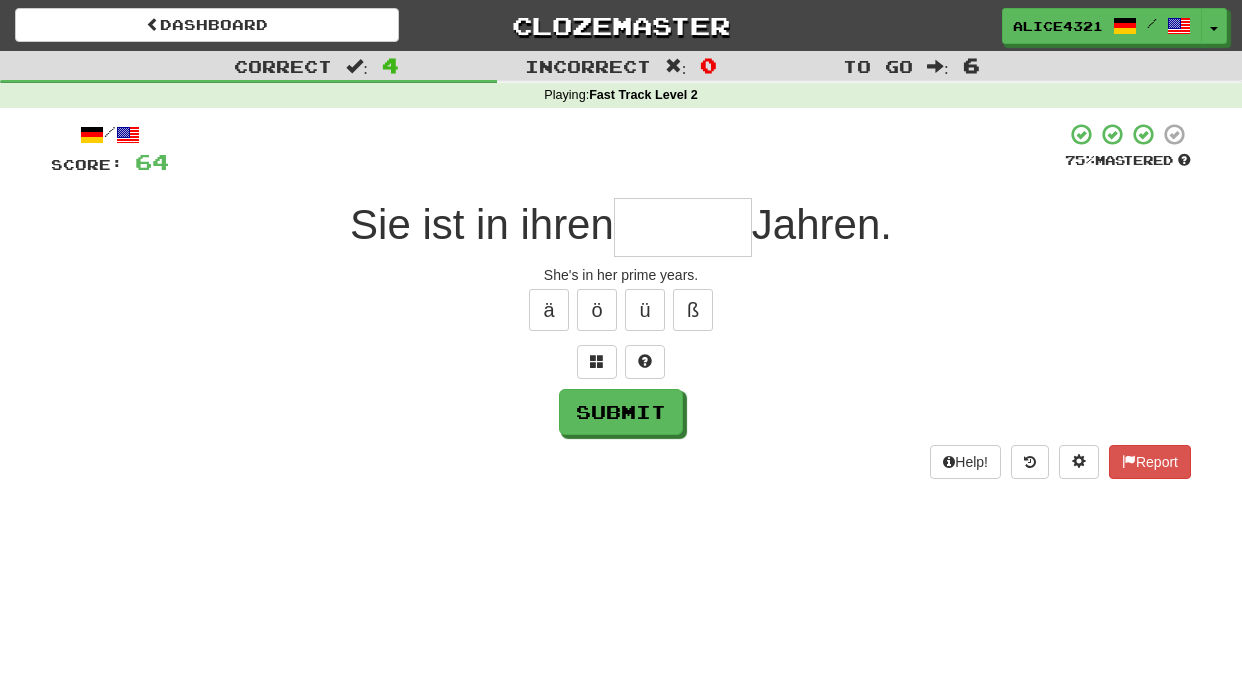 type on "*" 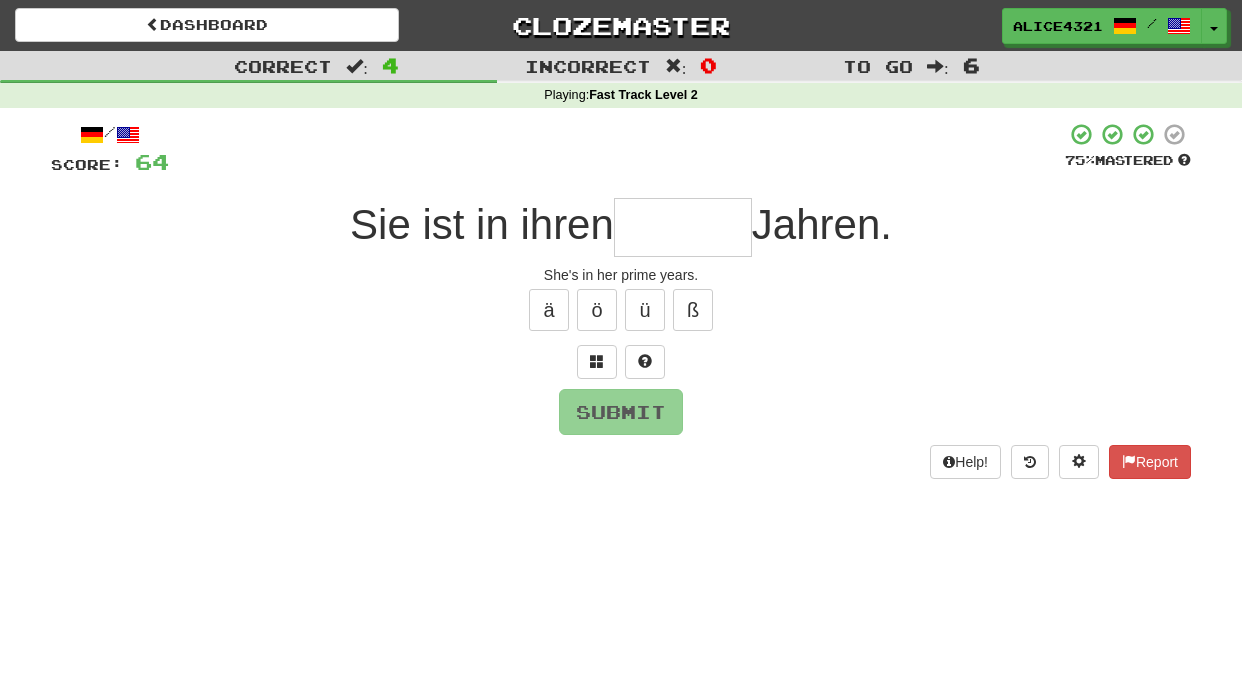 type on "*" 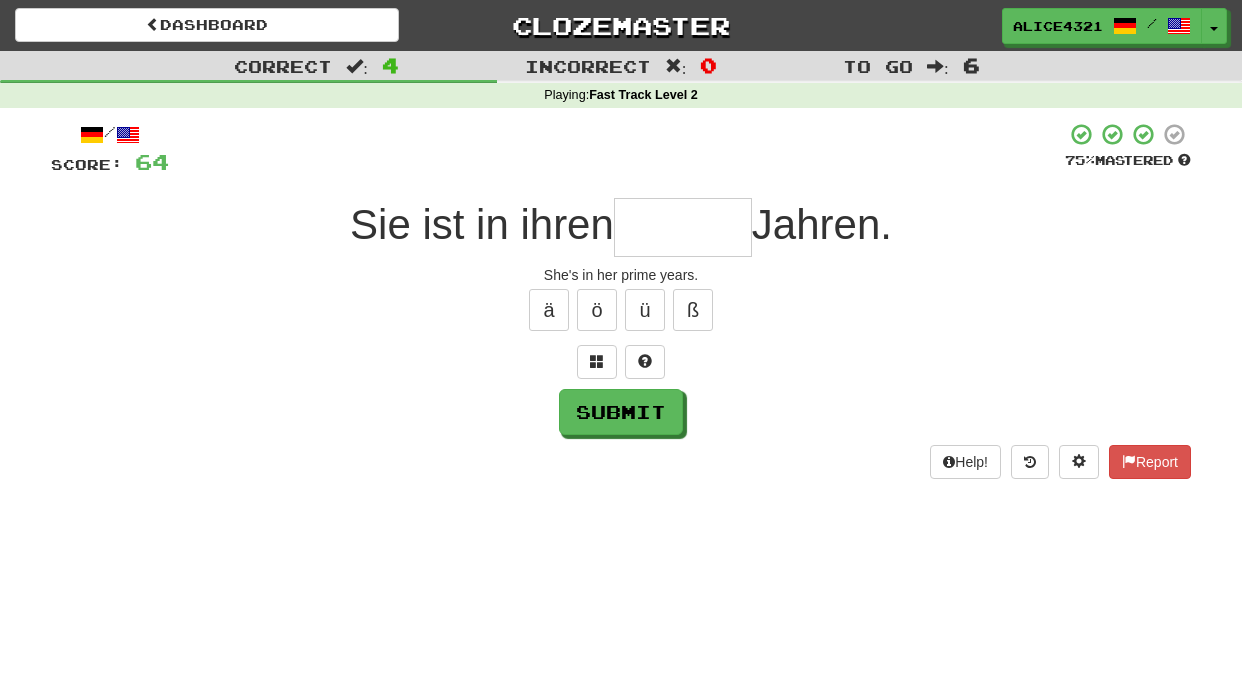 type on "*" 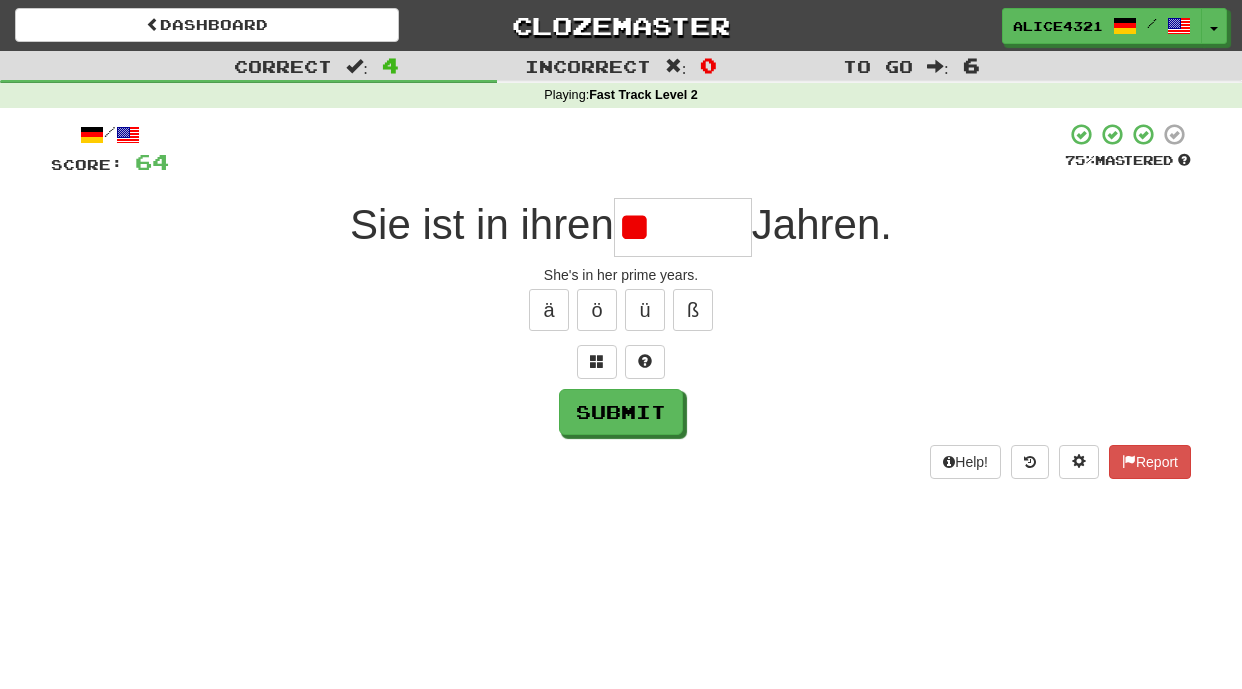 type on "*" 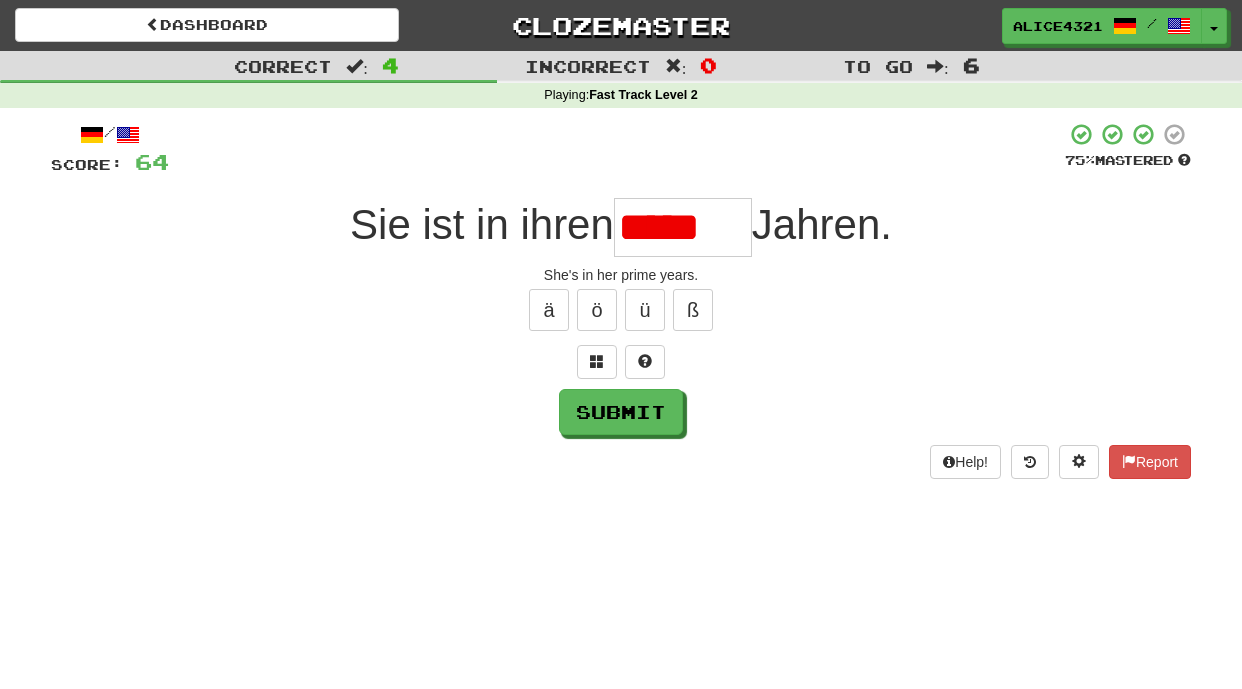 scroll, scrollTop: 0, scrollLeft: 0, axis: both 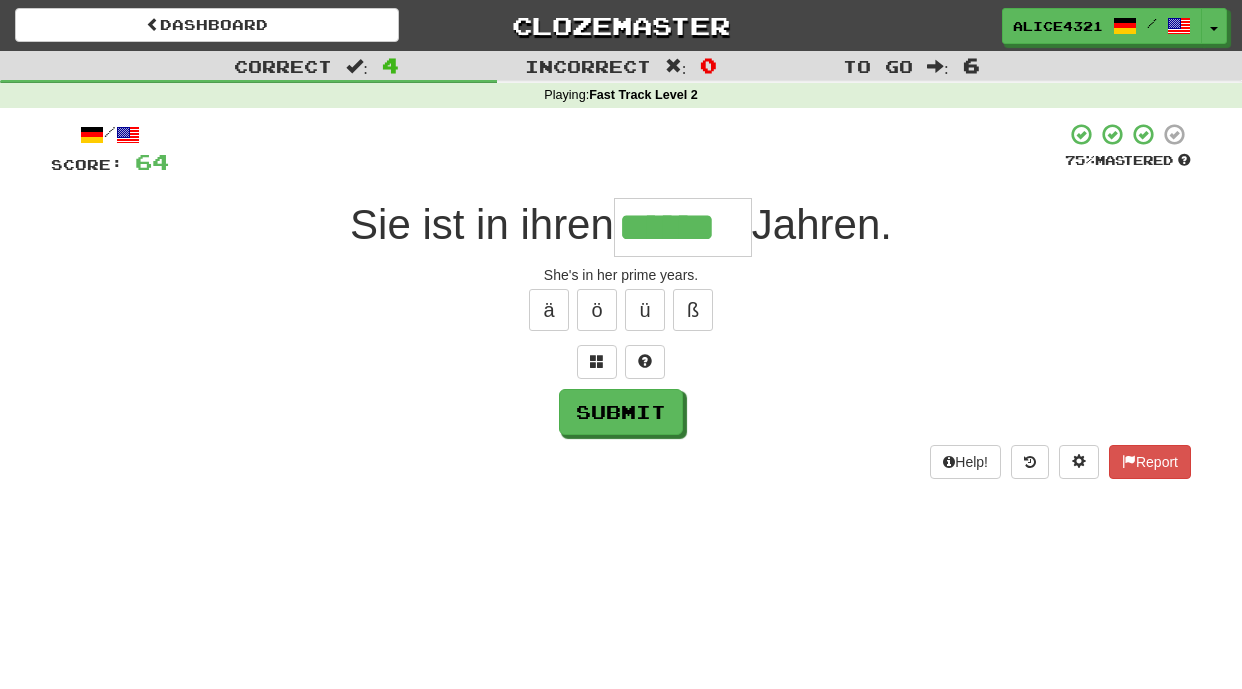 type on "******" 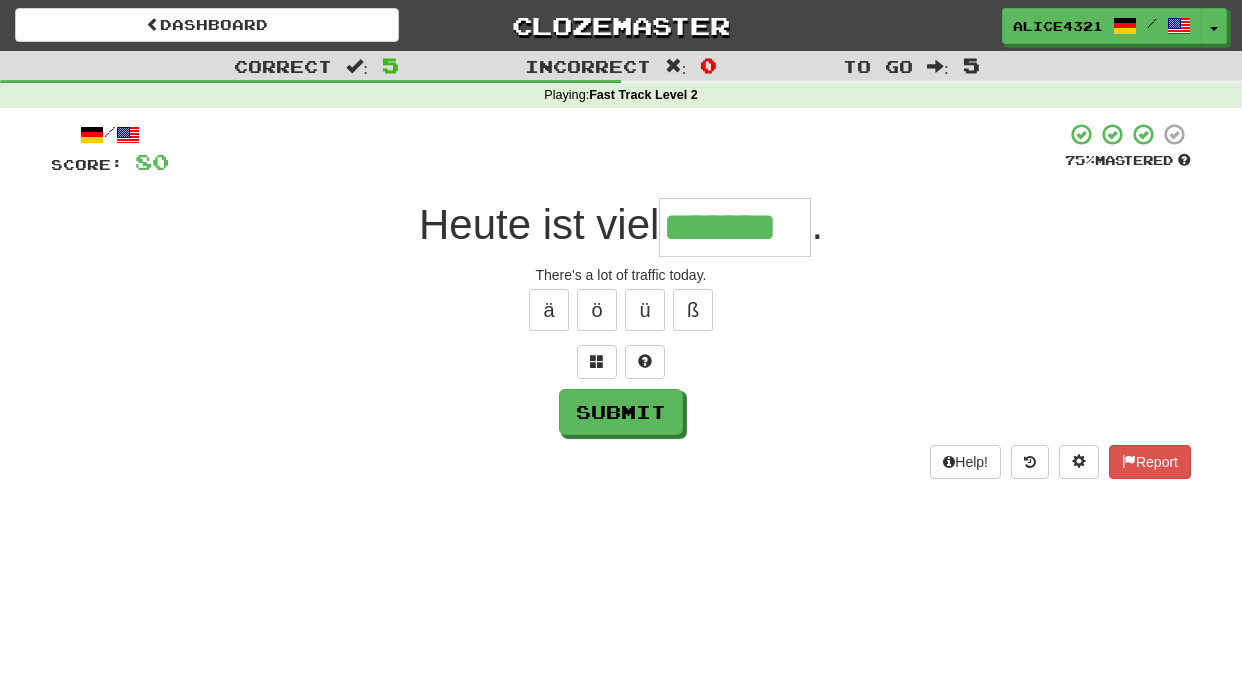 type on "*******" 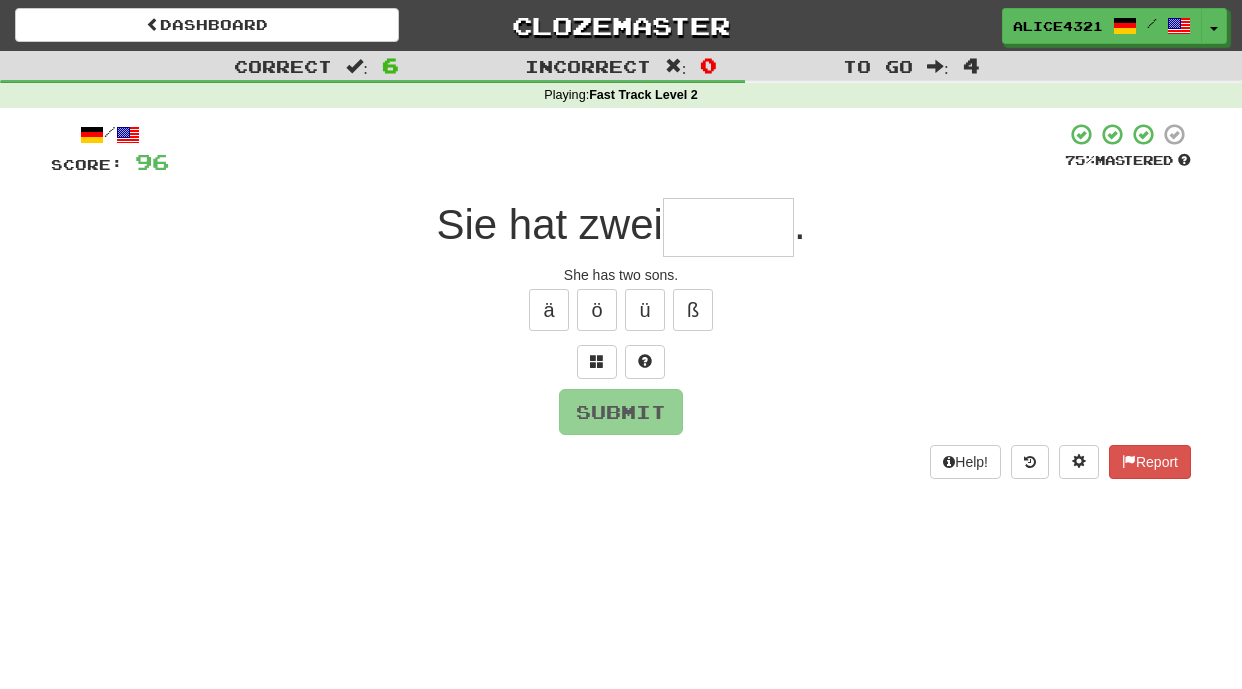 click at bounding box center [728, 227] 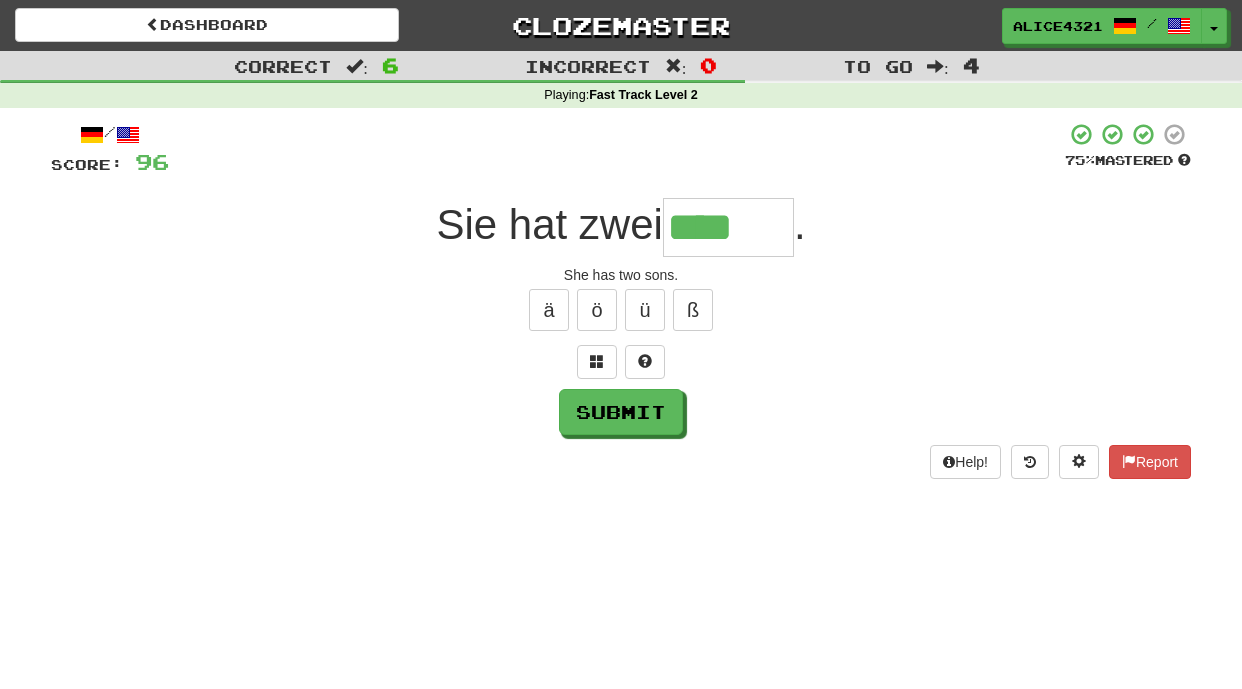 scroll, scrollTop: 0, scrollLeft: 0, axis: both 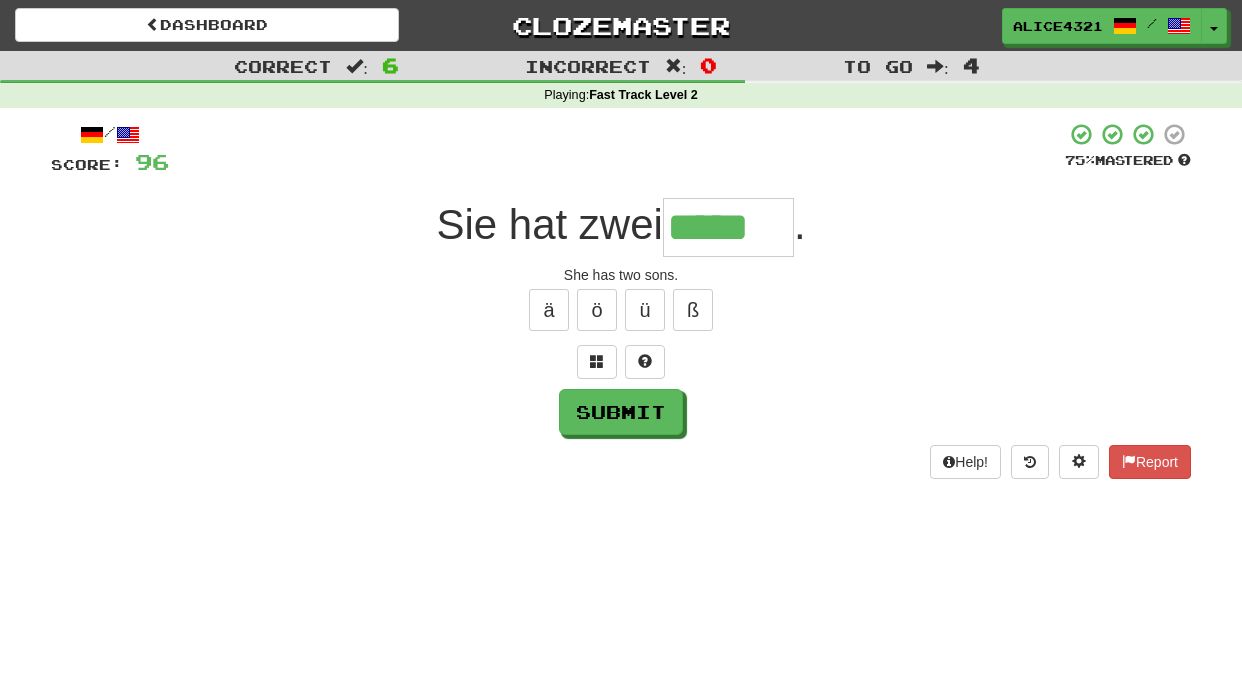 type on "*****" 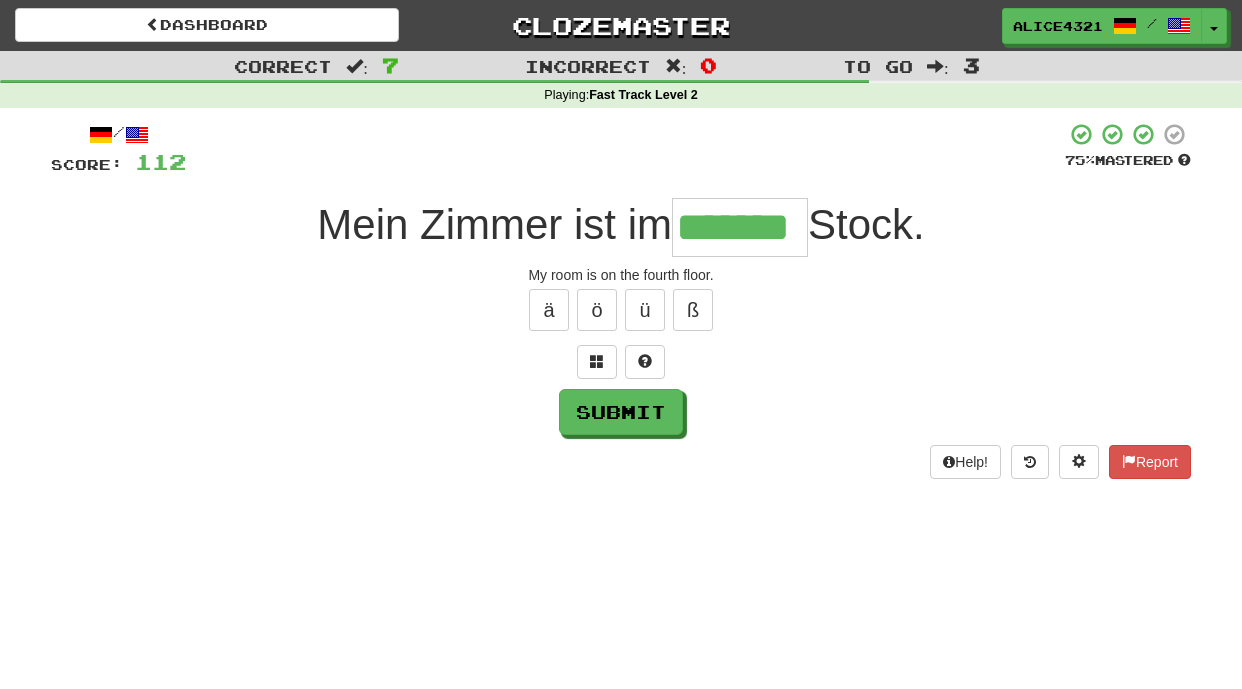 type on "*******" 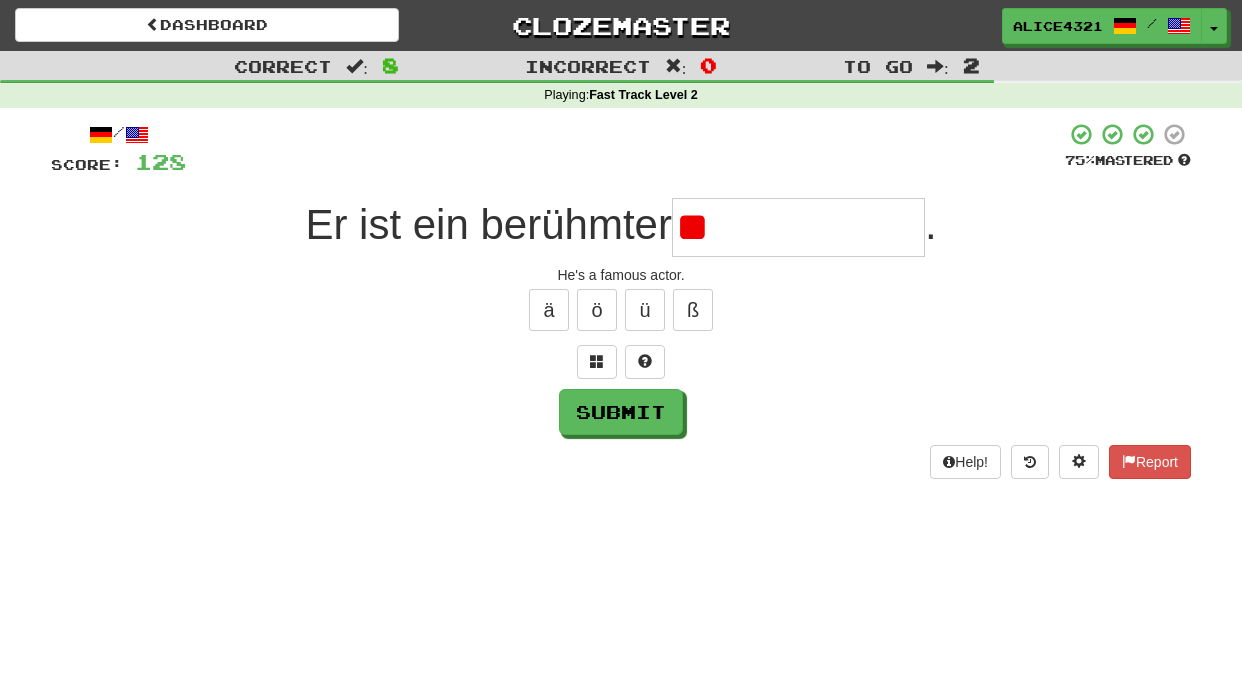 type on "*" 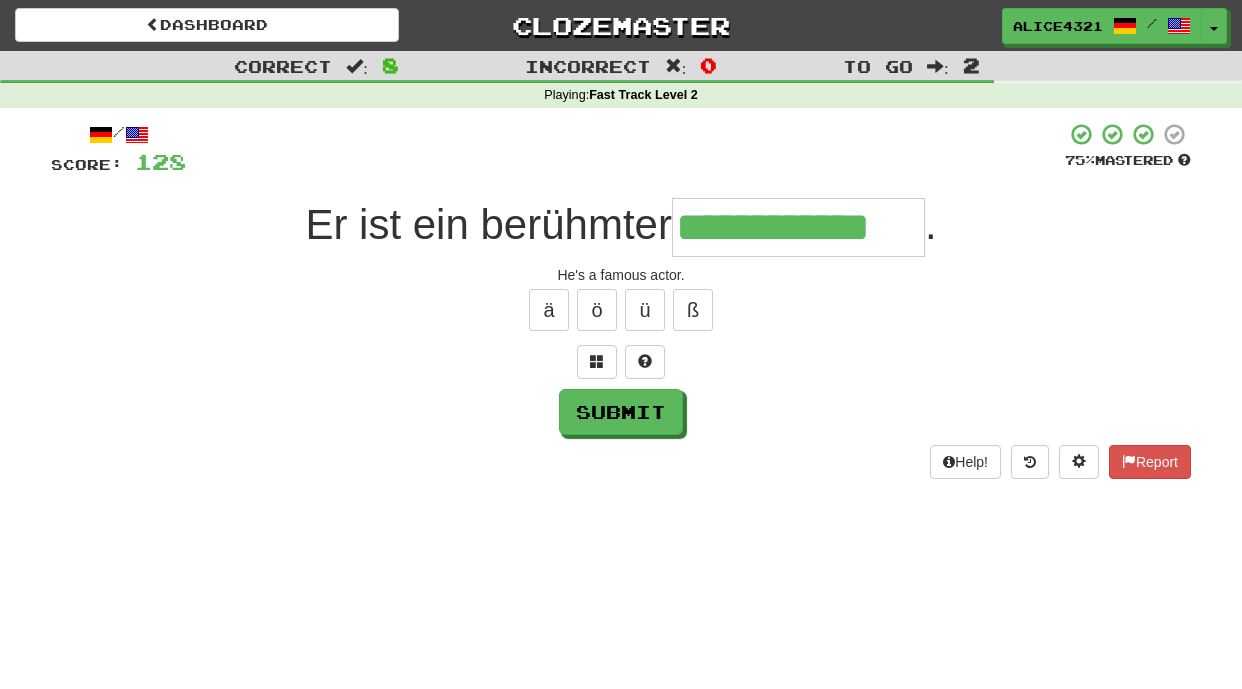 type on "**********" 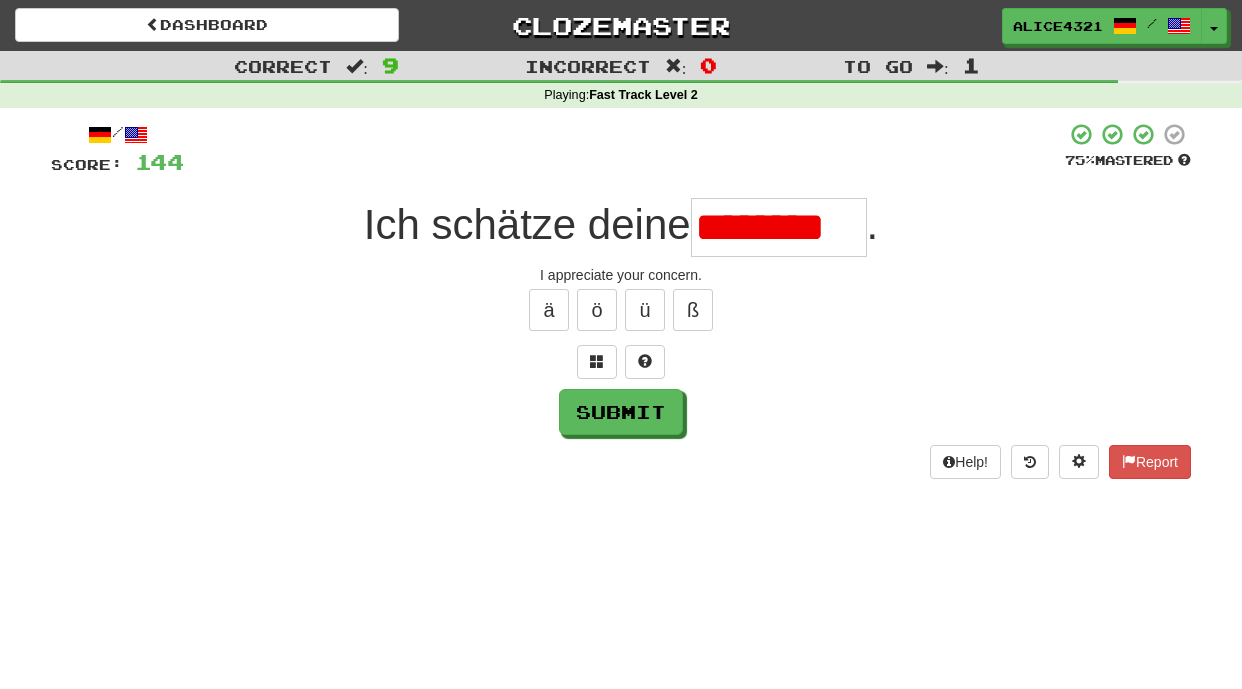 scroll, scrollTop: 0, scrollLeft: 0, axis: both 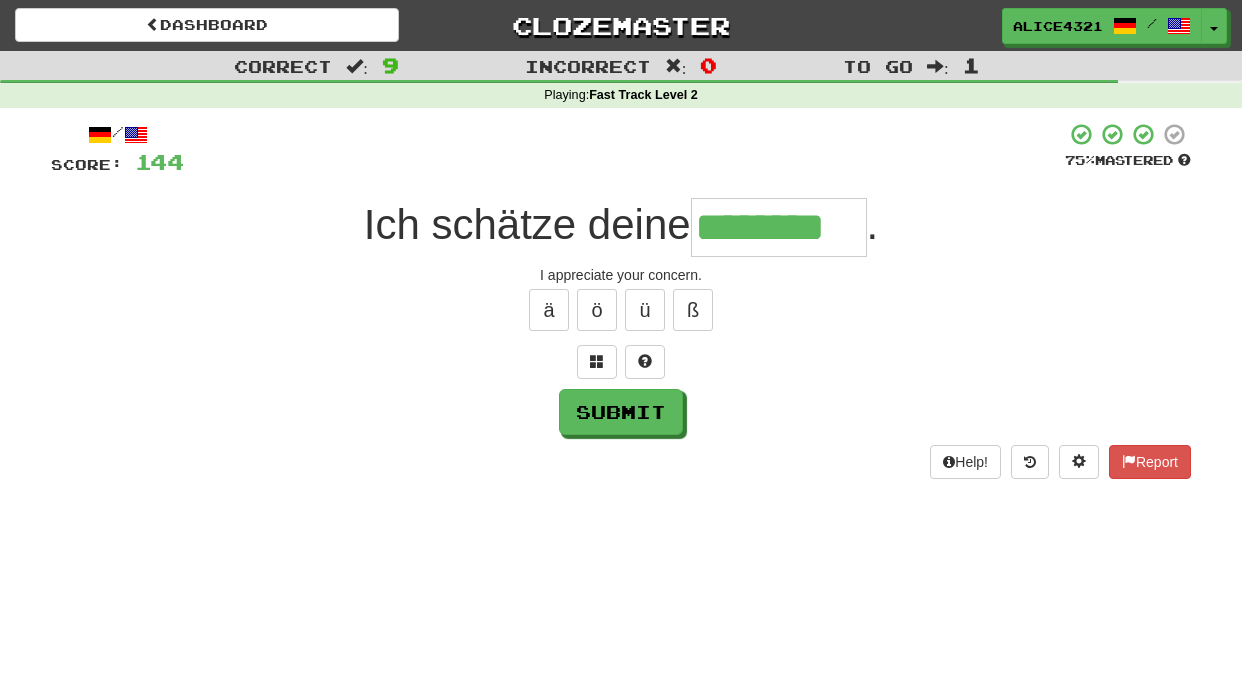 type on "********" 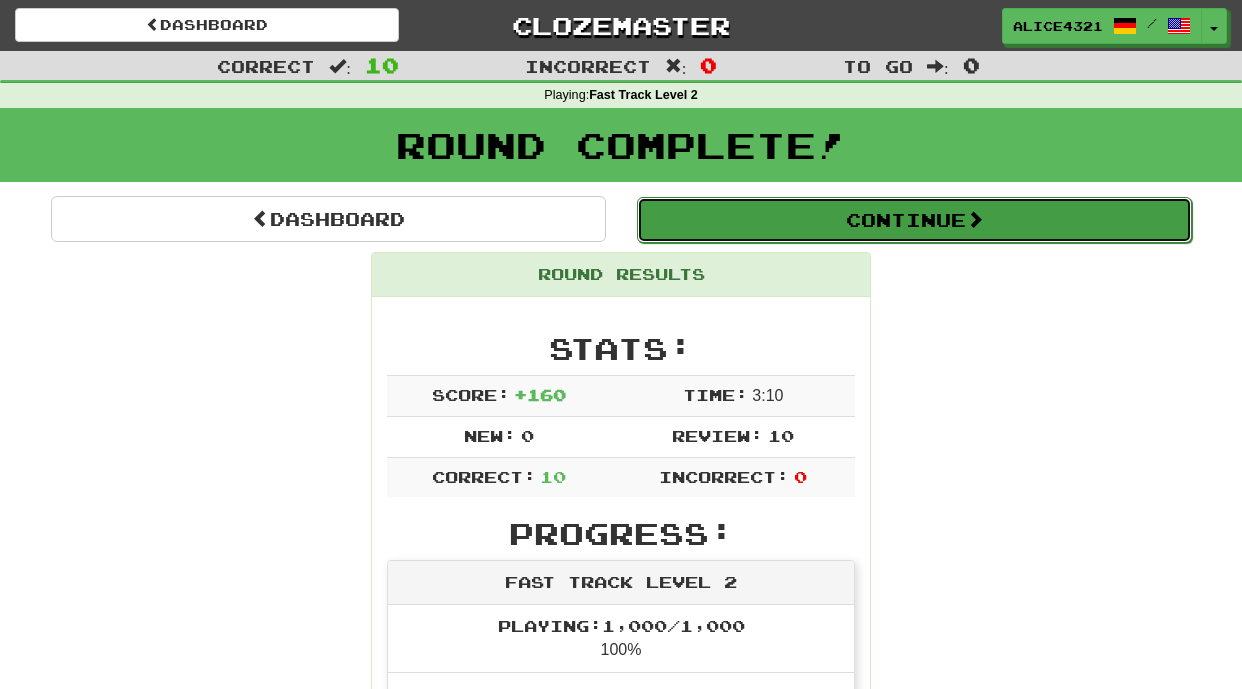 click on "Continue" at bounding box center (914, 220) 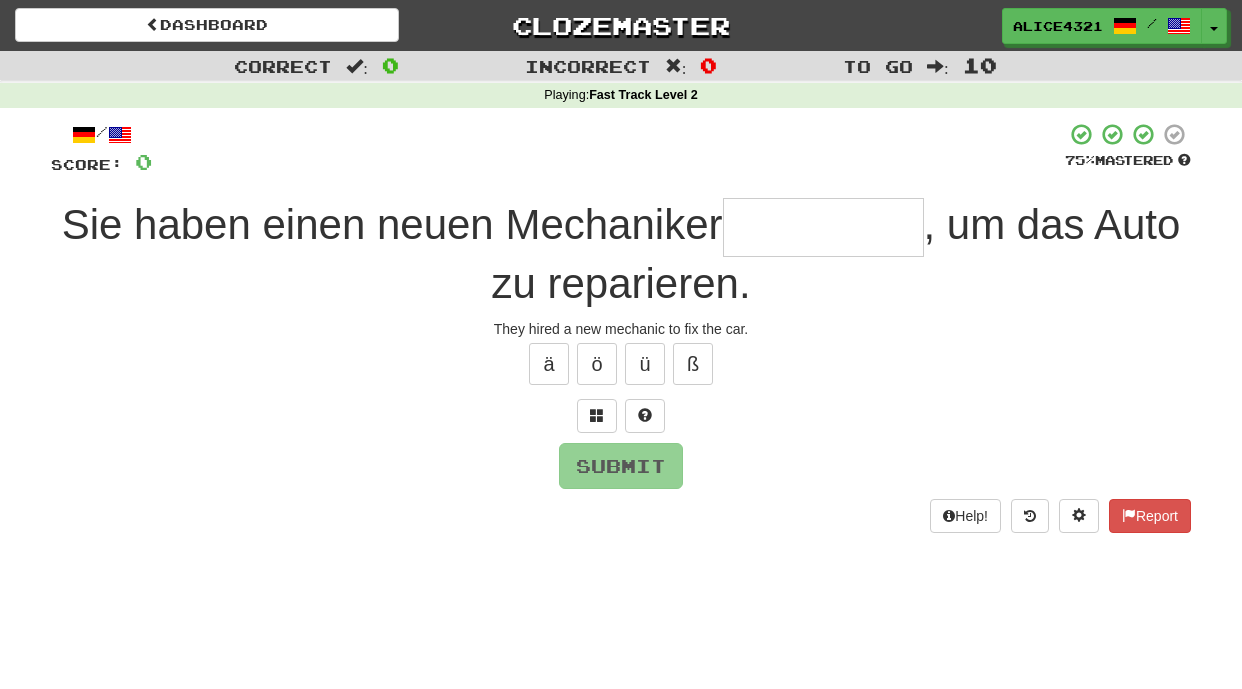 click at bounding box center (823, 227) 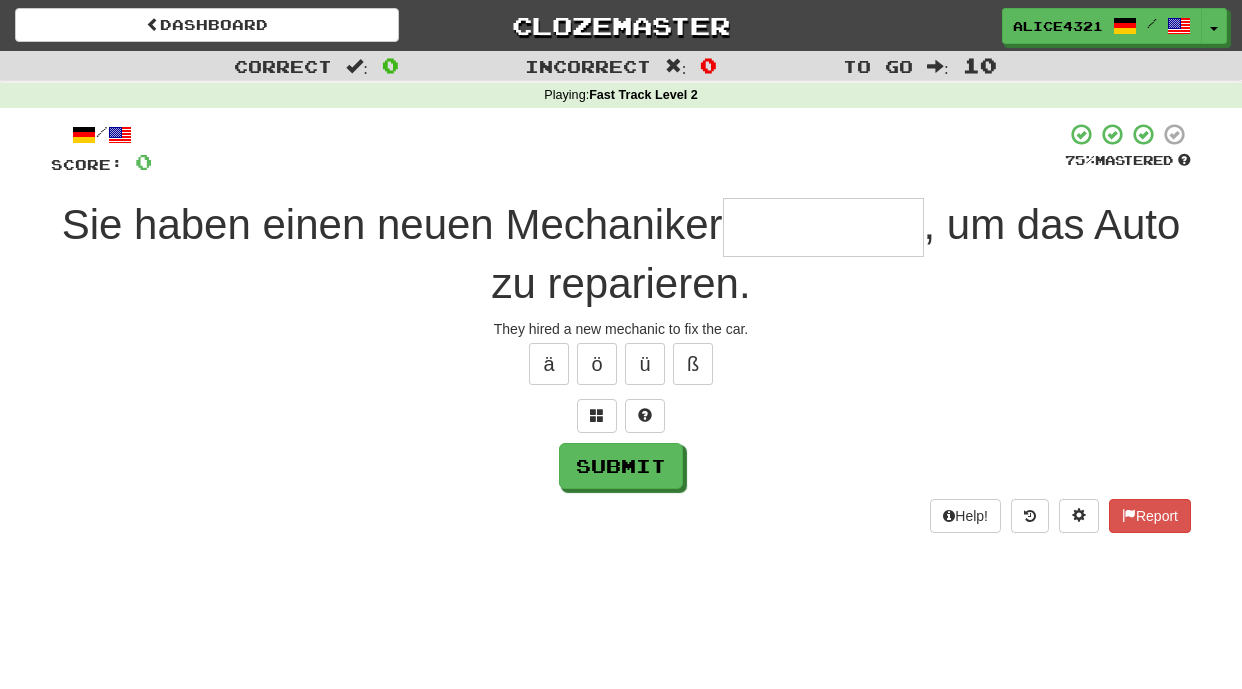 type on "*" 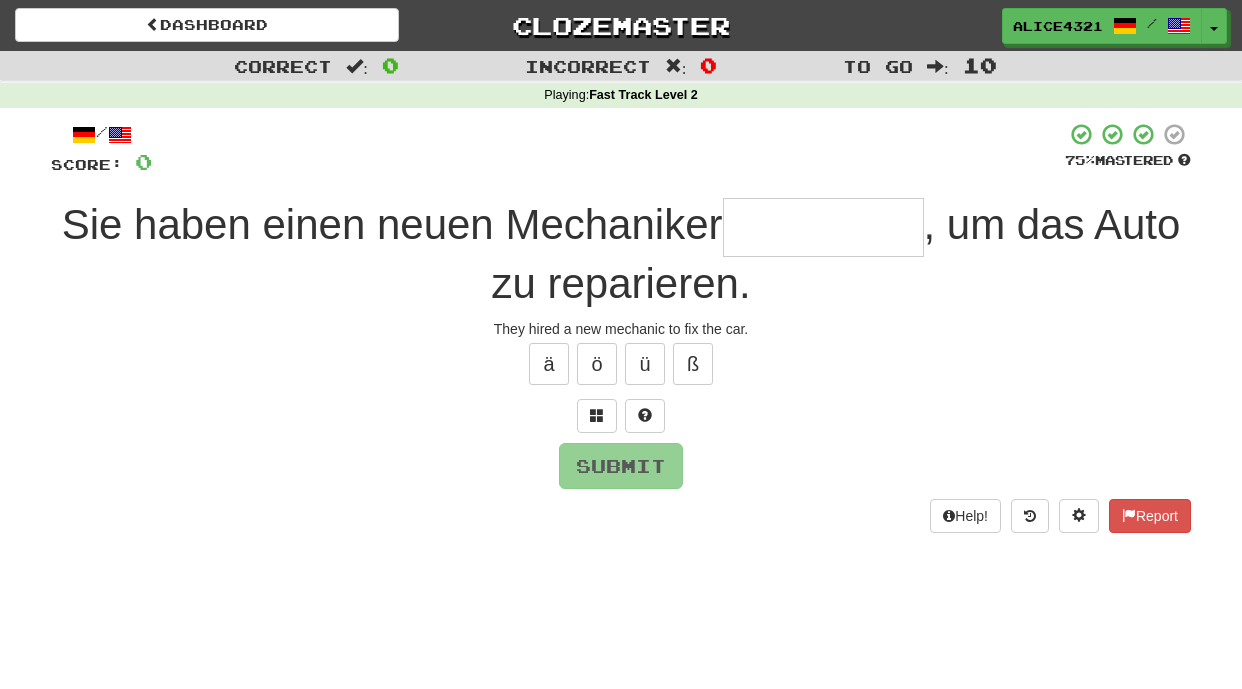 type on "*" 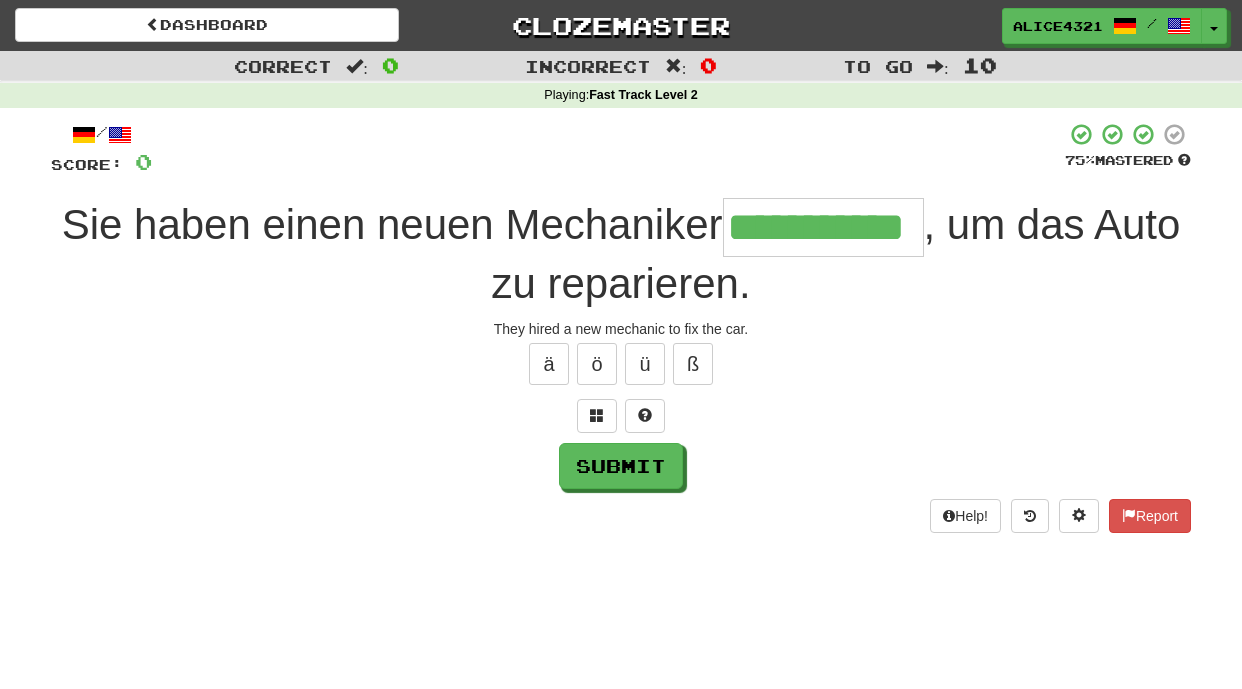 type on "**********" 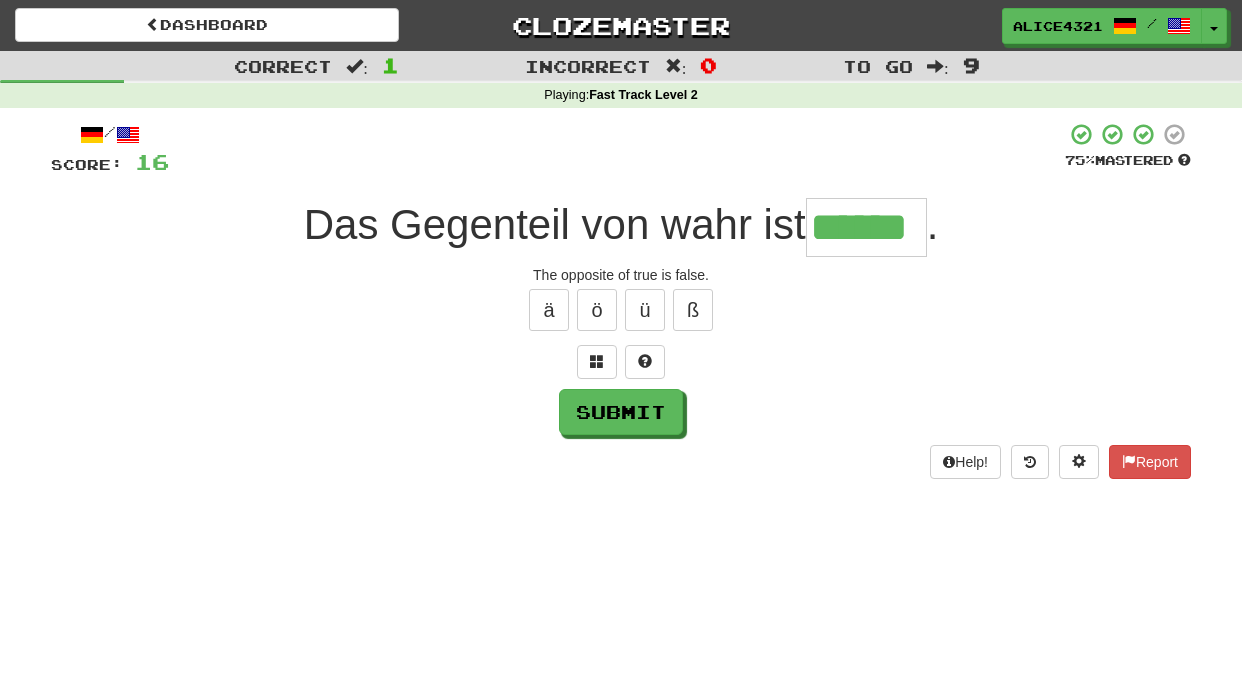 type on "******" 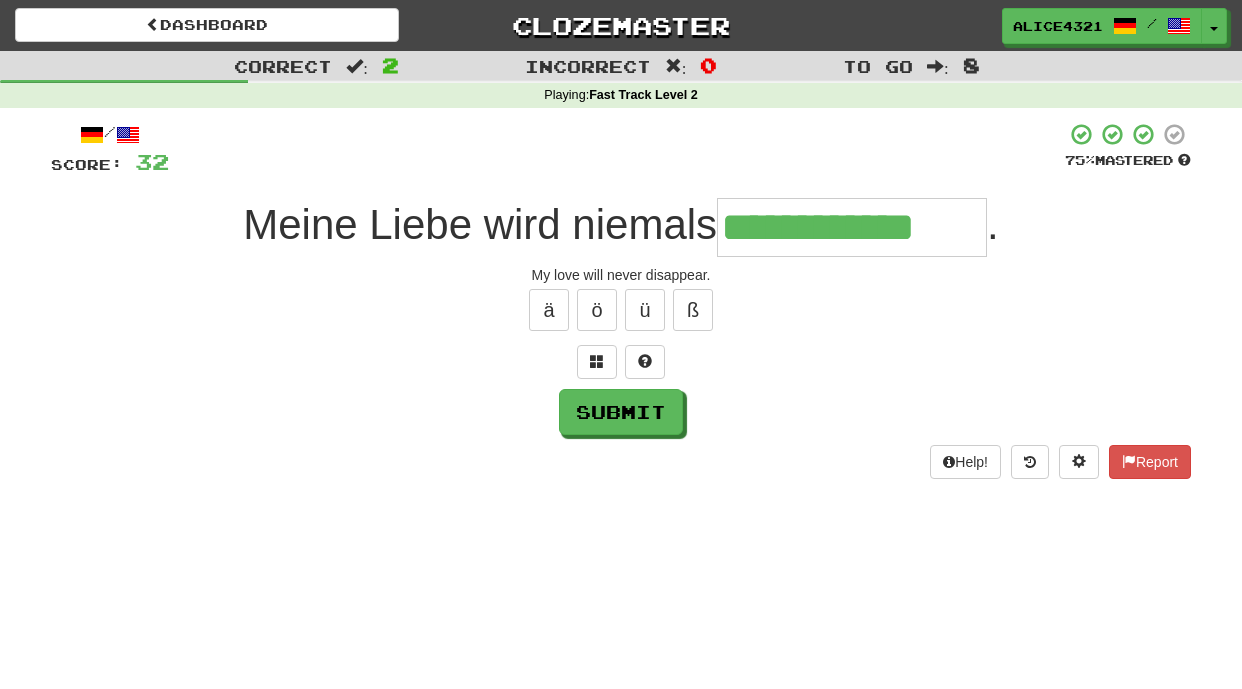 type on "**********" 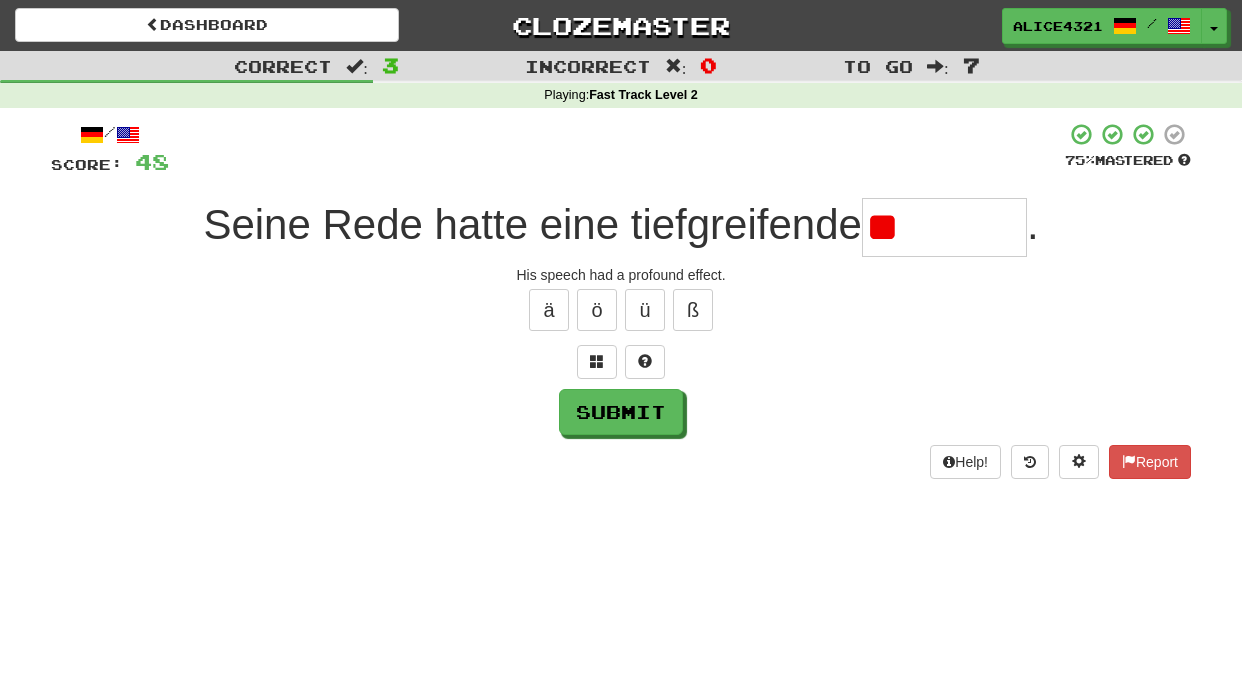 type on "*" 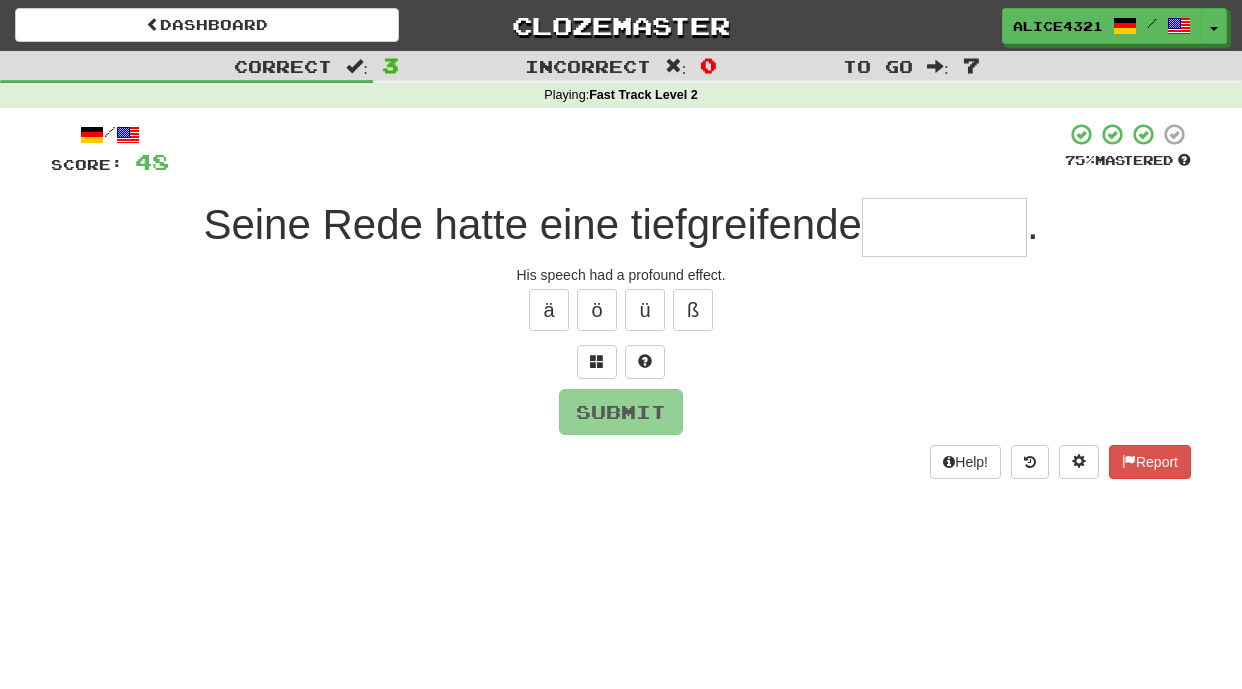 type on "*" 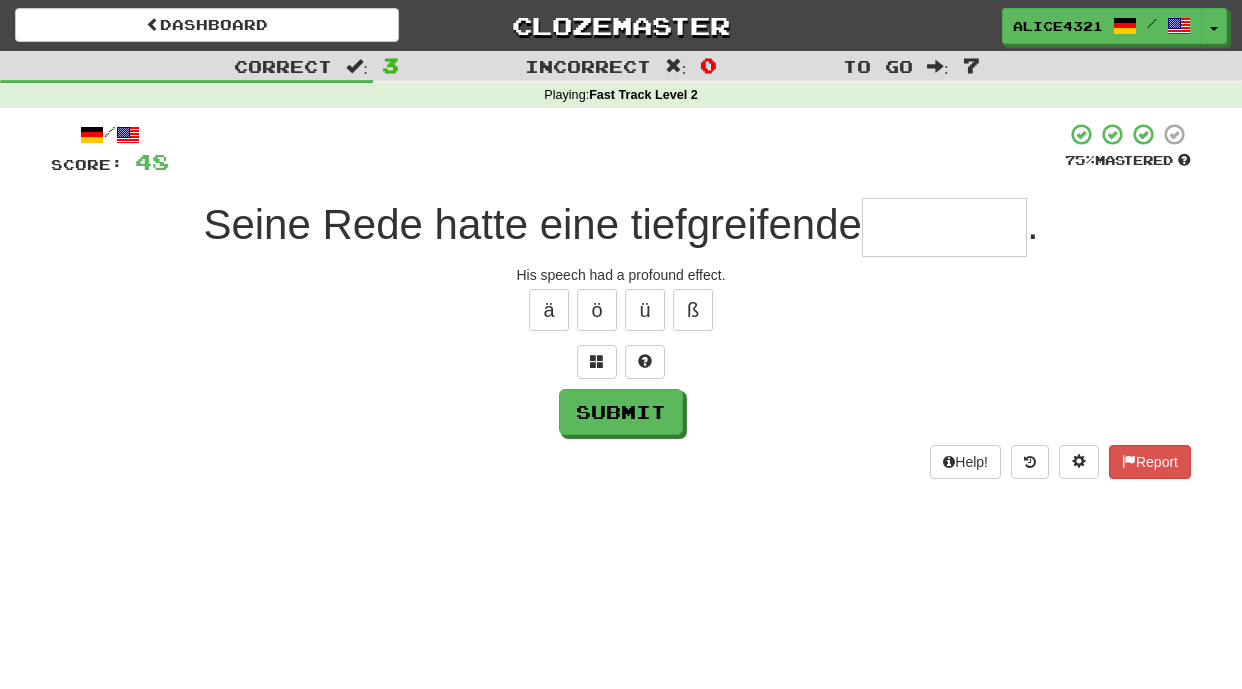 type on "*" 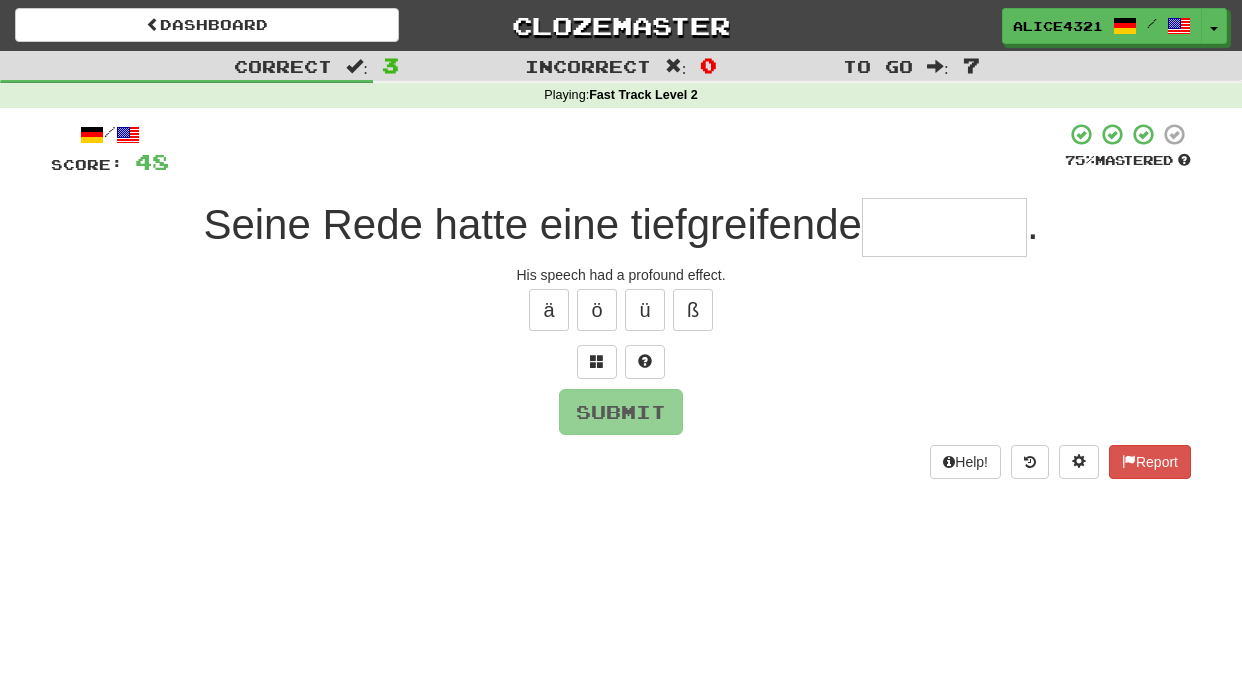 type on "*" 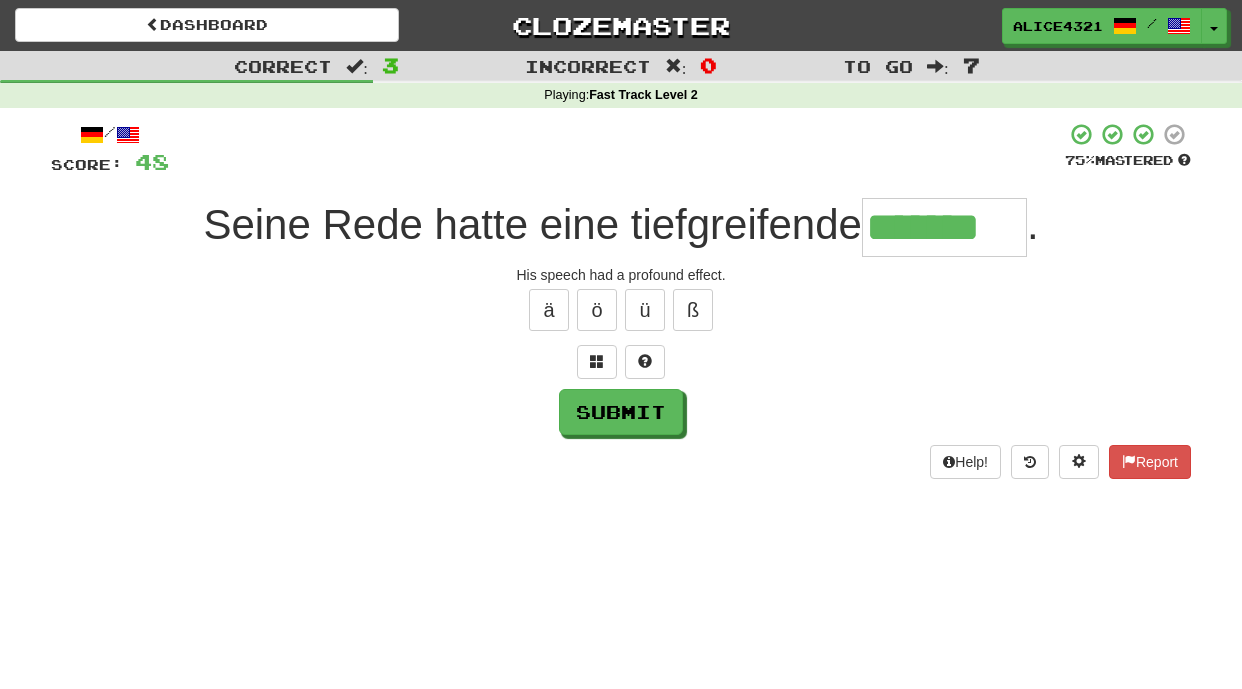 type on "*******" 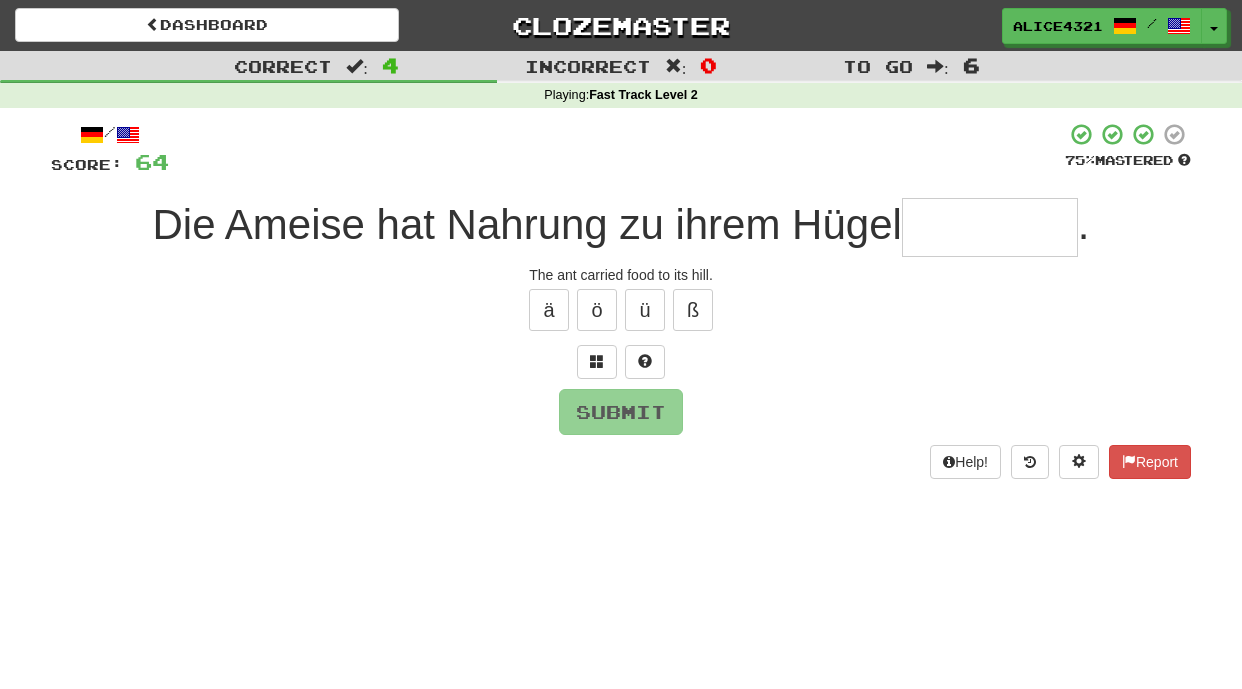 type on "*" 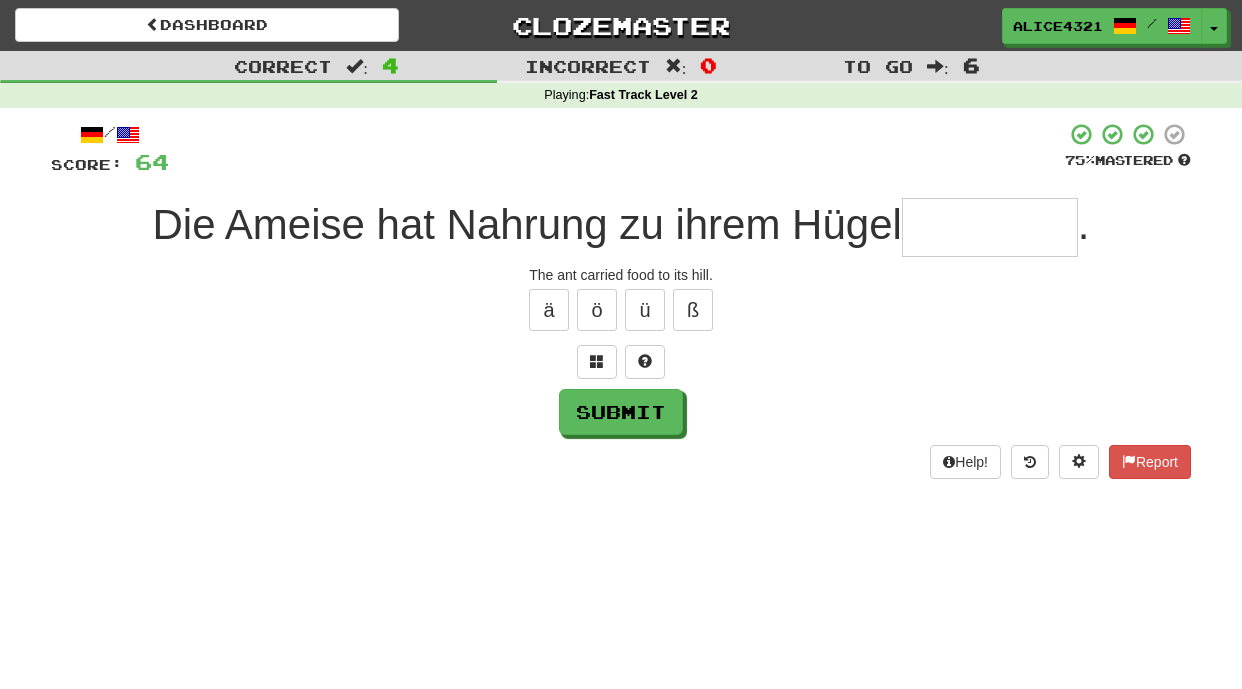 type on "*" 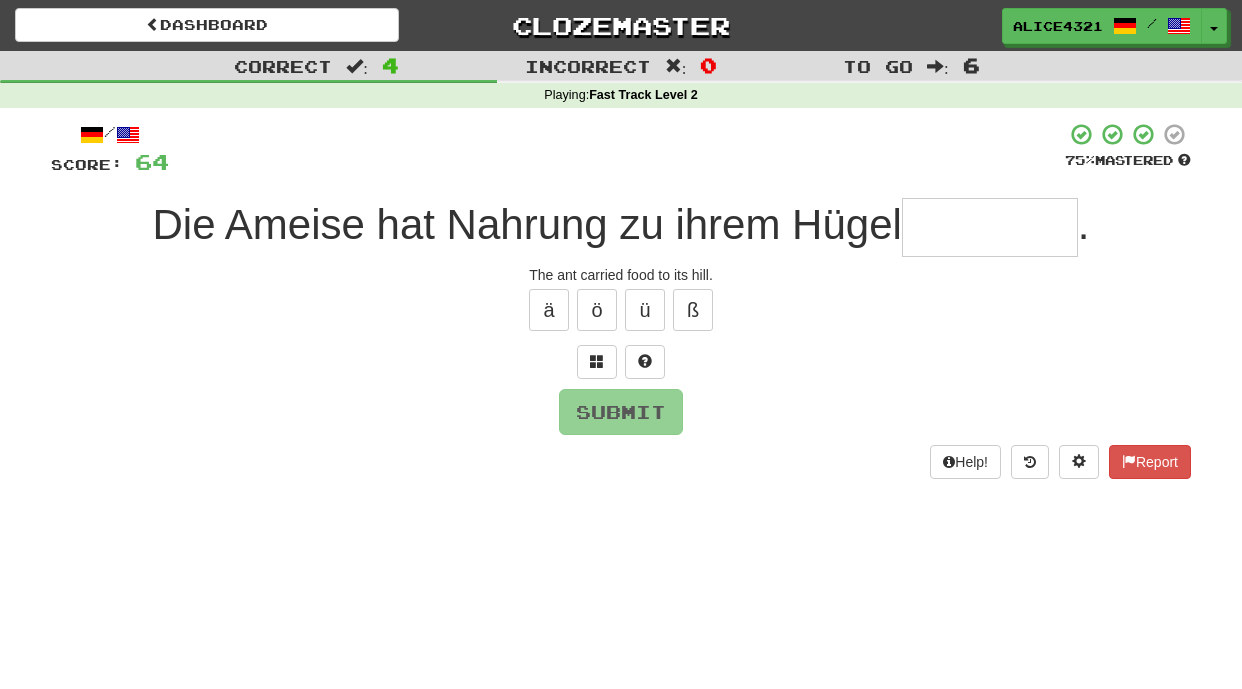 type on "*" 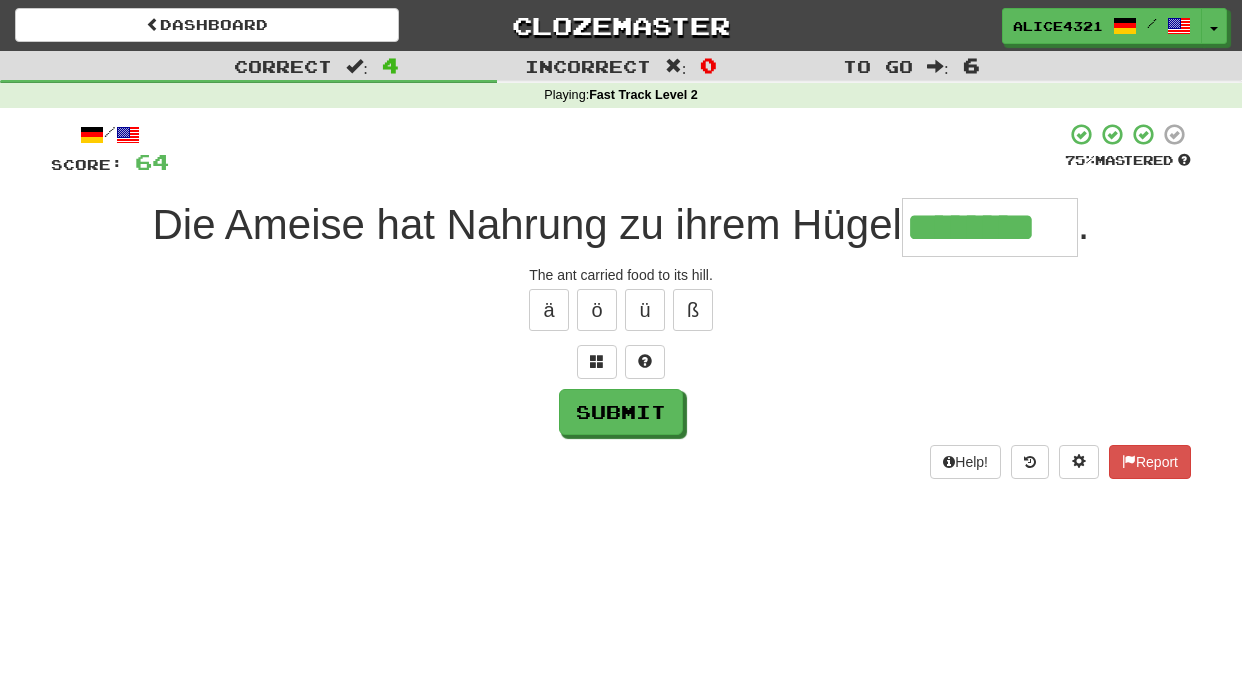 type on "********" 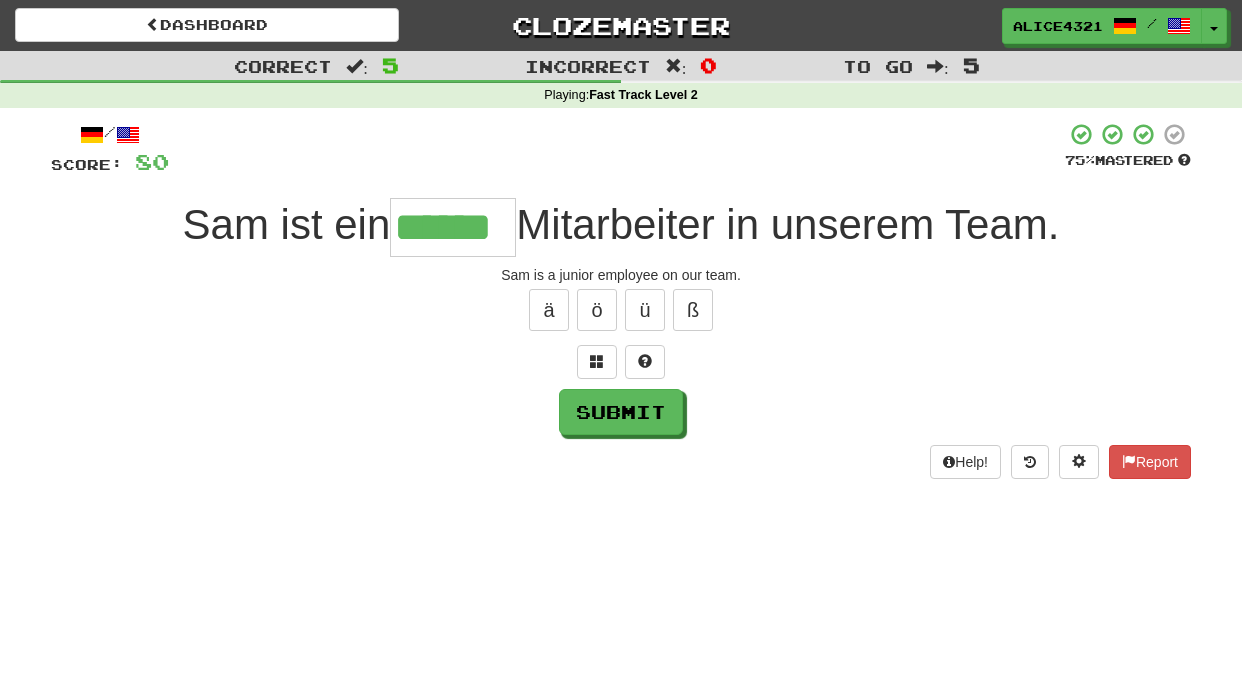 type on "******" 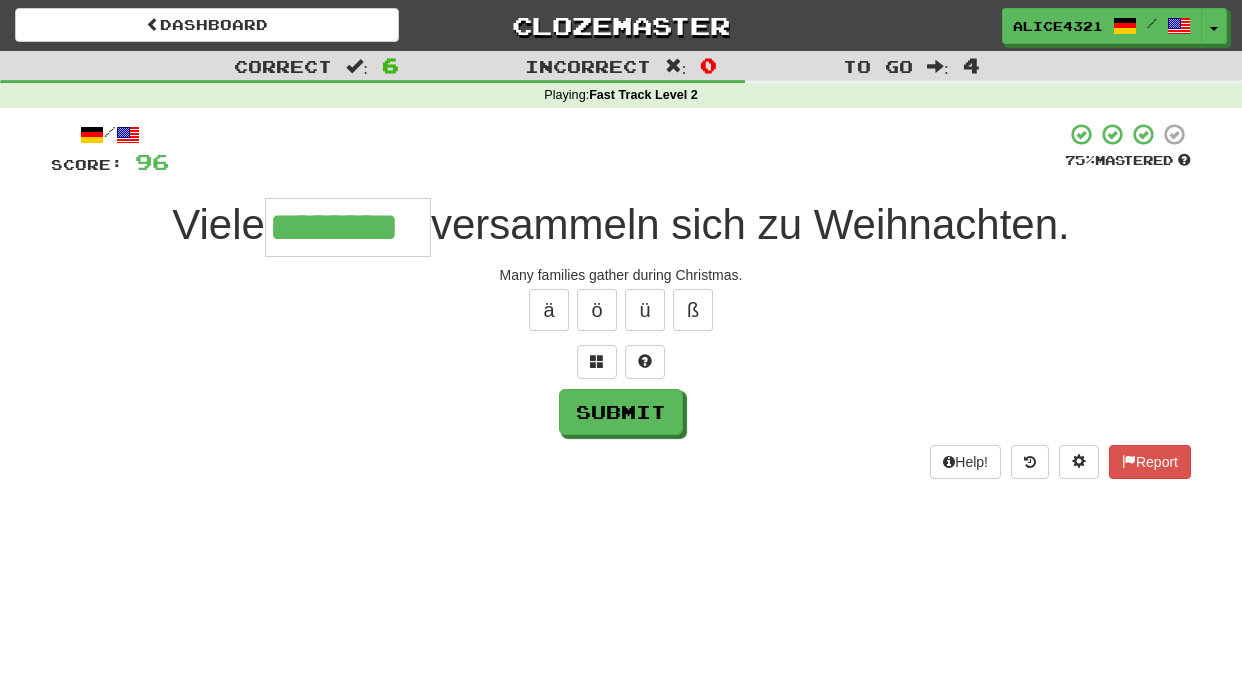 type on "********" 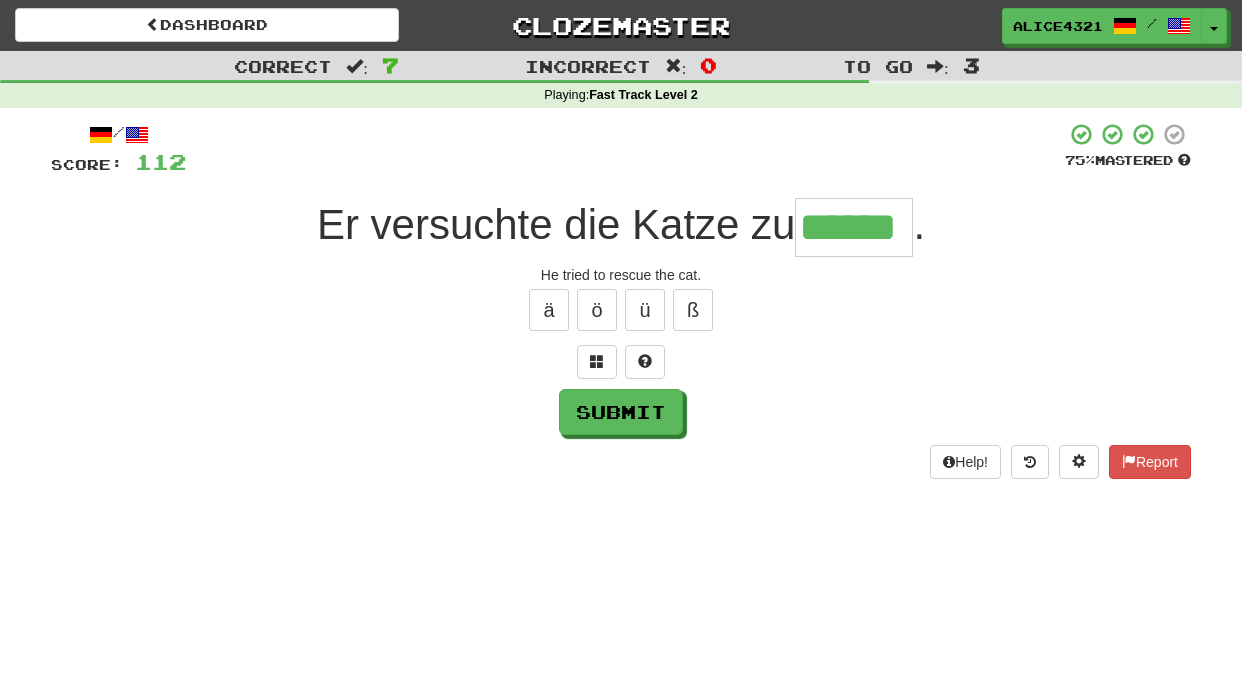 type on "******" 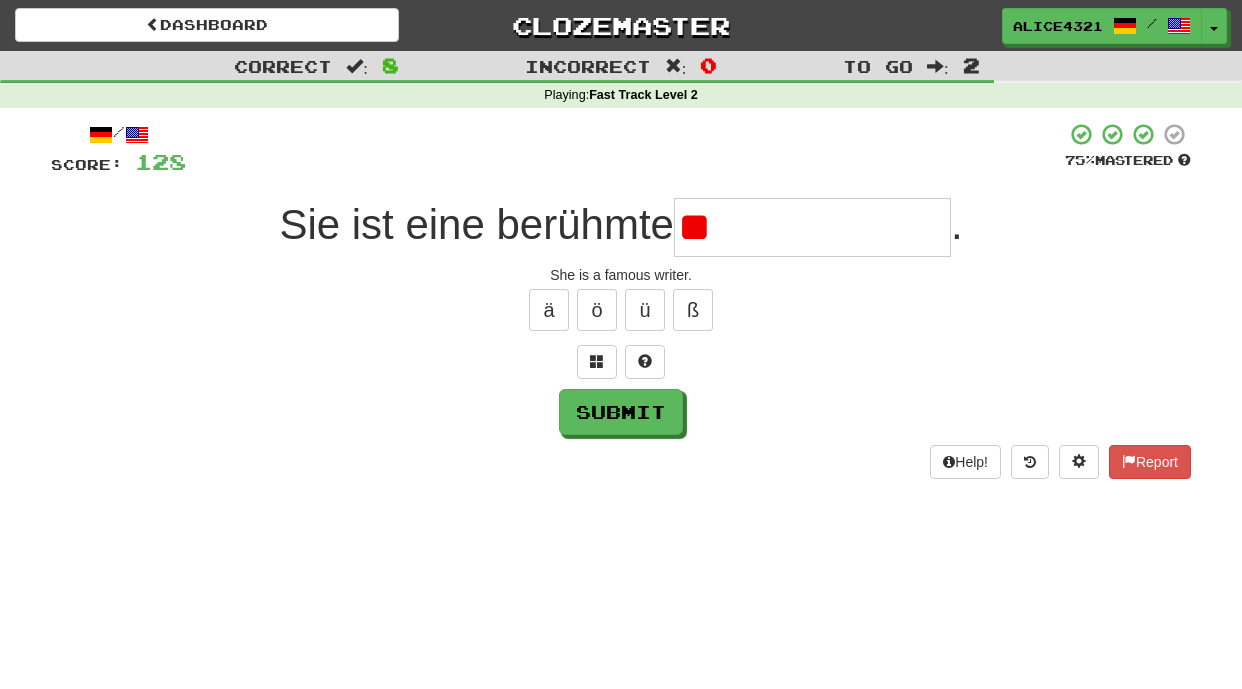 type on "*" 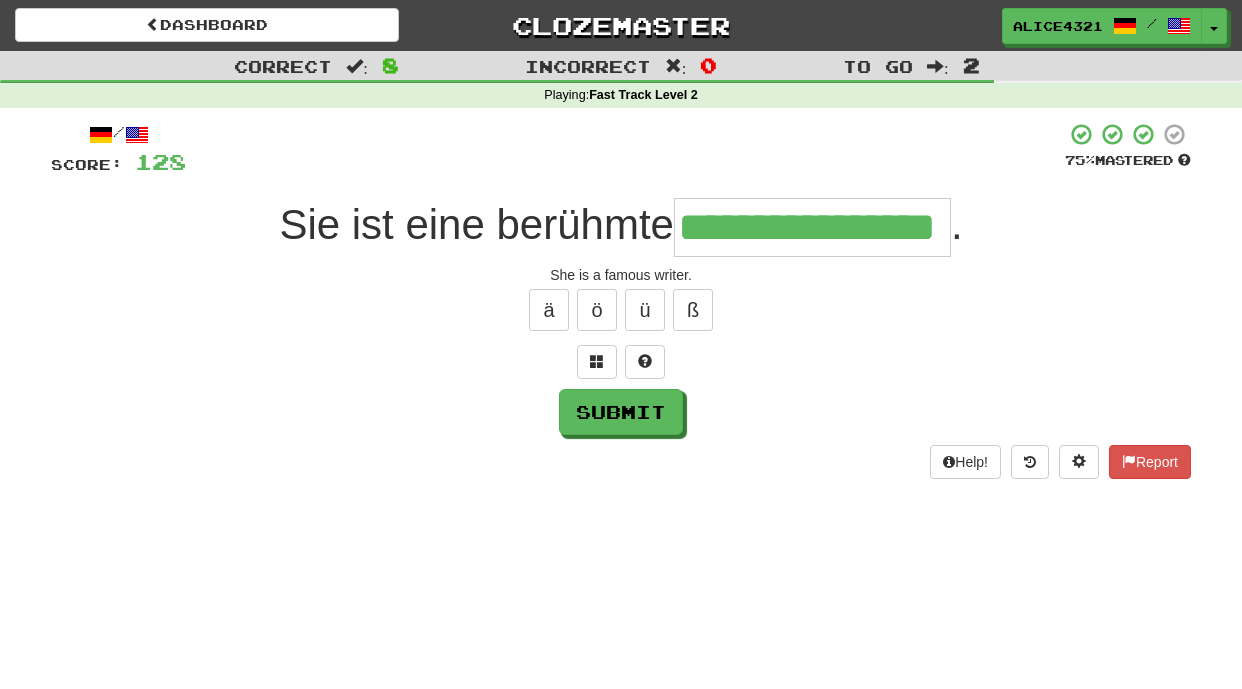 type on "**********" 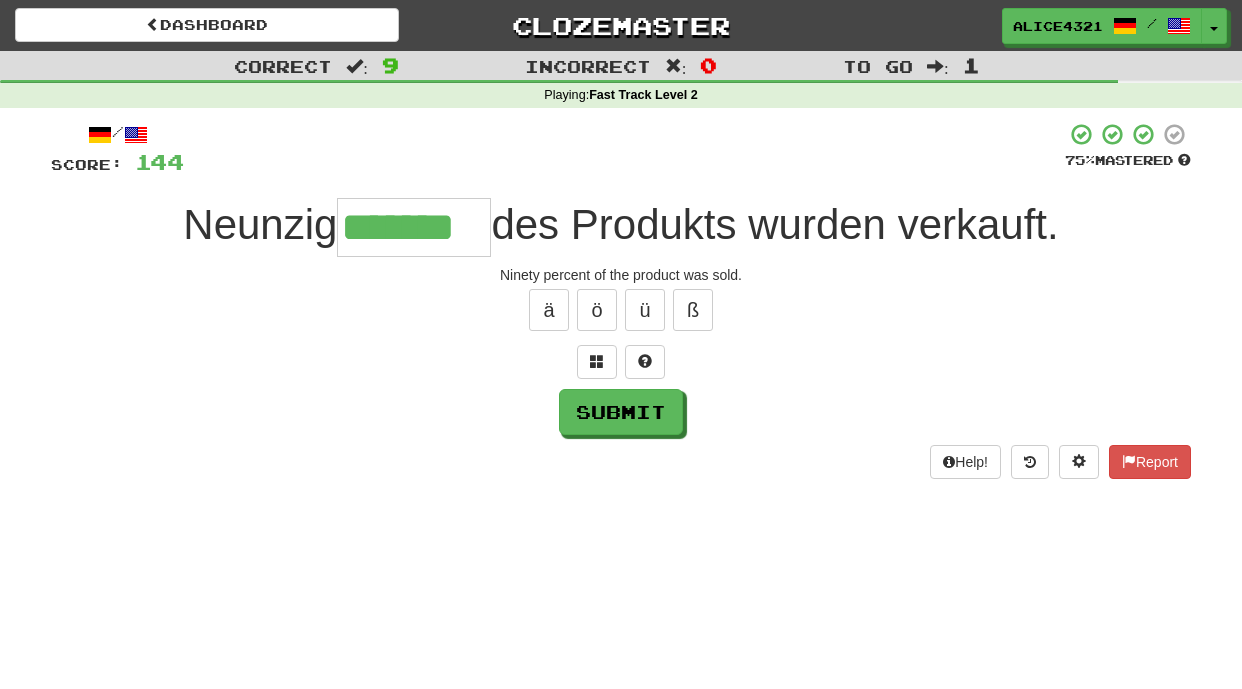 type on "*******" 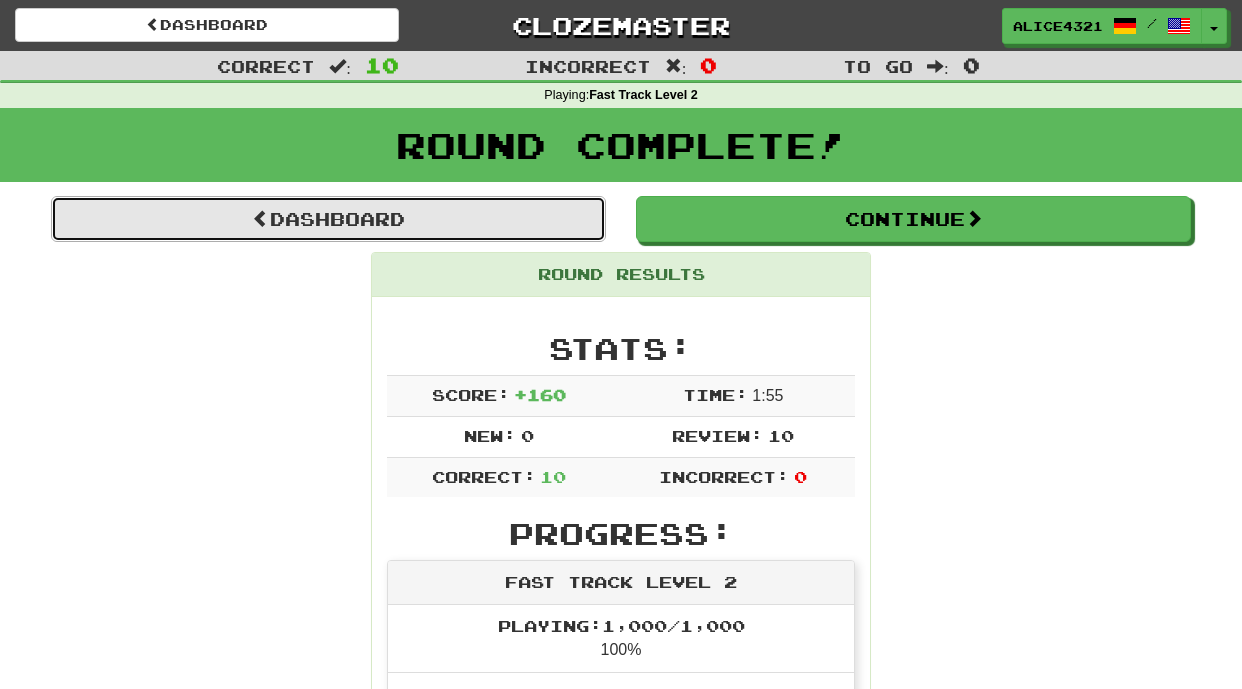 click on "Dashboard" at bounding box center (328, 219) 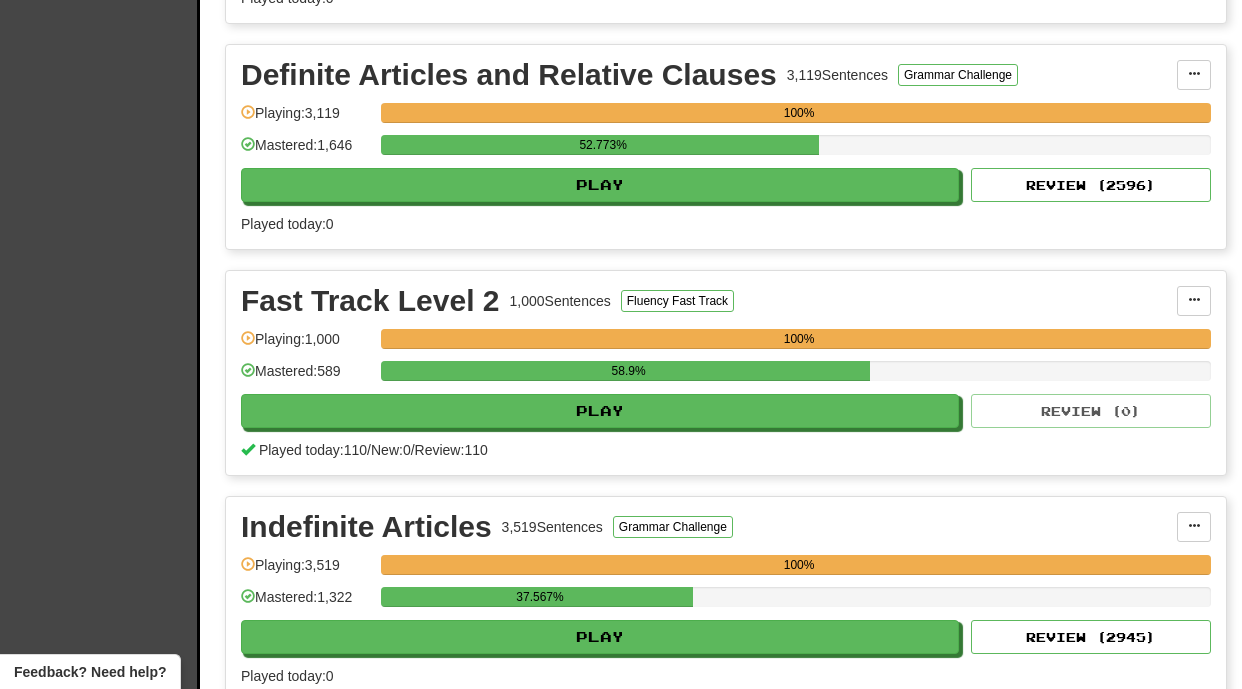 scroll, scrollTop: 672, scrollLeft: 0, axis: vertical 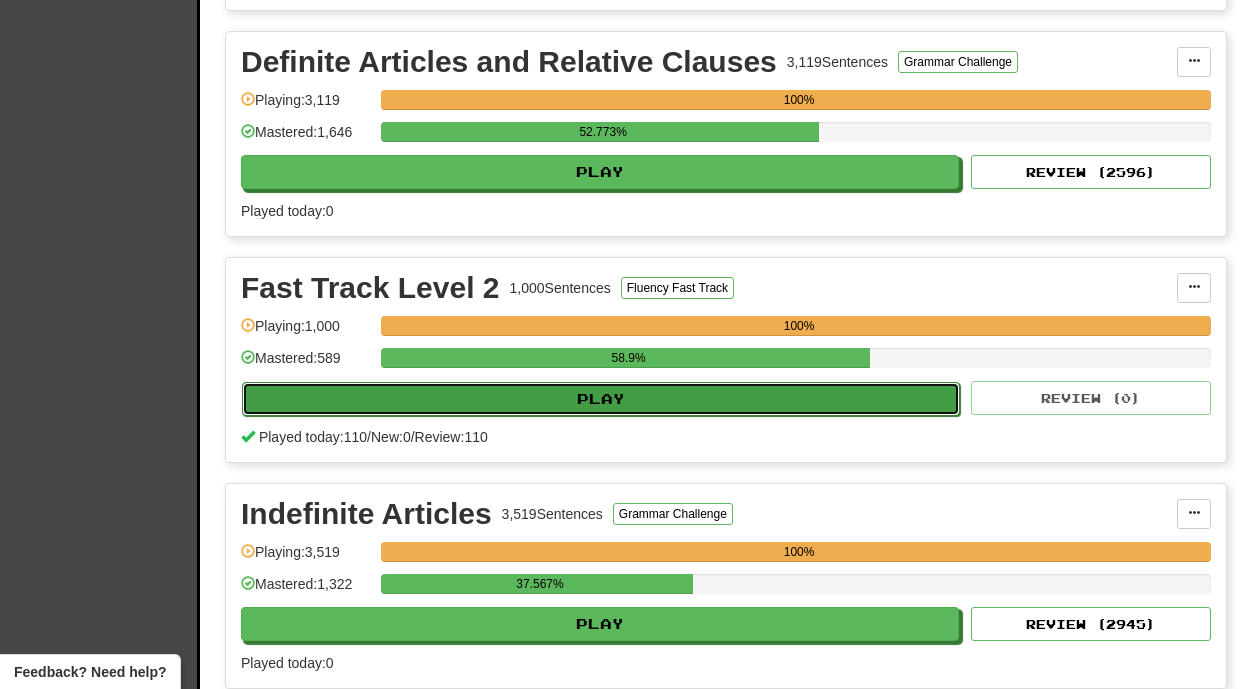 click on "Play" at bounding box center [601, 399] 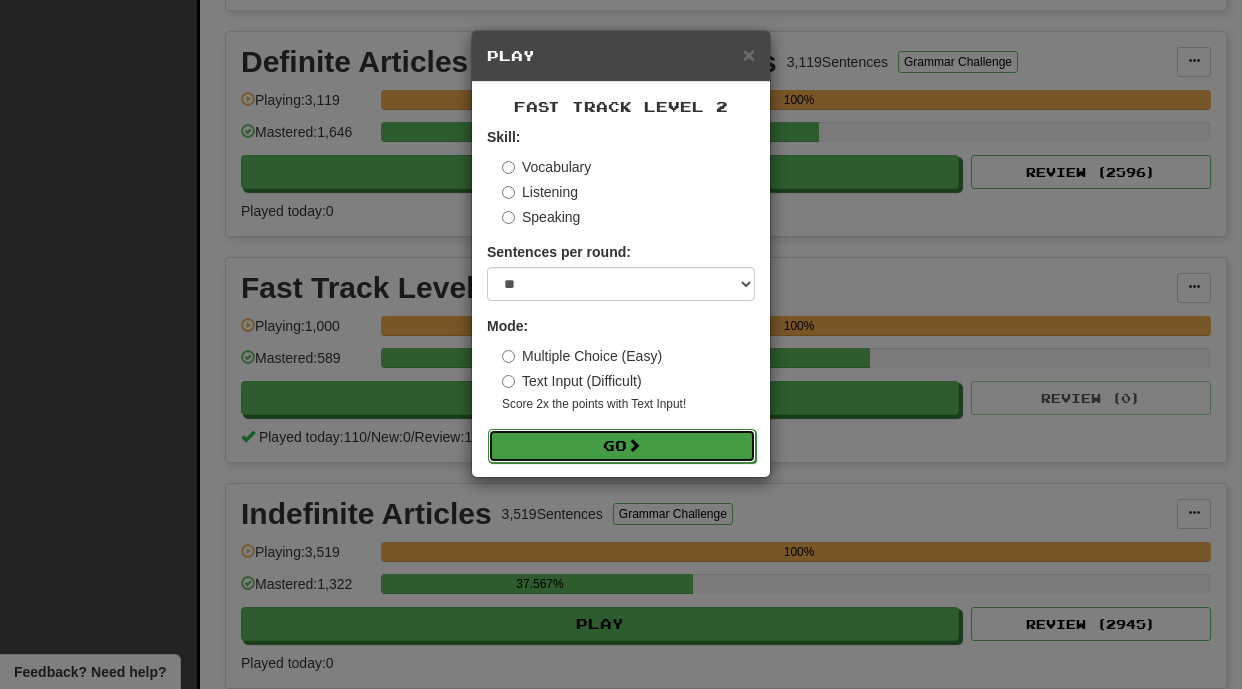 click at bounding box center [634, 445] 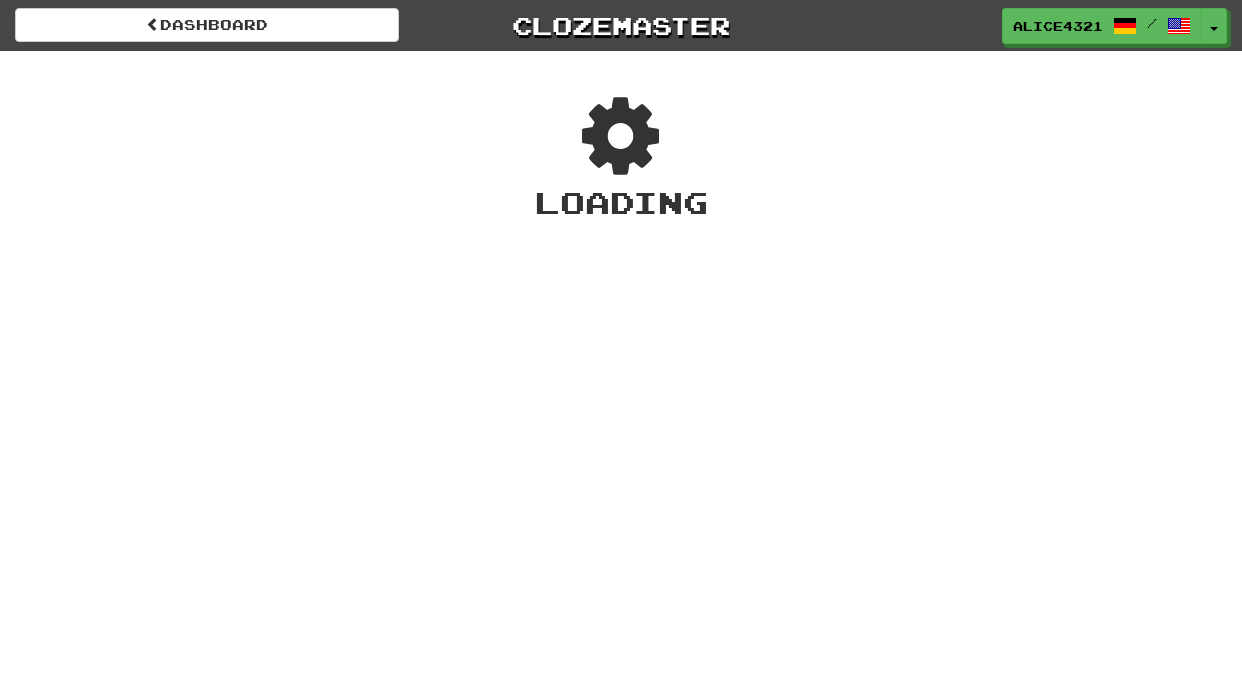 scroll, scrollTop: 0, scrollLeft: 0, axis: both 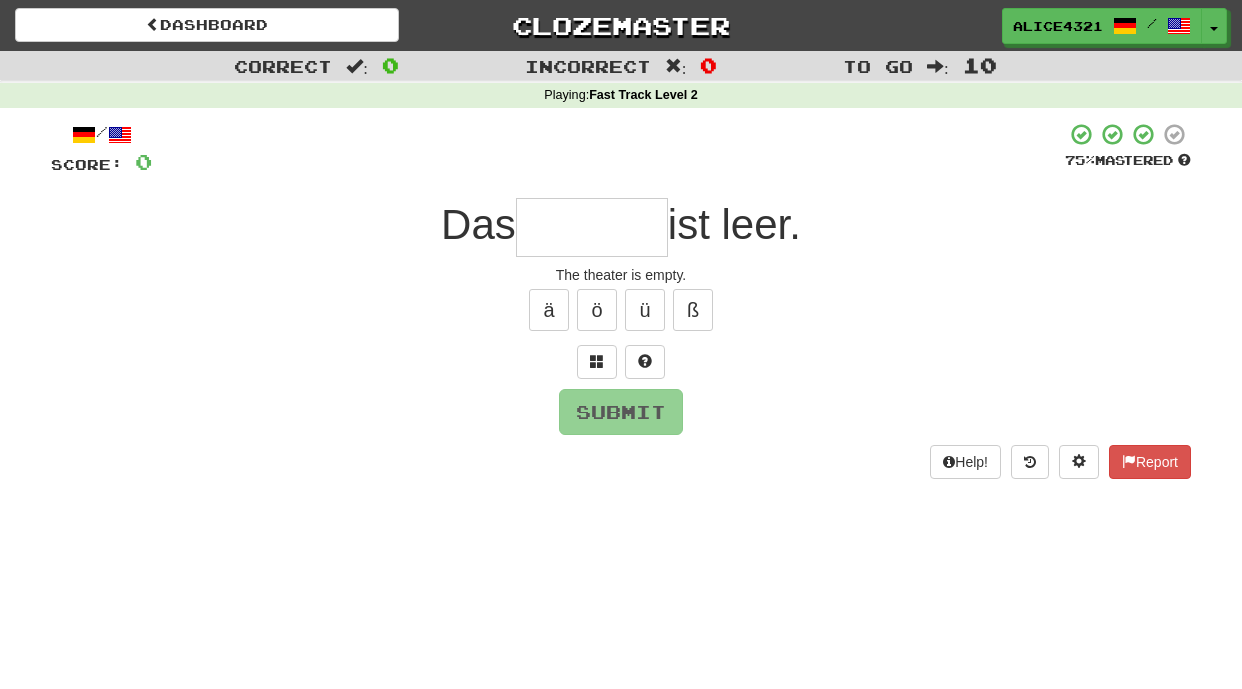 click at bounding box center [592, 227] 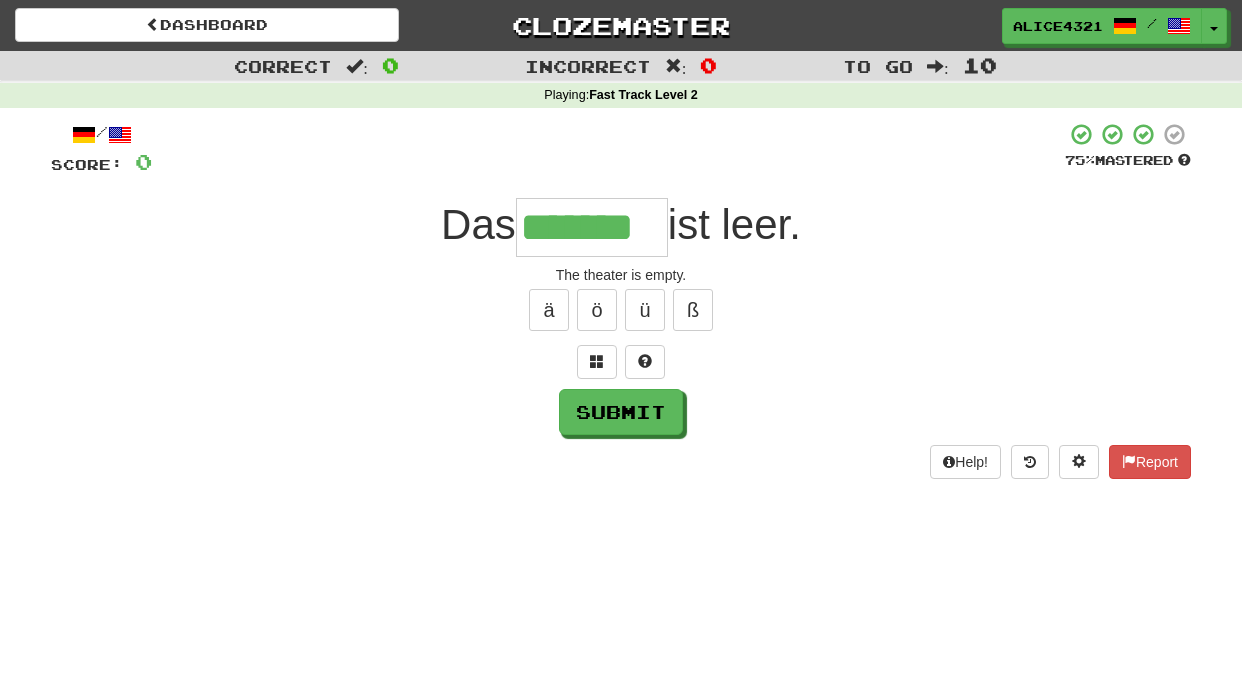 type on "*******" 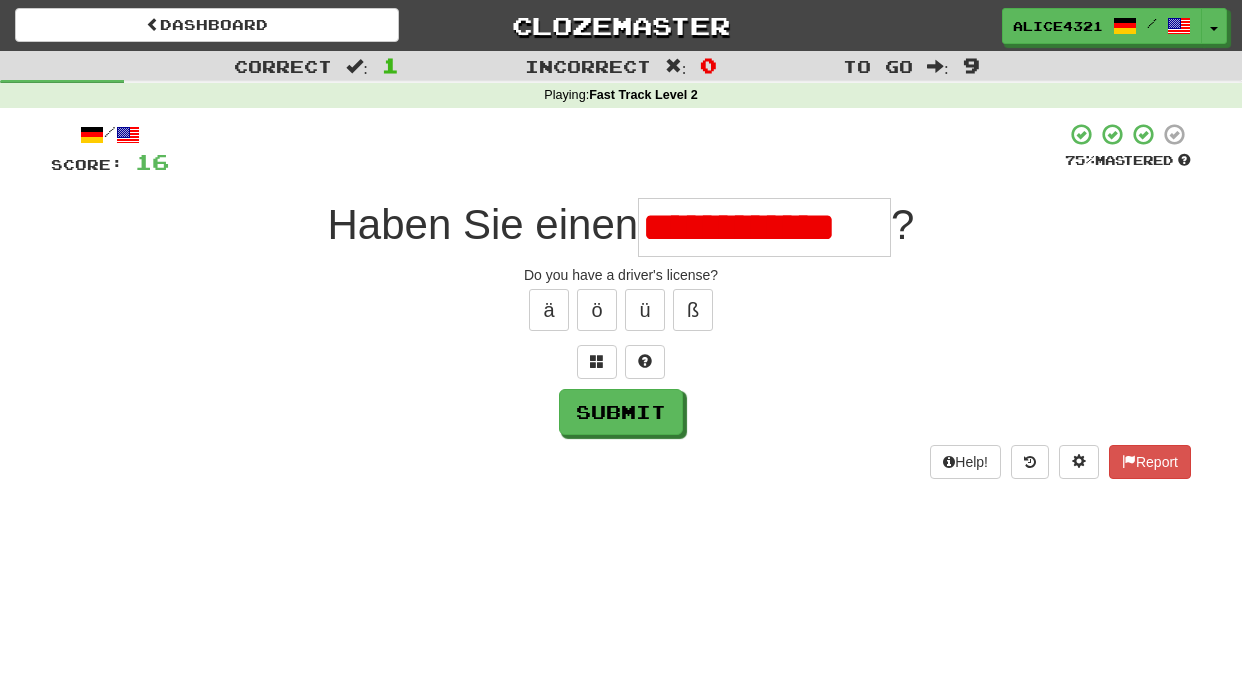 scroll, scrollTop: 0, scrollLeft: 0, axis: both 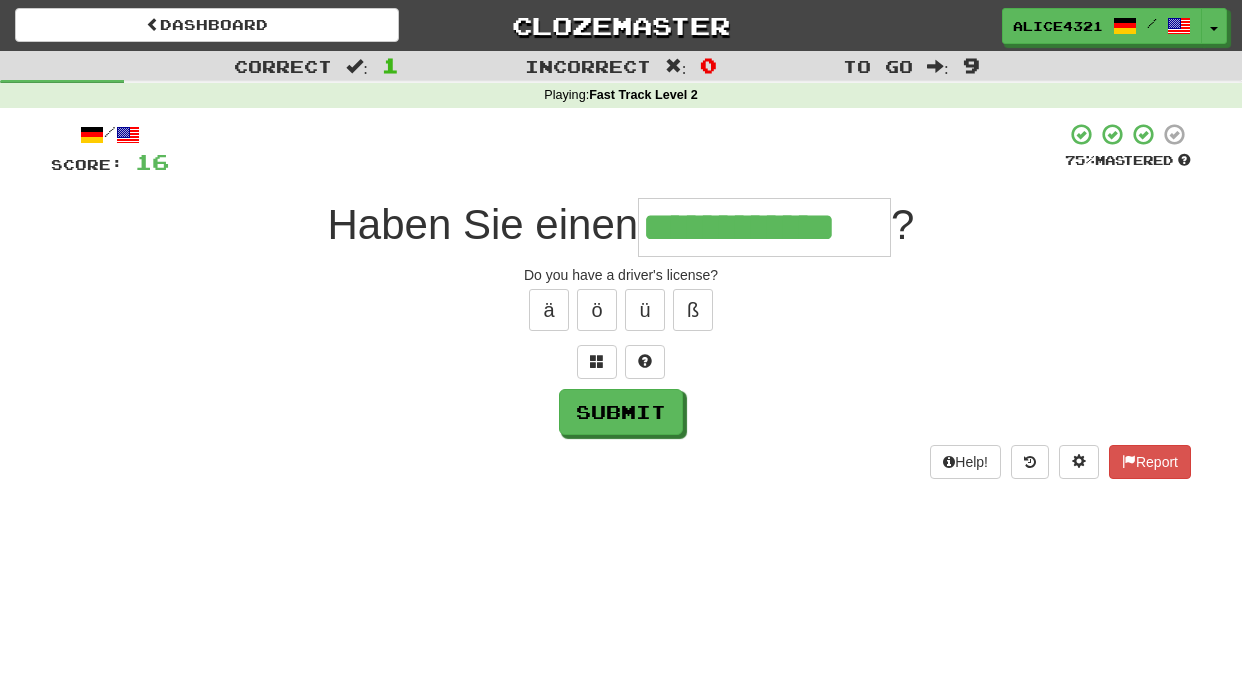 type on "**********" 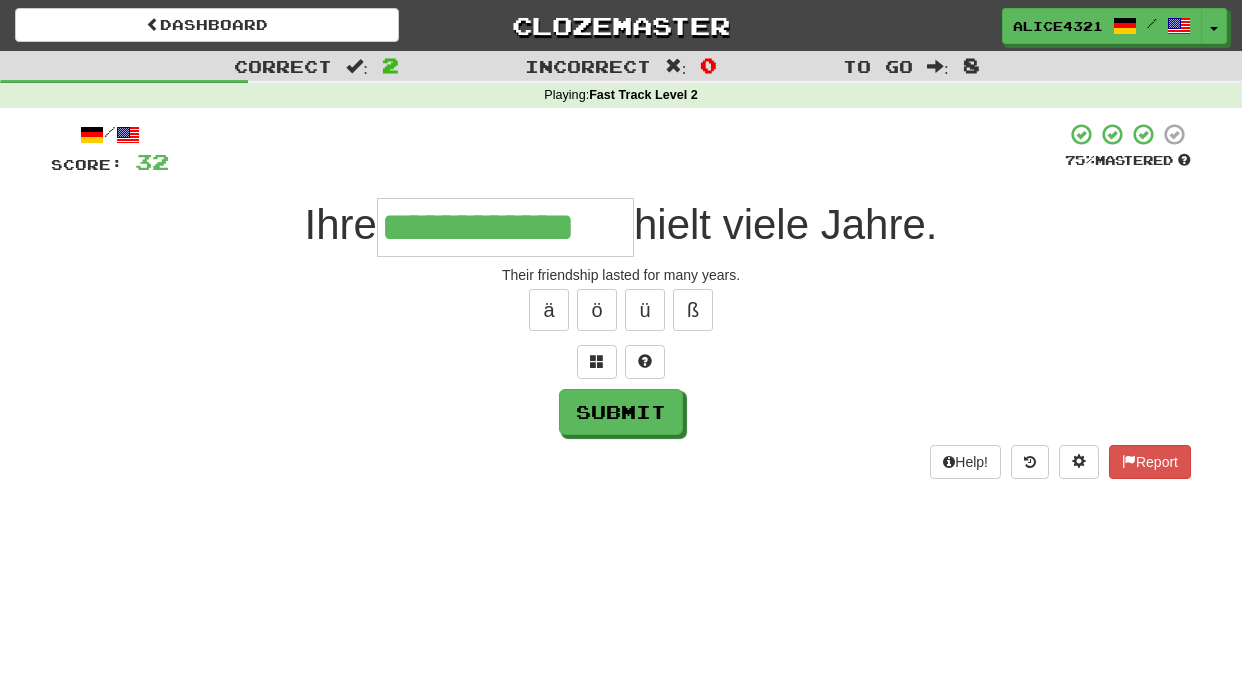 type on "**********" 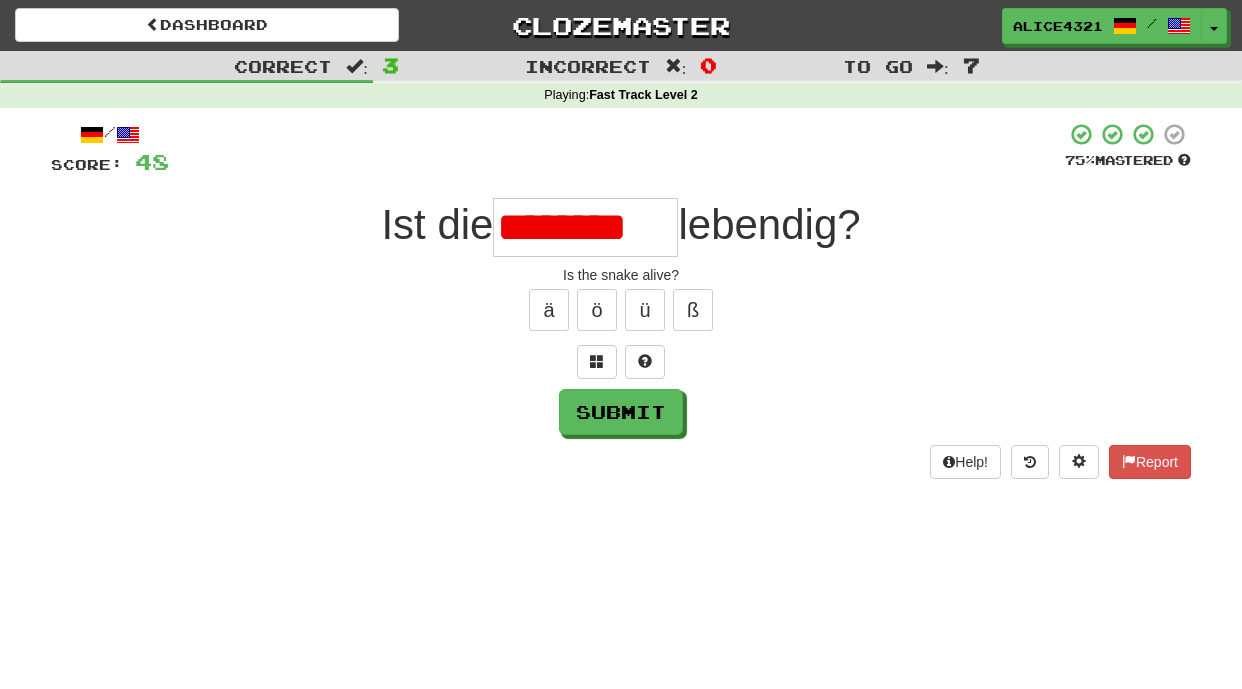 scroll, scrollTop: 0, scrollLeft: 0, axis: both 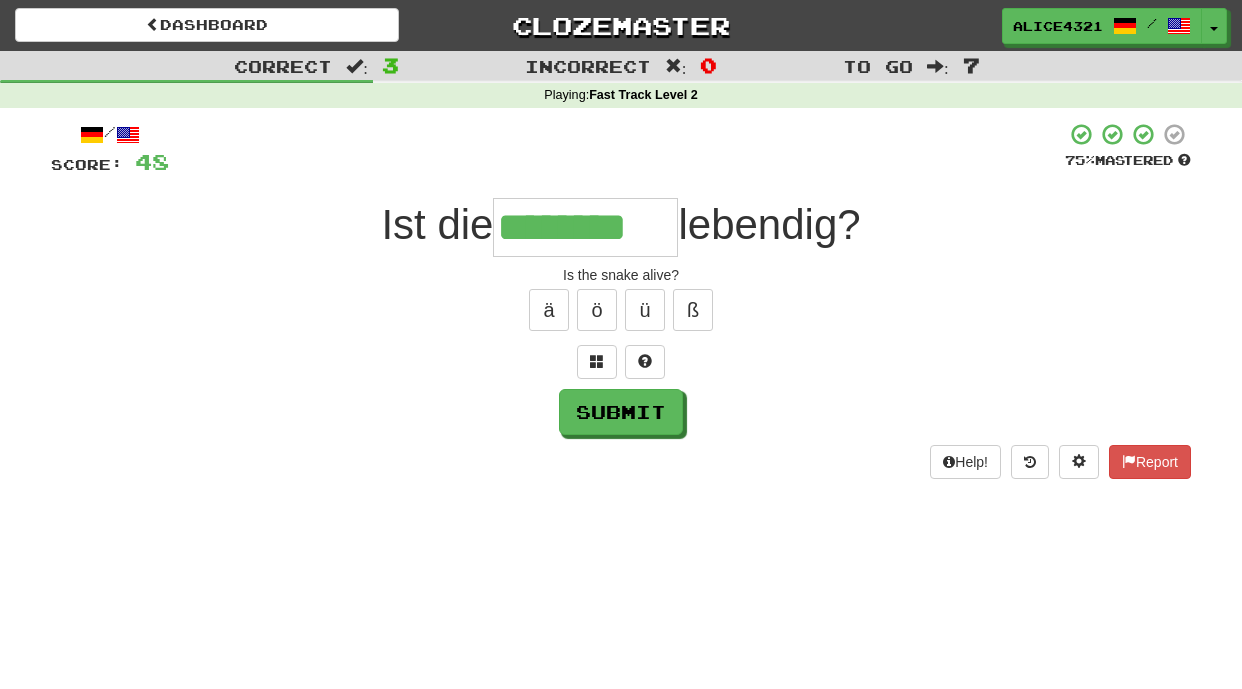 type on "********" 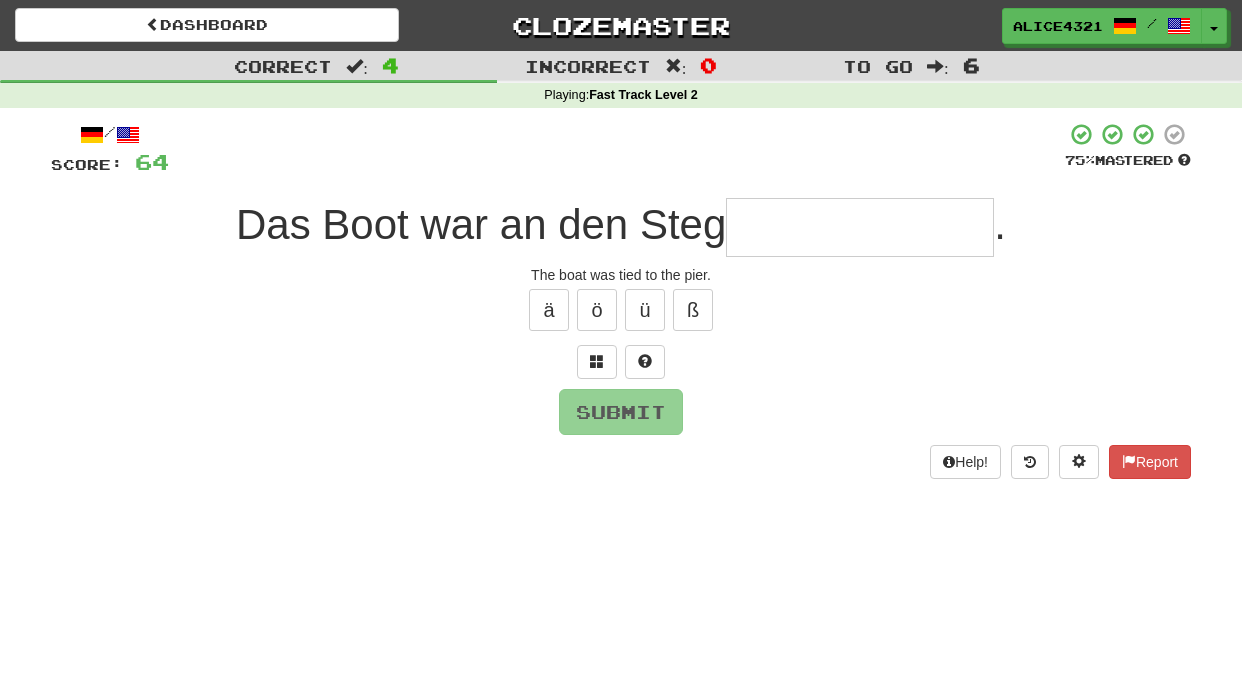 type on "*" 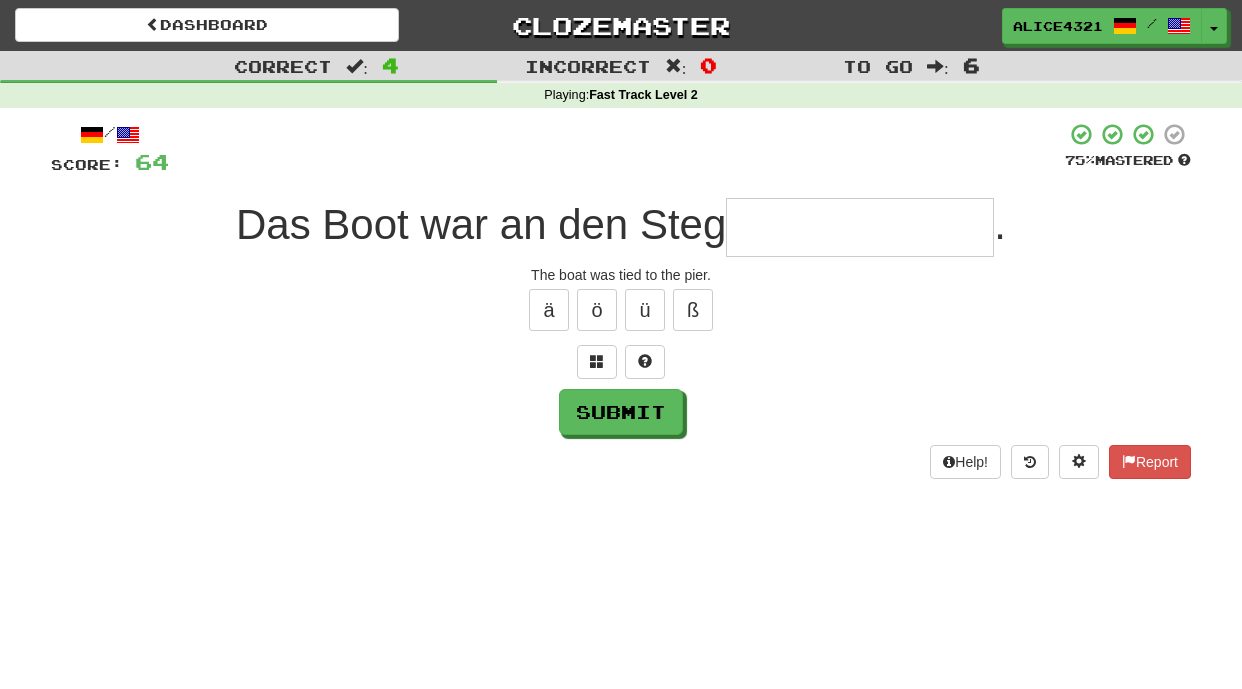 type on "*" 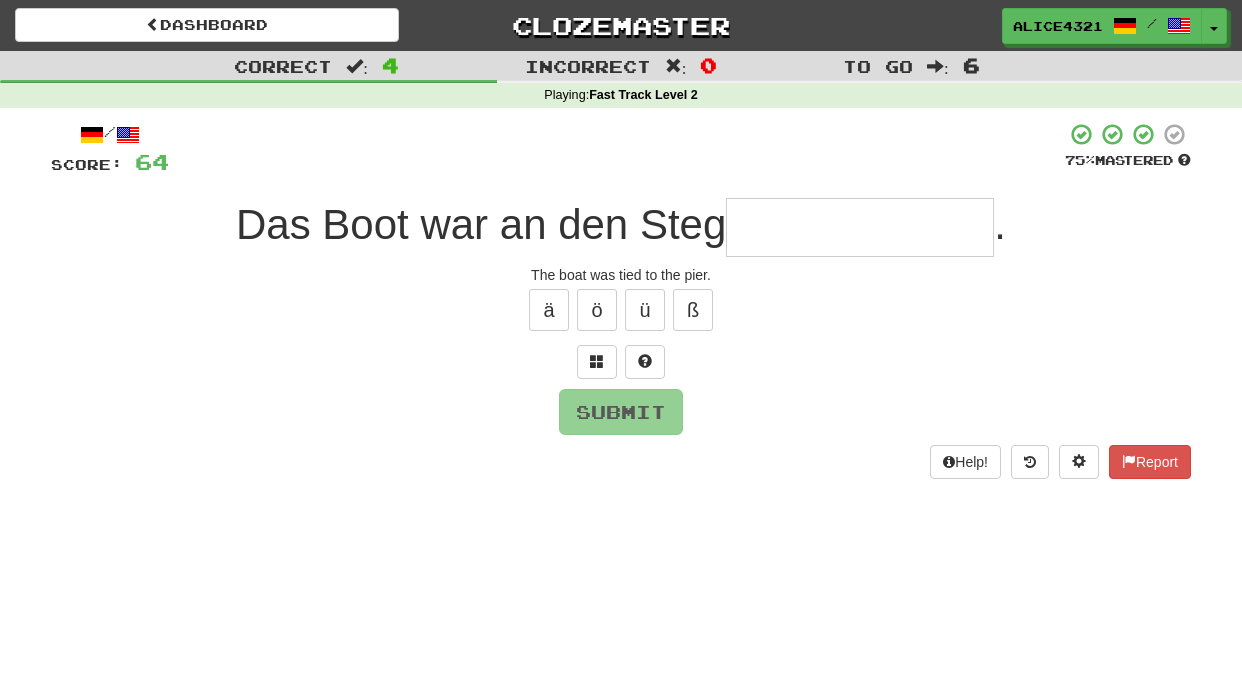 type on "*" 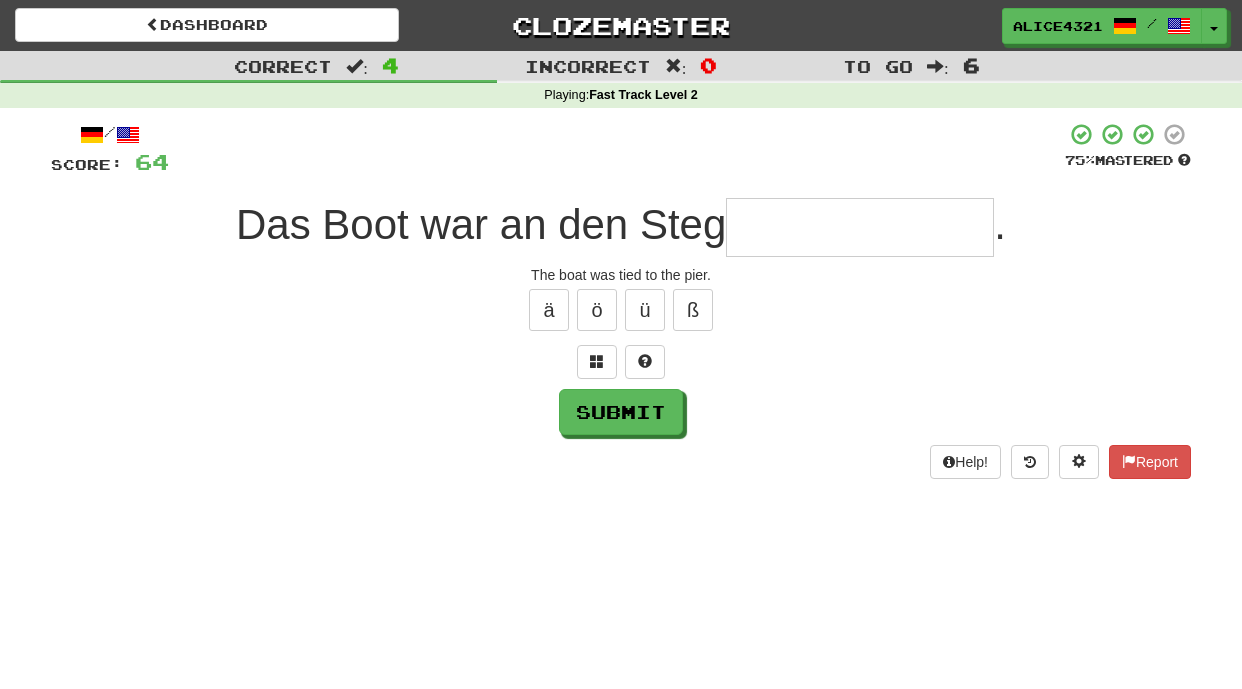 type on "*" 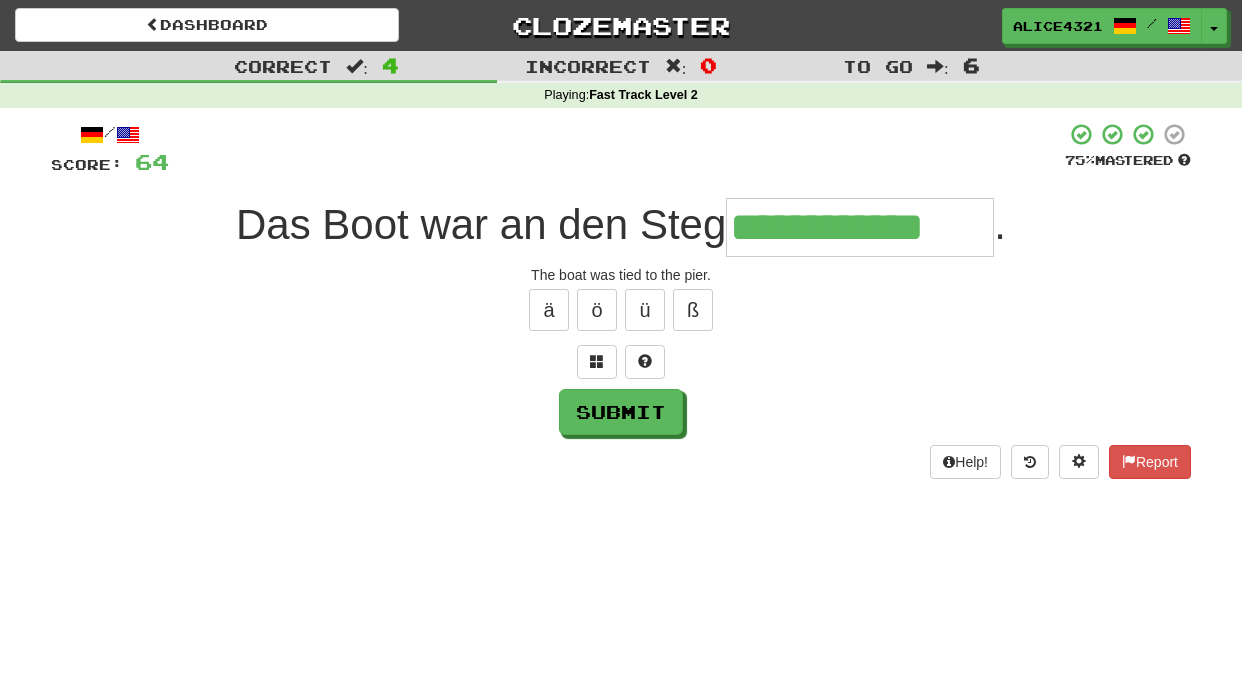 type on "**********" 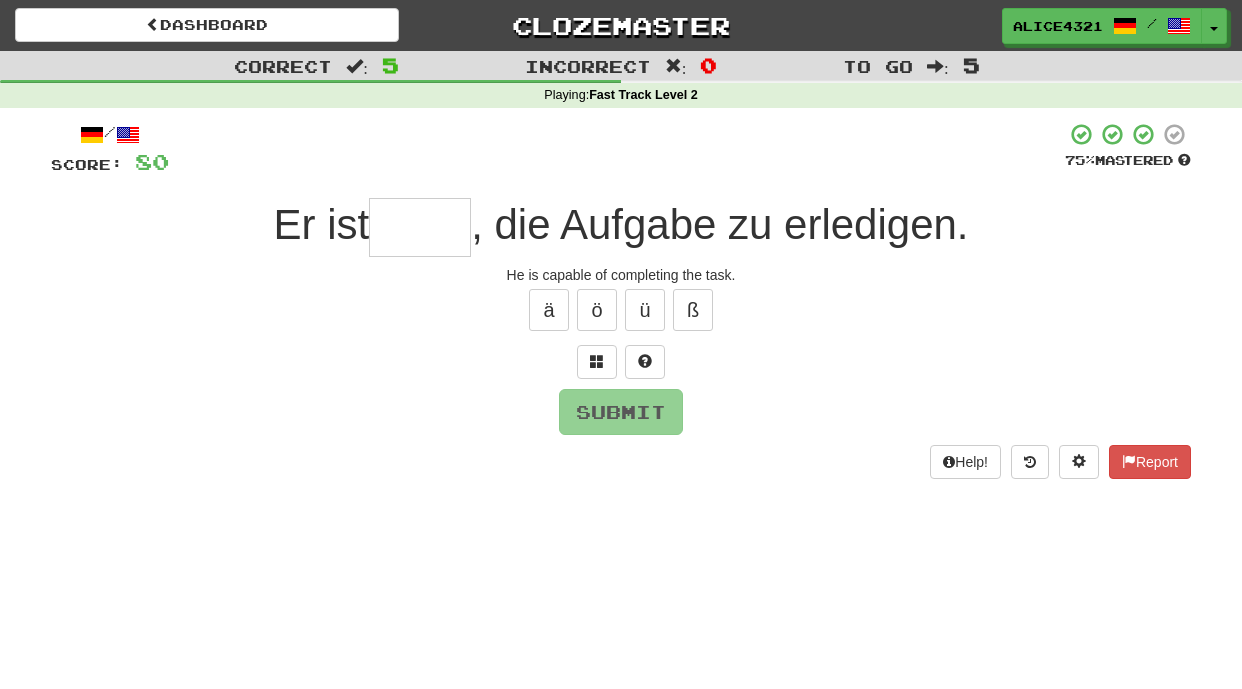 type on "*" 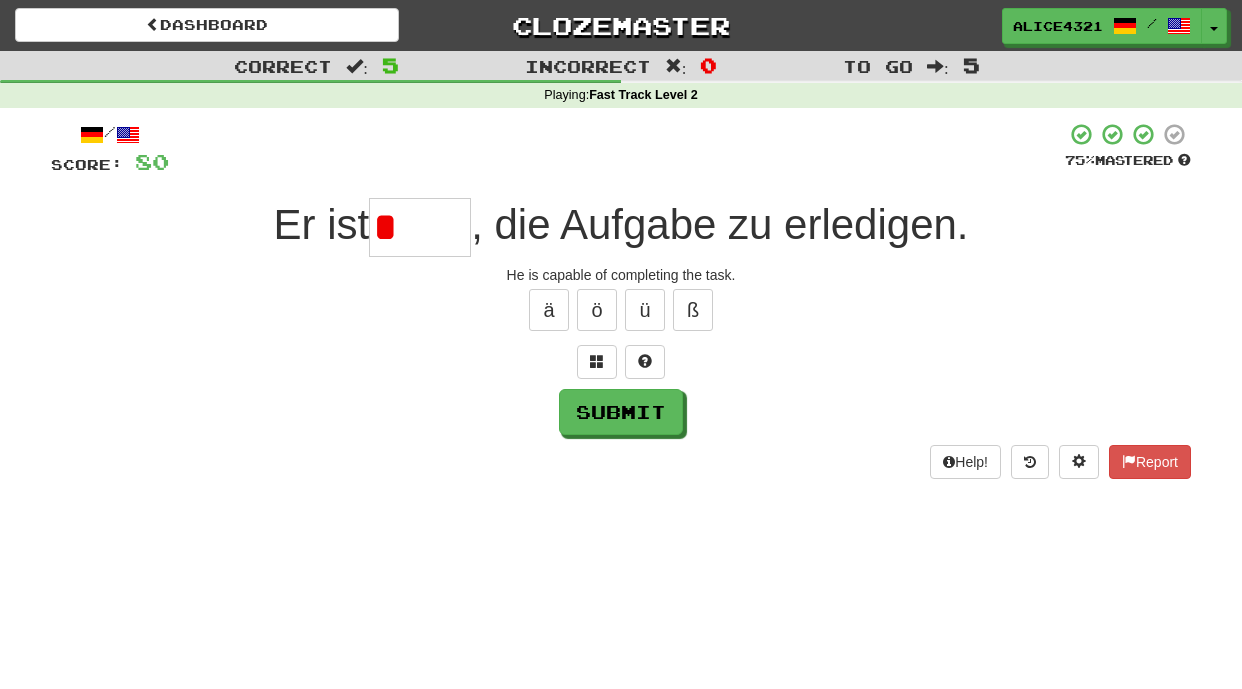 type on "*" 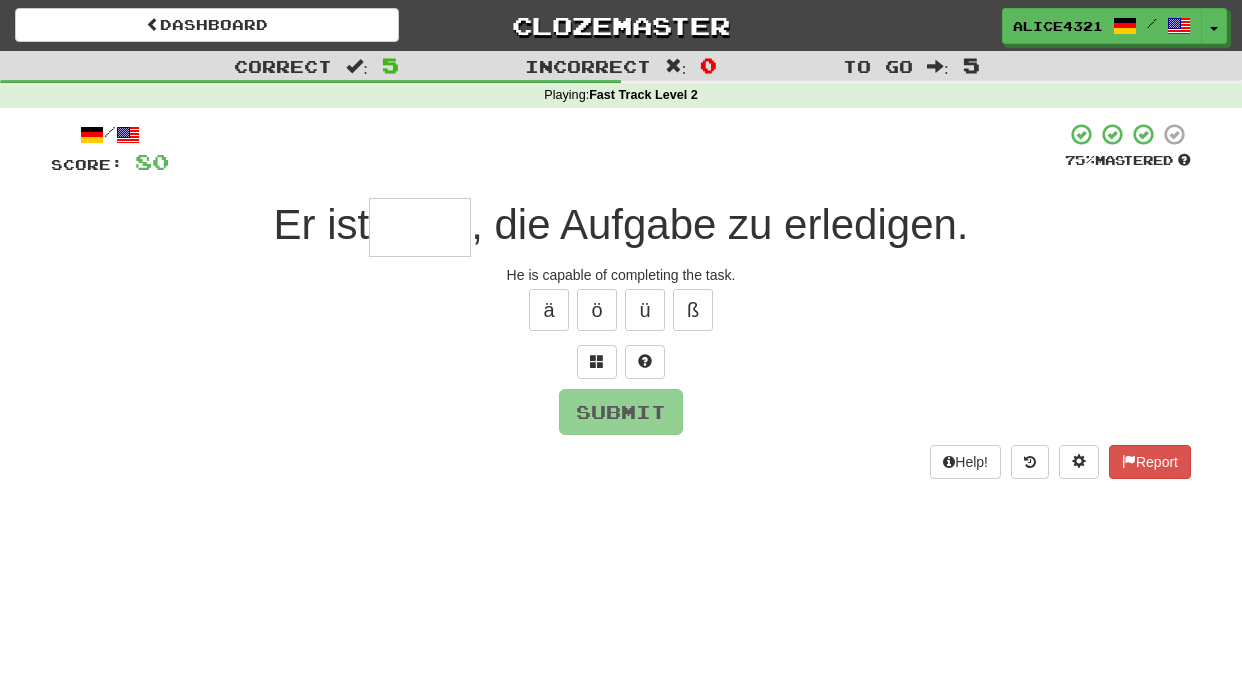 type on "*" 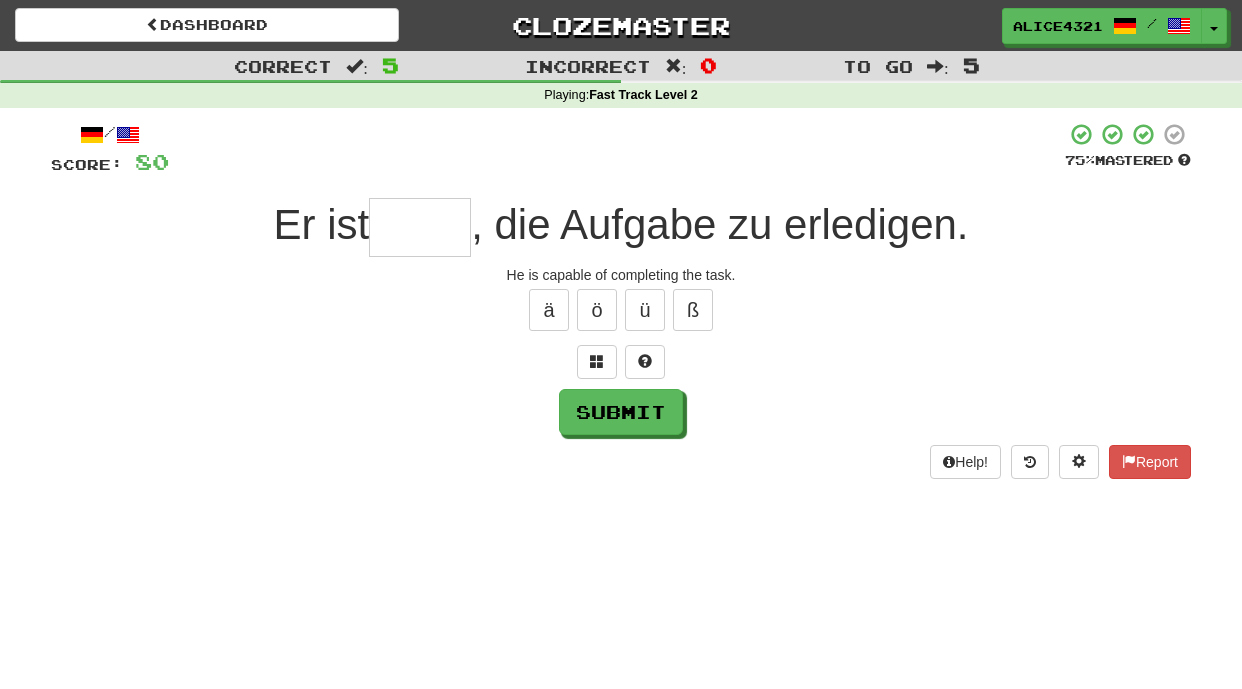 type on "*" 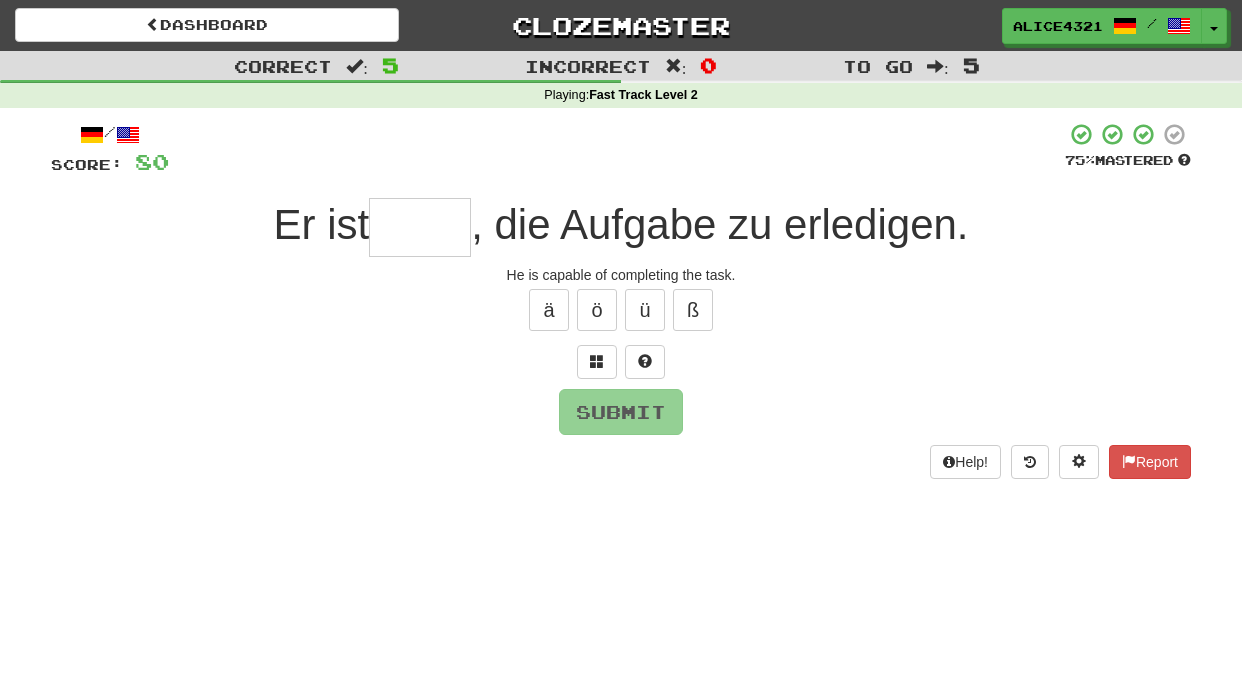type on "*" 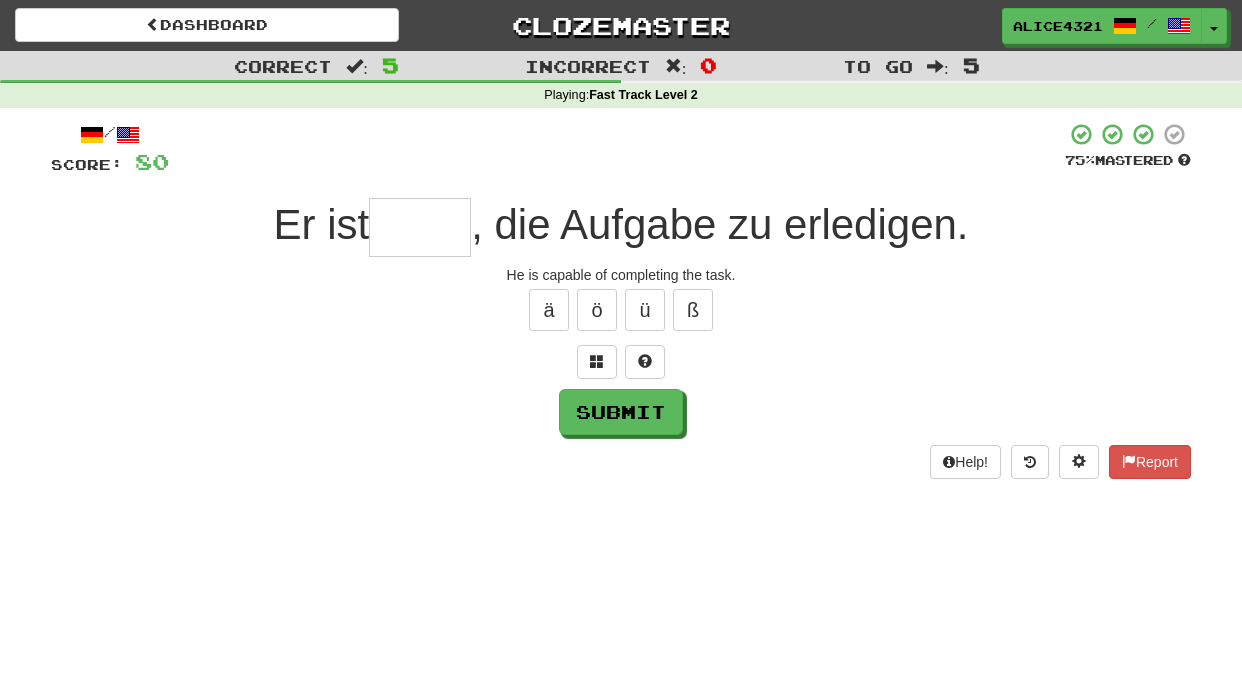 type on "*" 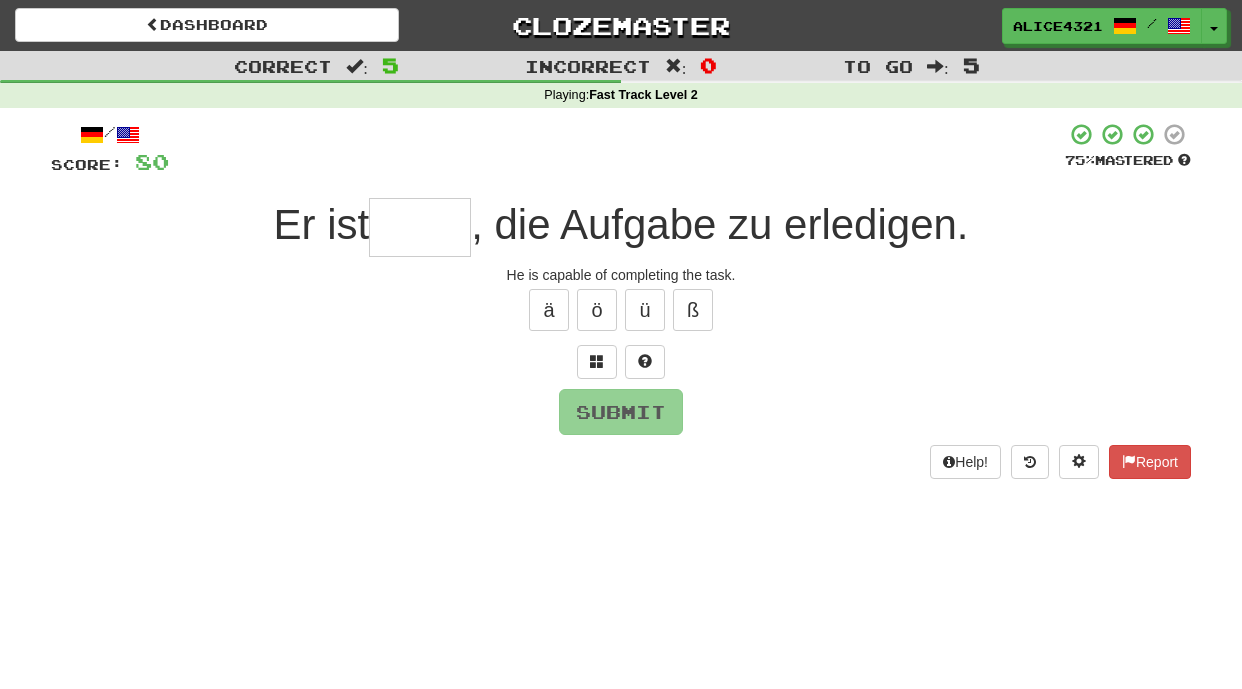 type on "*" 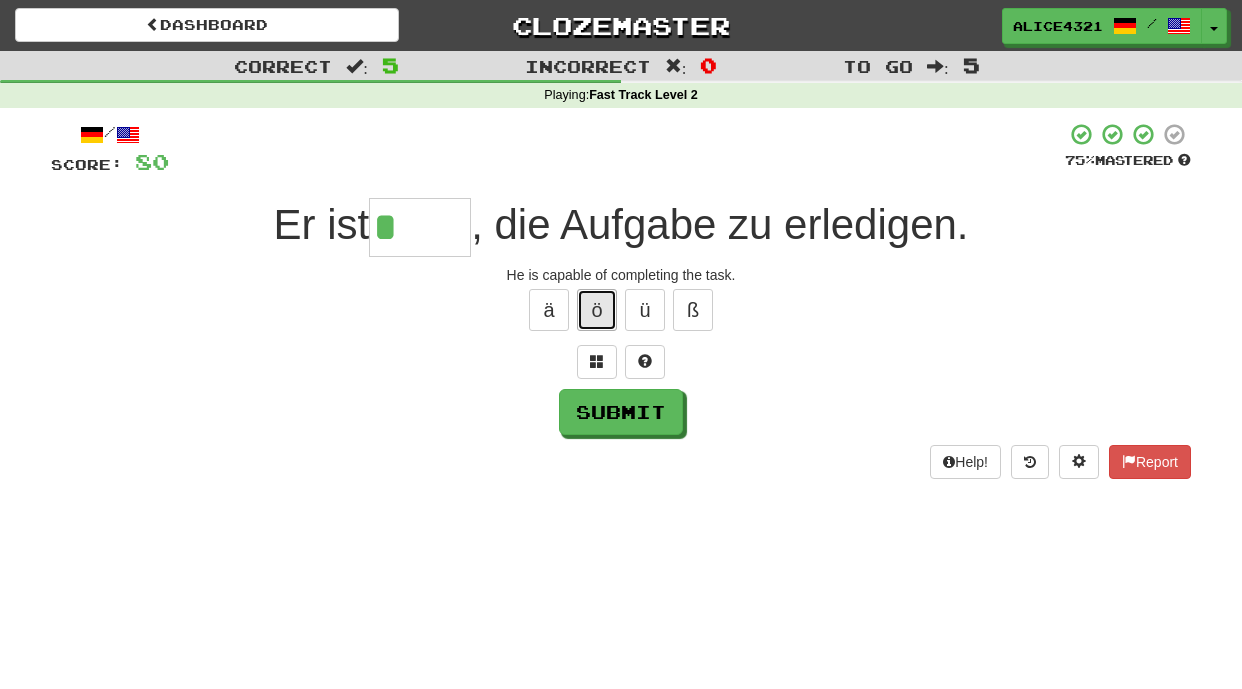click on "ö" at bounding box center (597, 310) 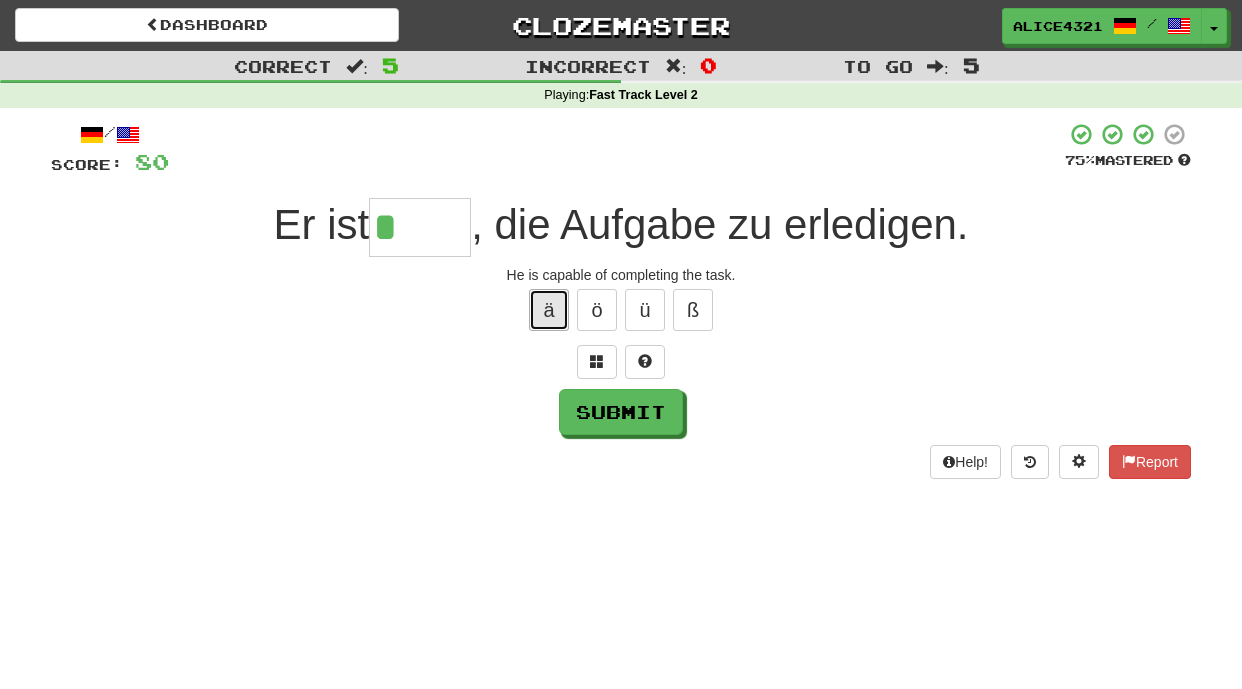 click on "ä" at bounding box center (549, 310) 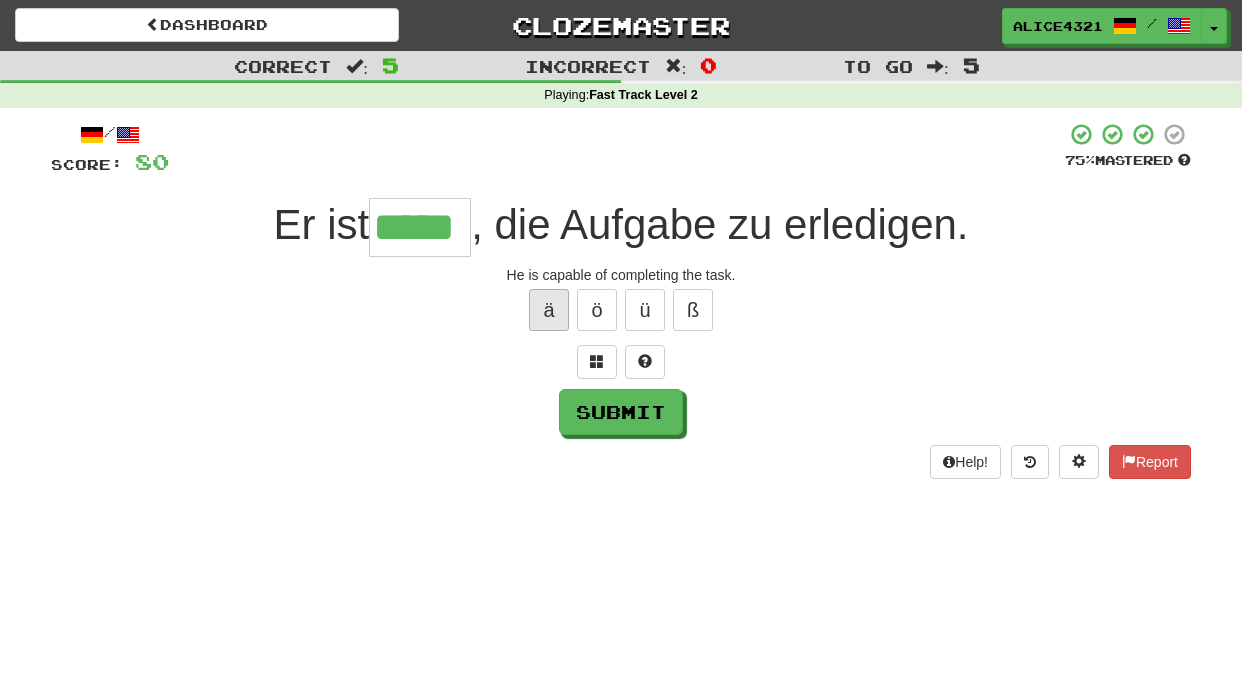 type on "*****" 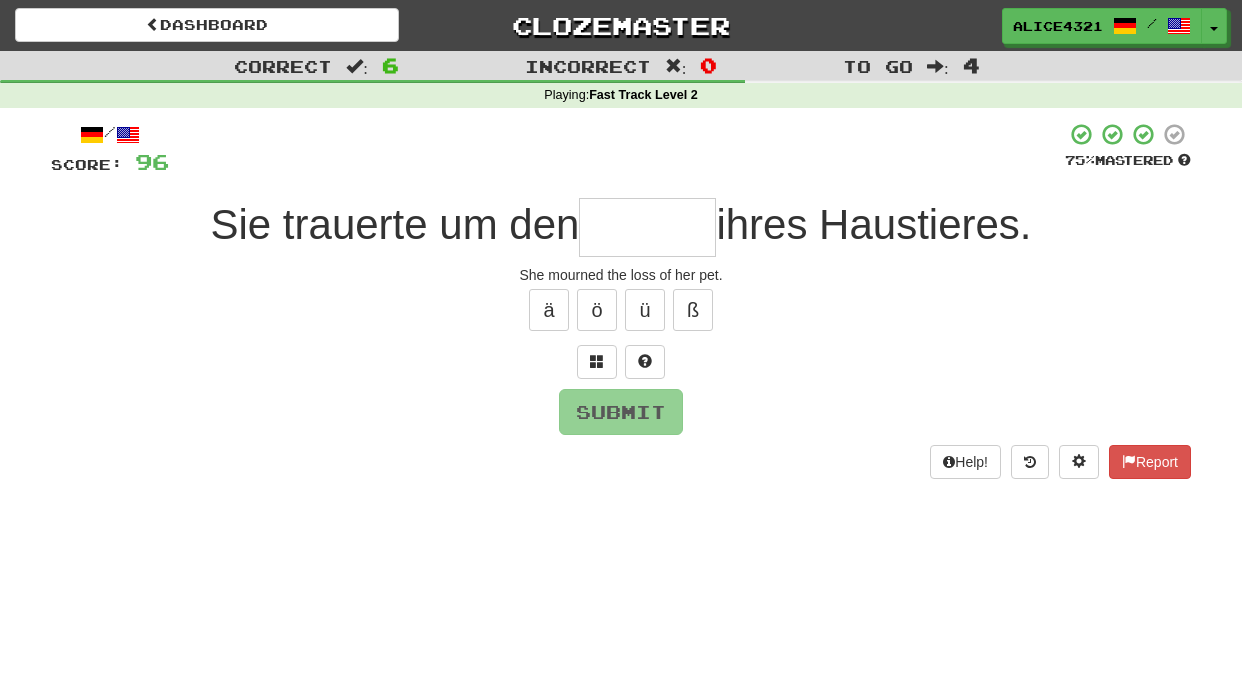 type on "*" 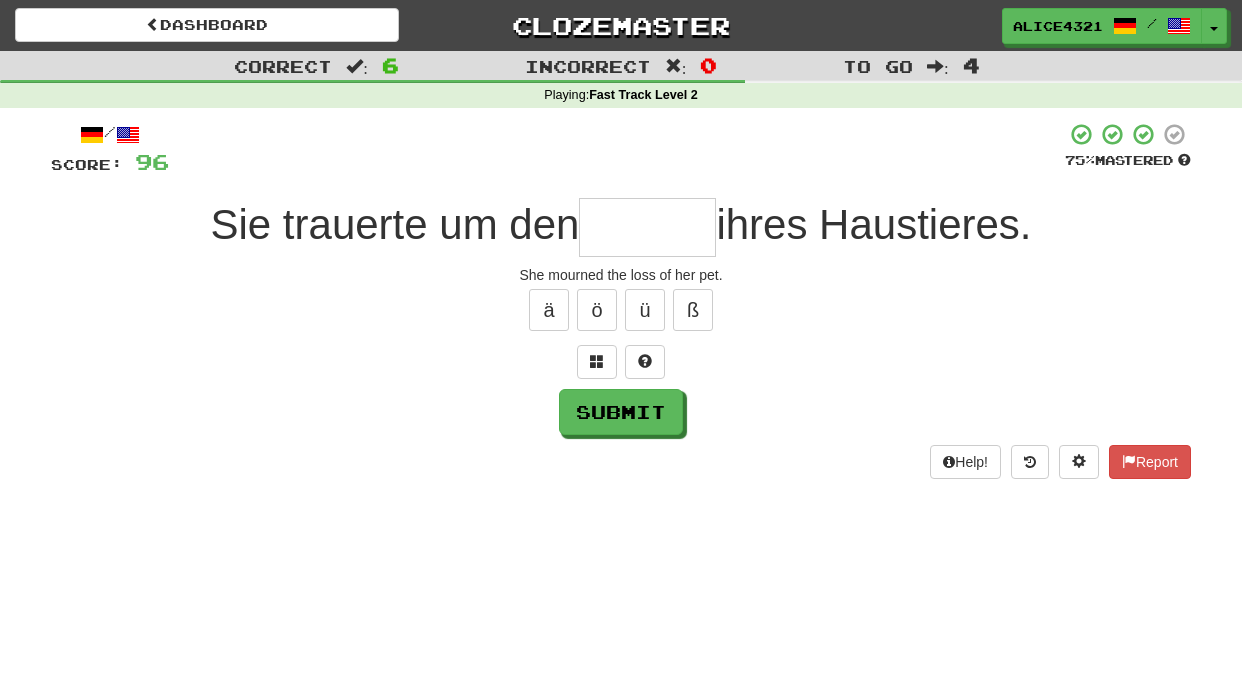 type on "*" 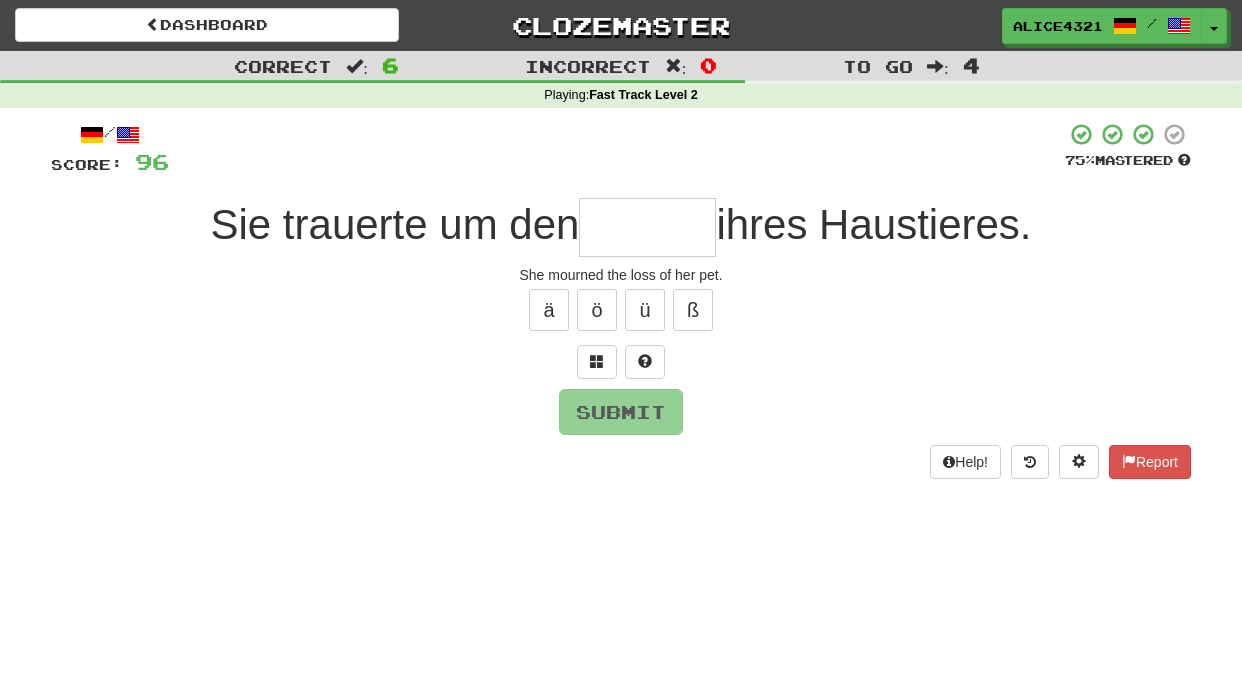type on "*" 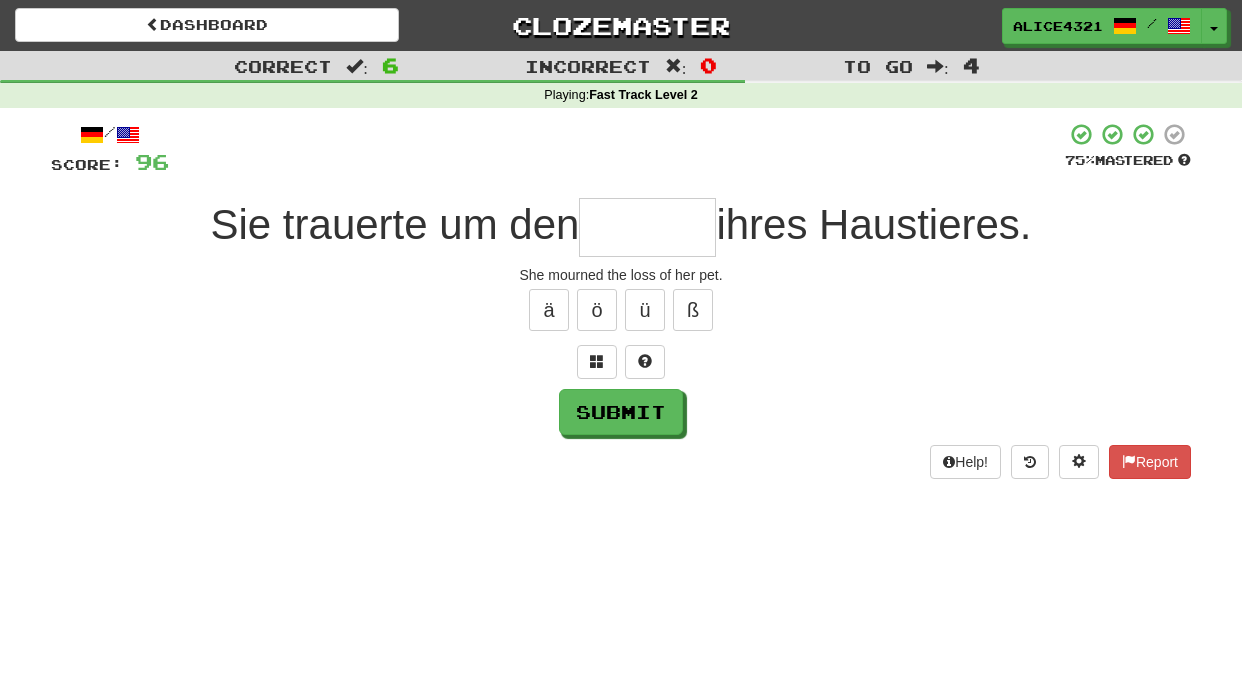 type on "*" 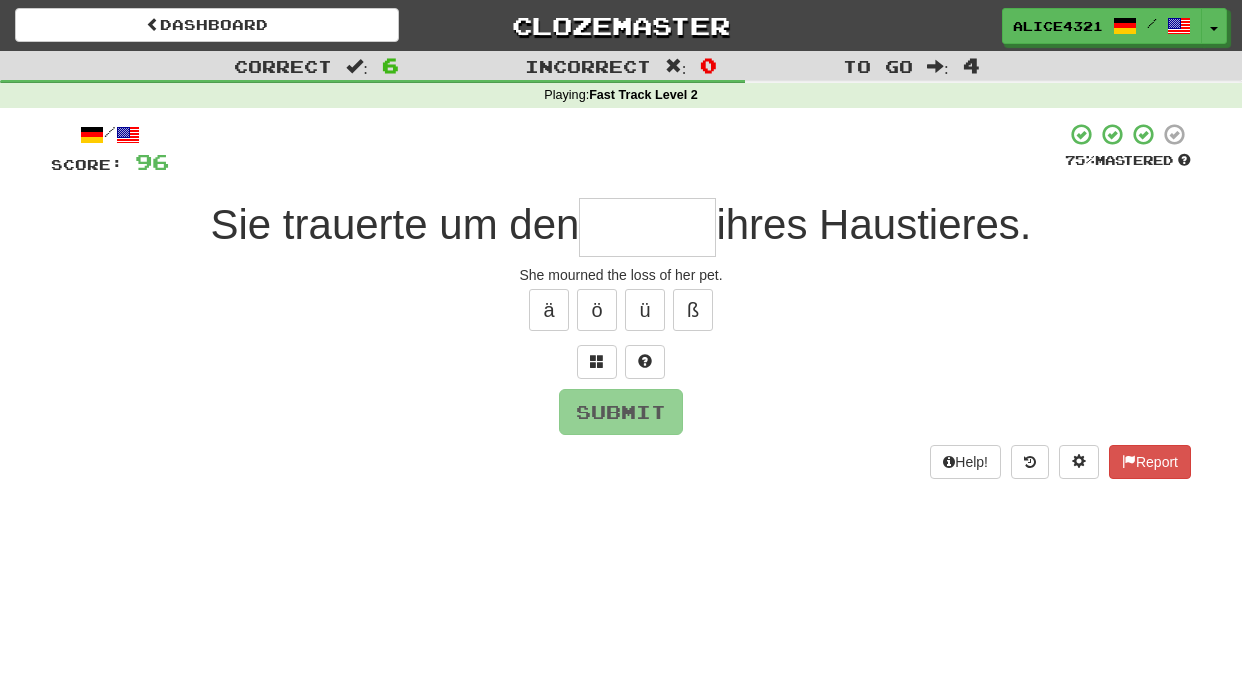 type on "*" 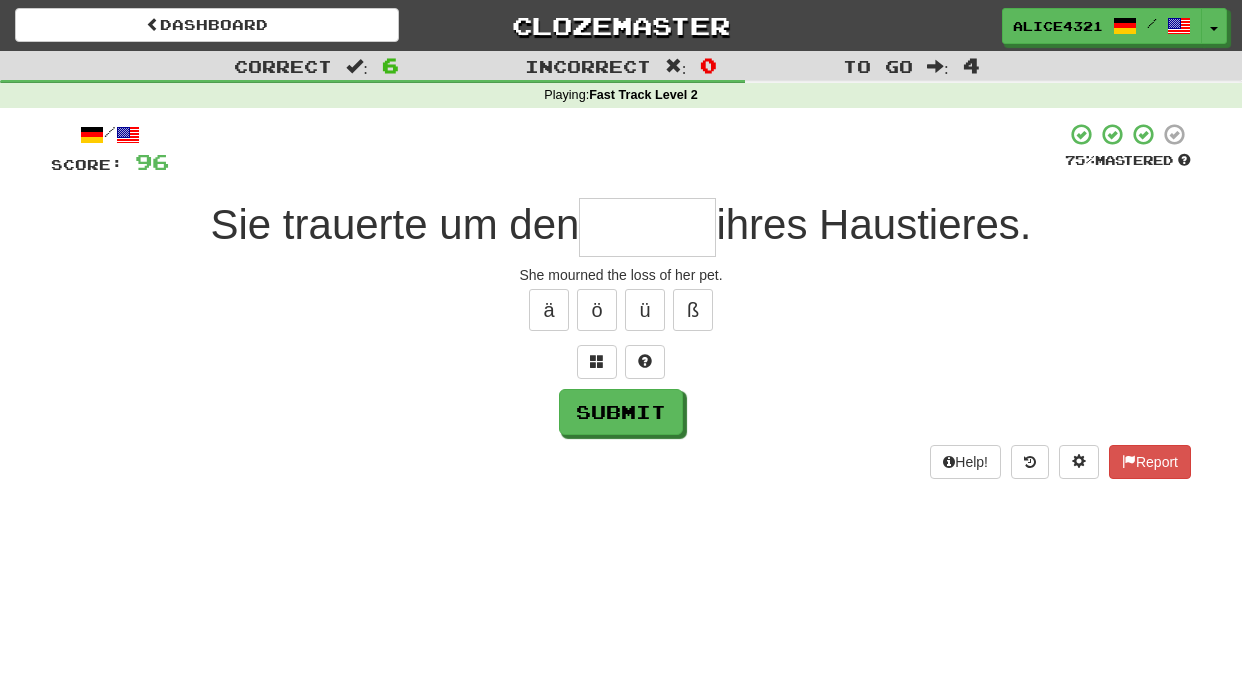 type on "*" 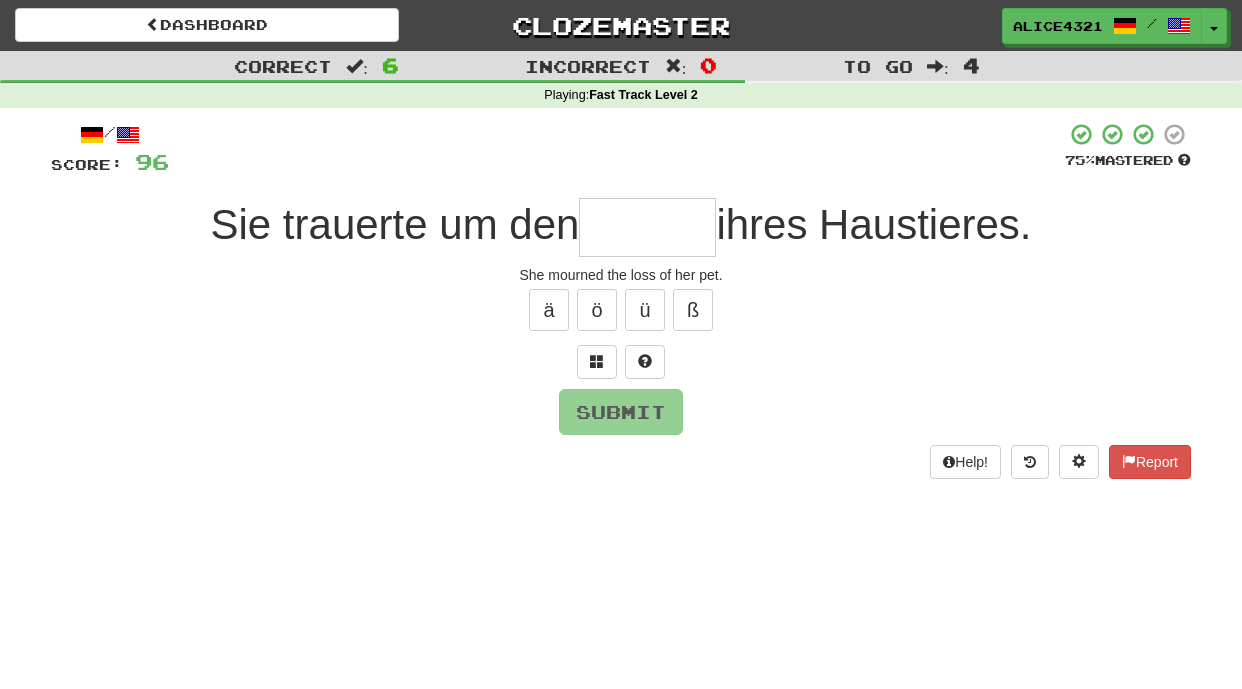 type on "*" 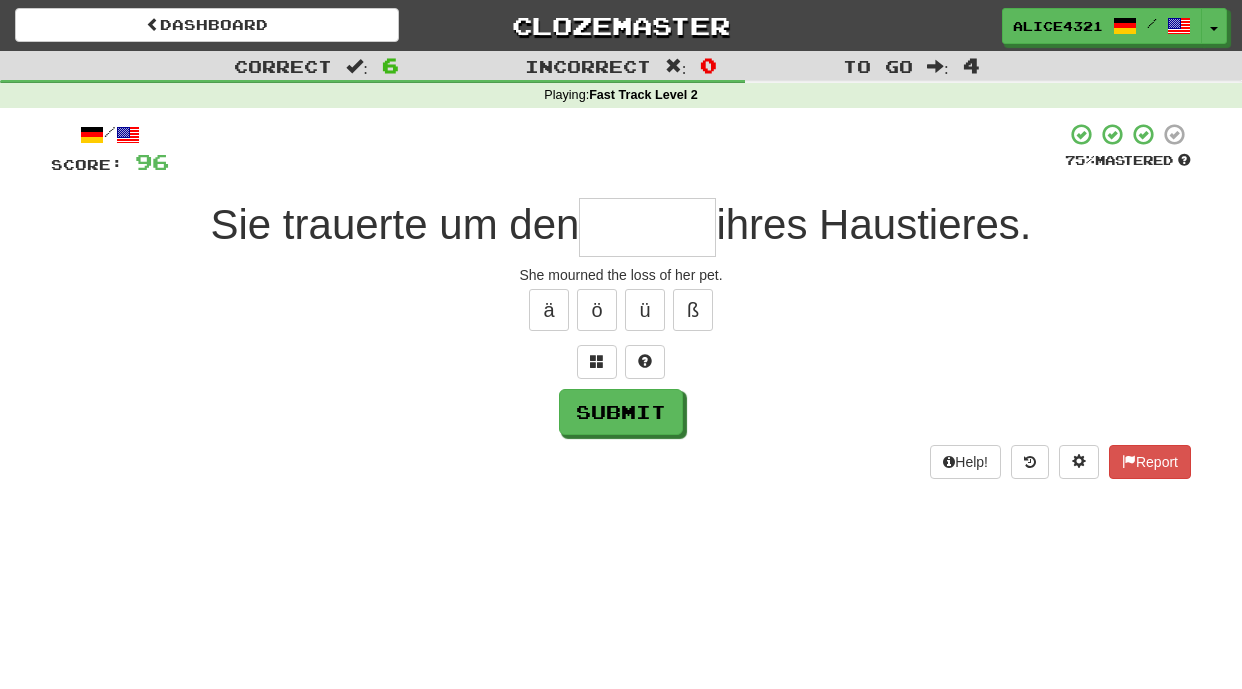 type on "*" 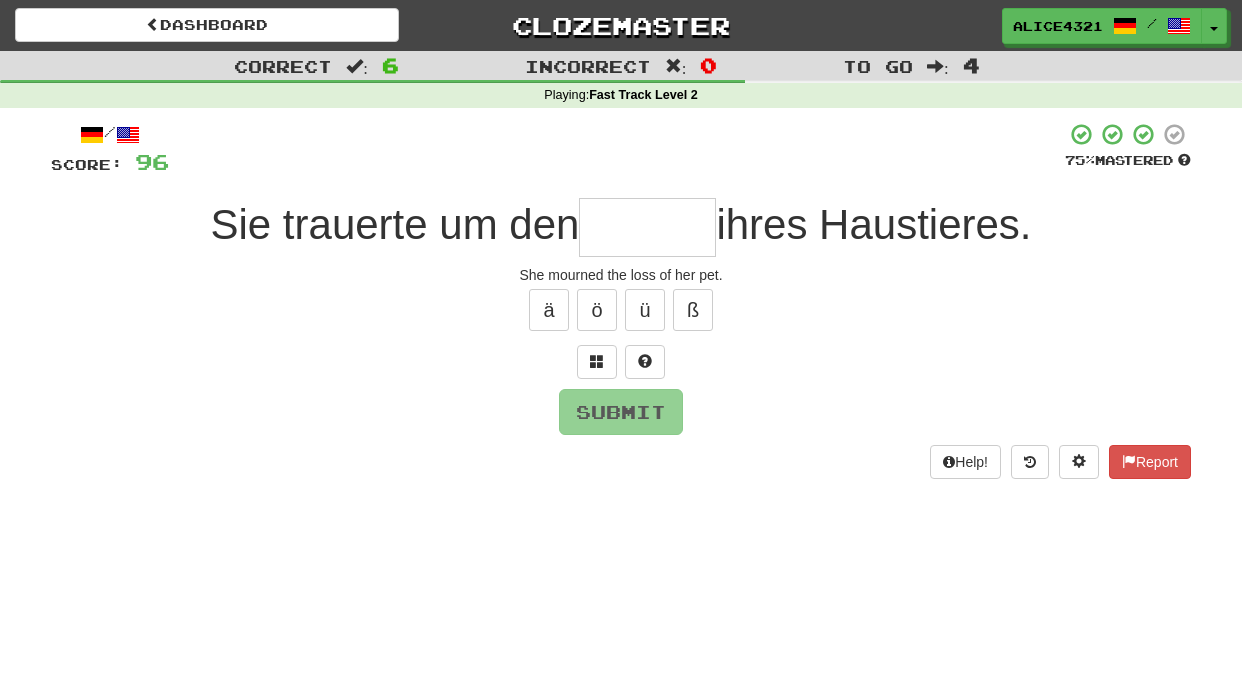 type on "*" 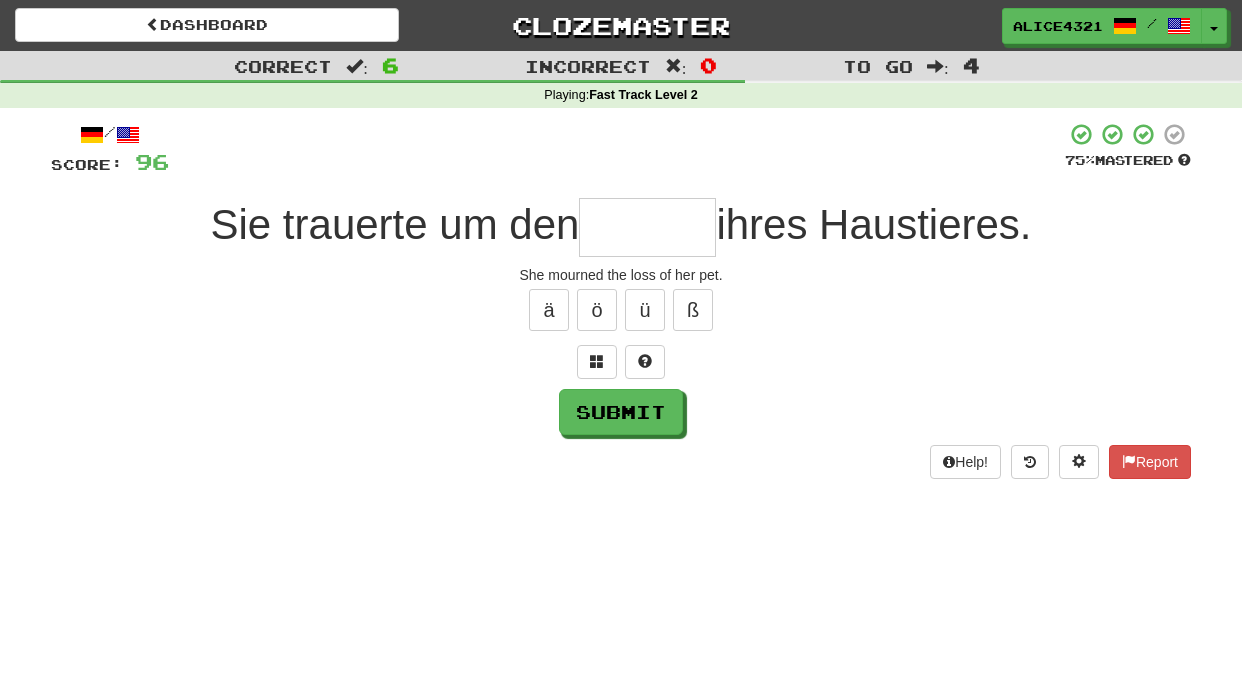type on "*" 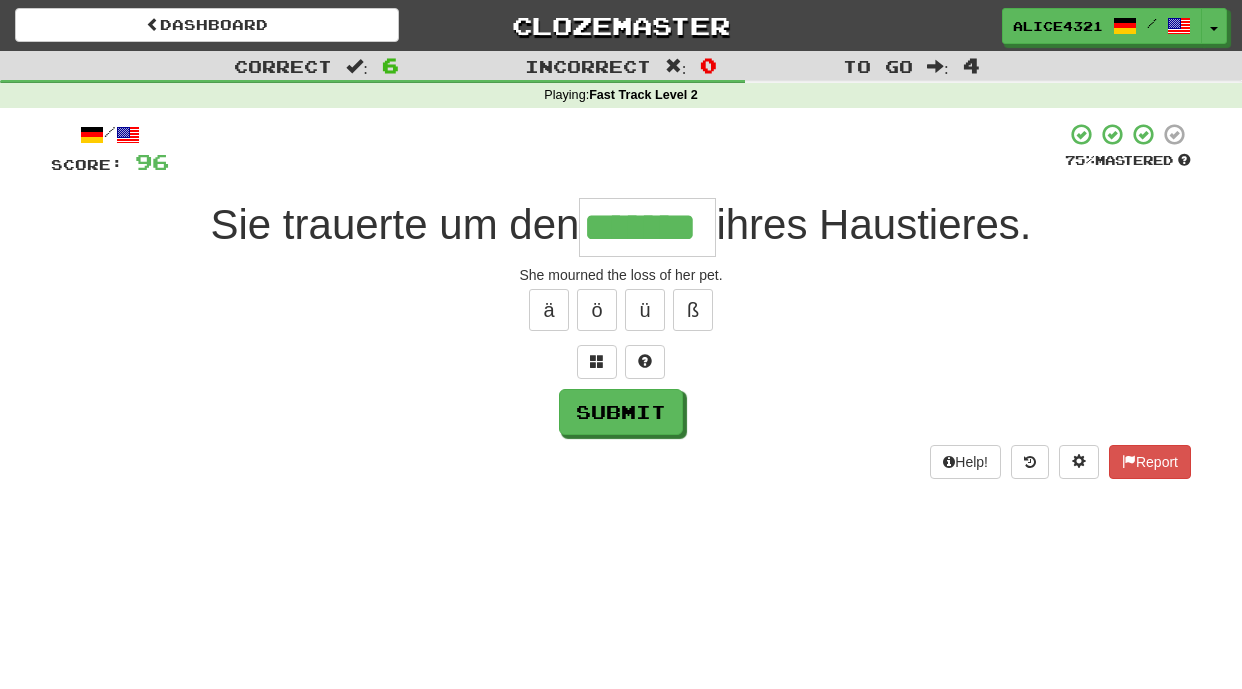 type on "*******" 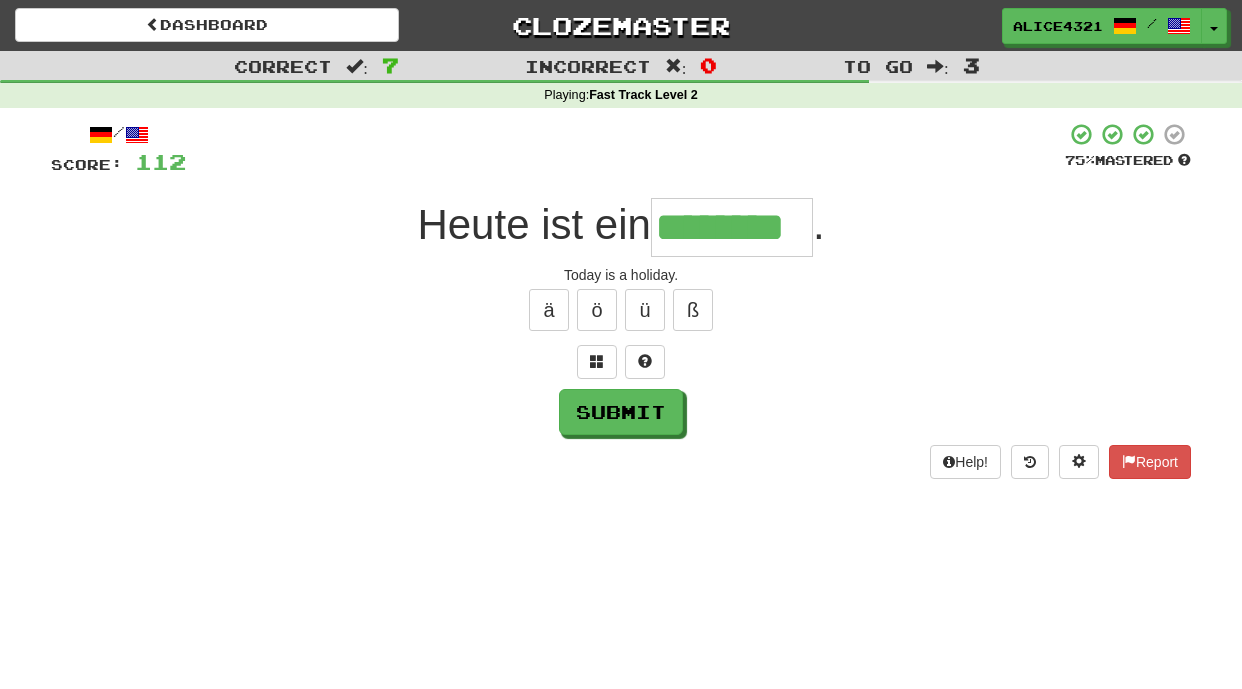 type on "********" 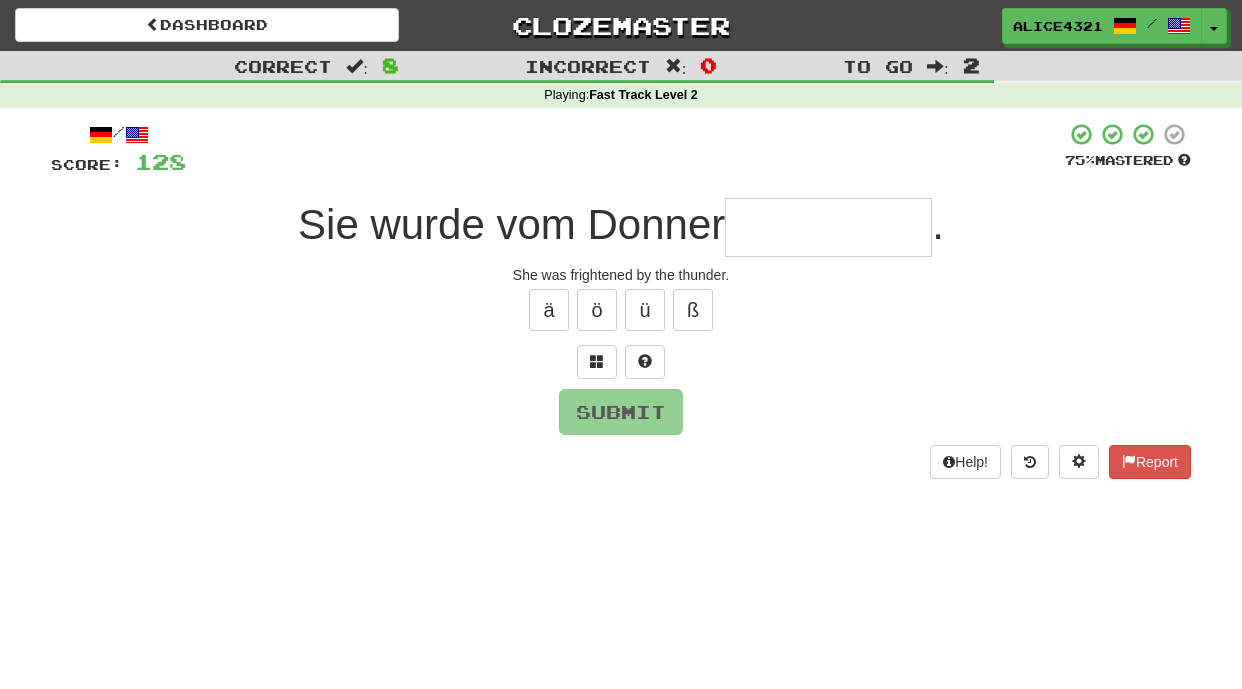 type on "*" 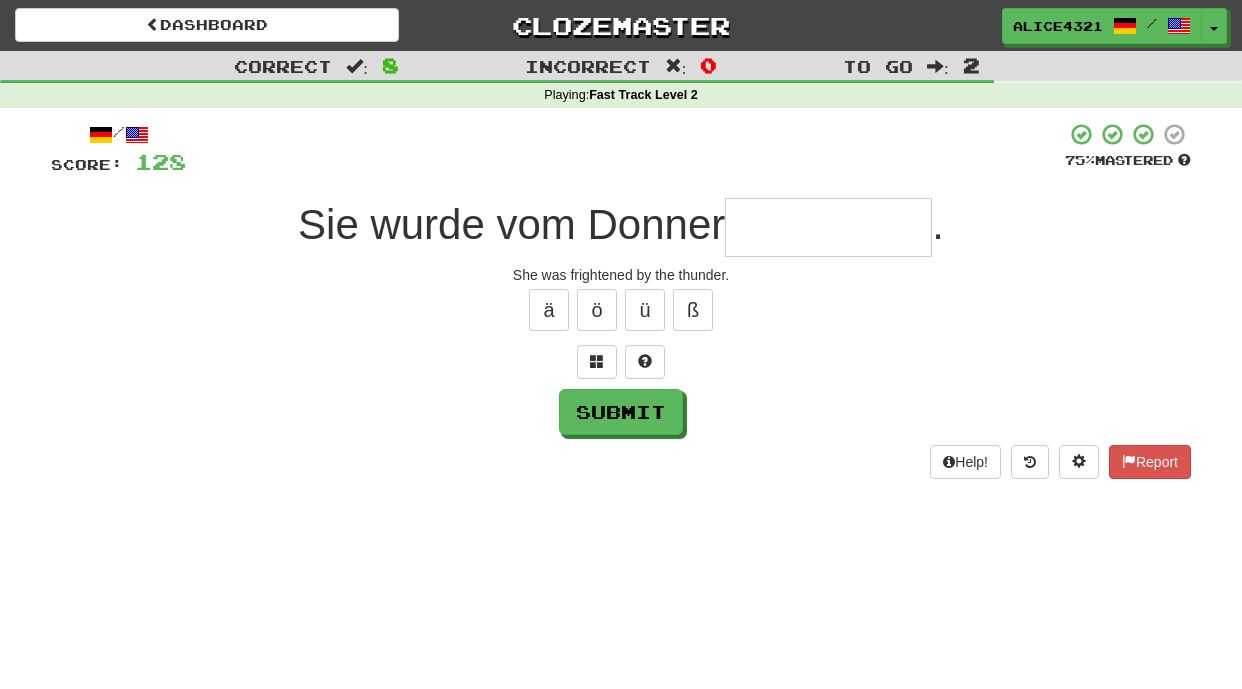 type on "*" 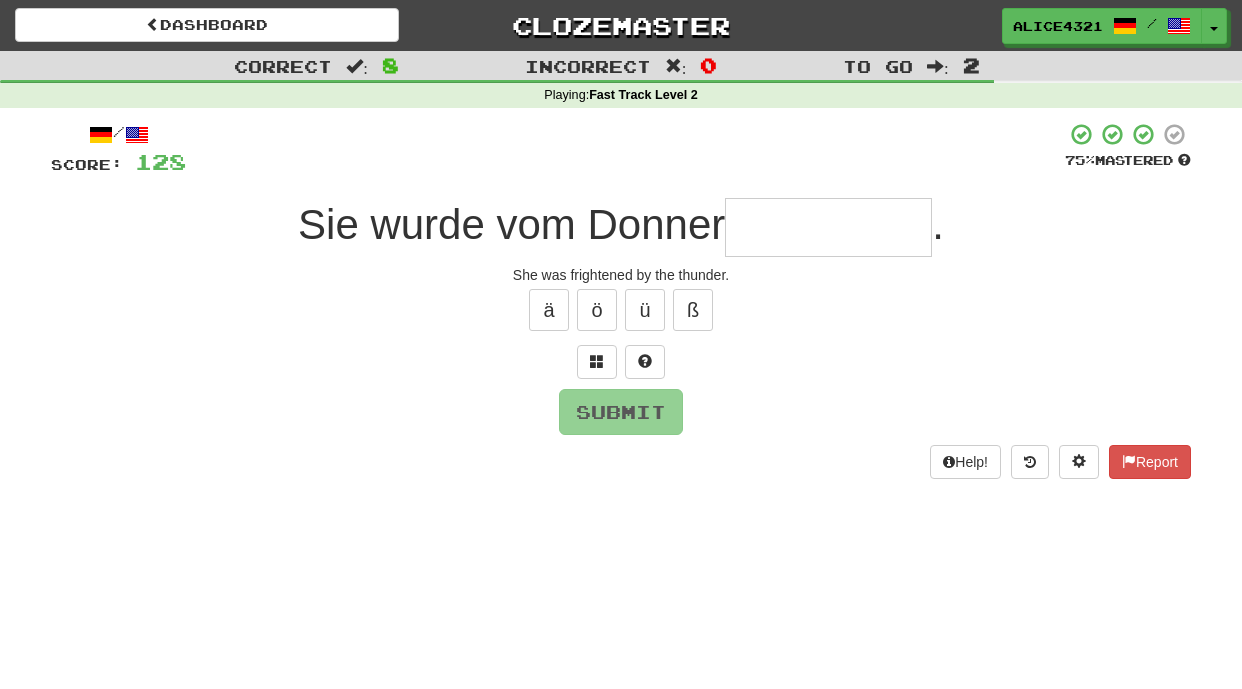 type on "*" 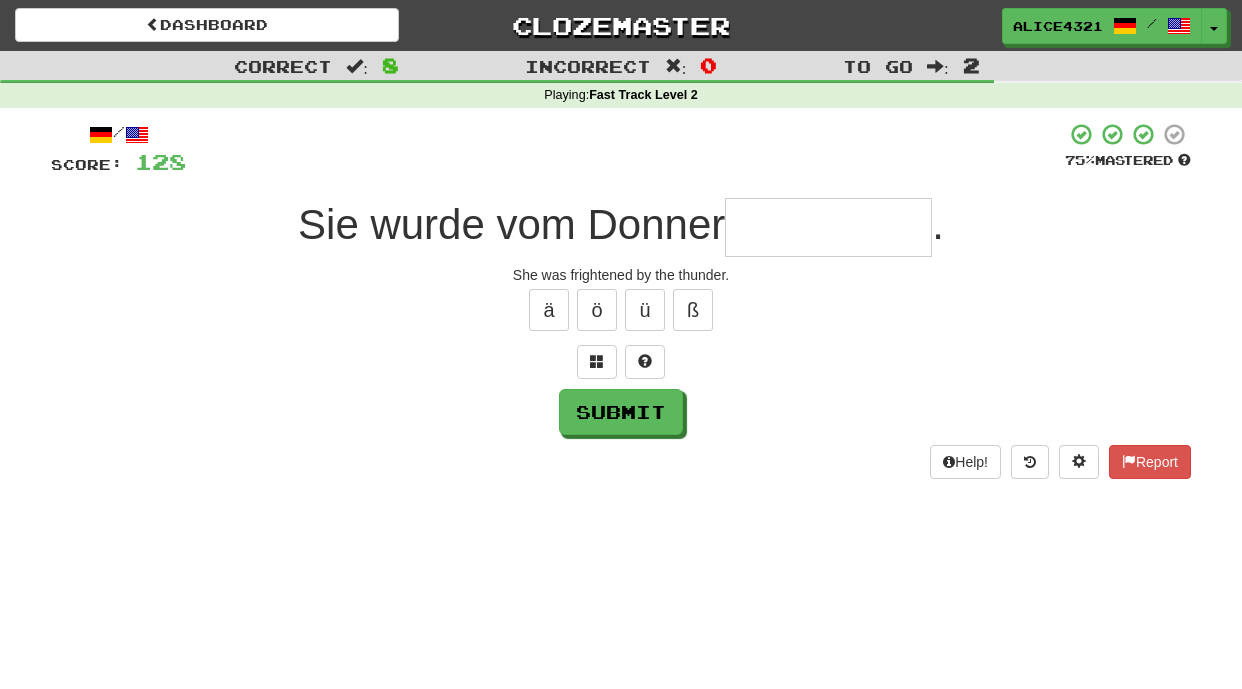 type on "*" 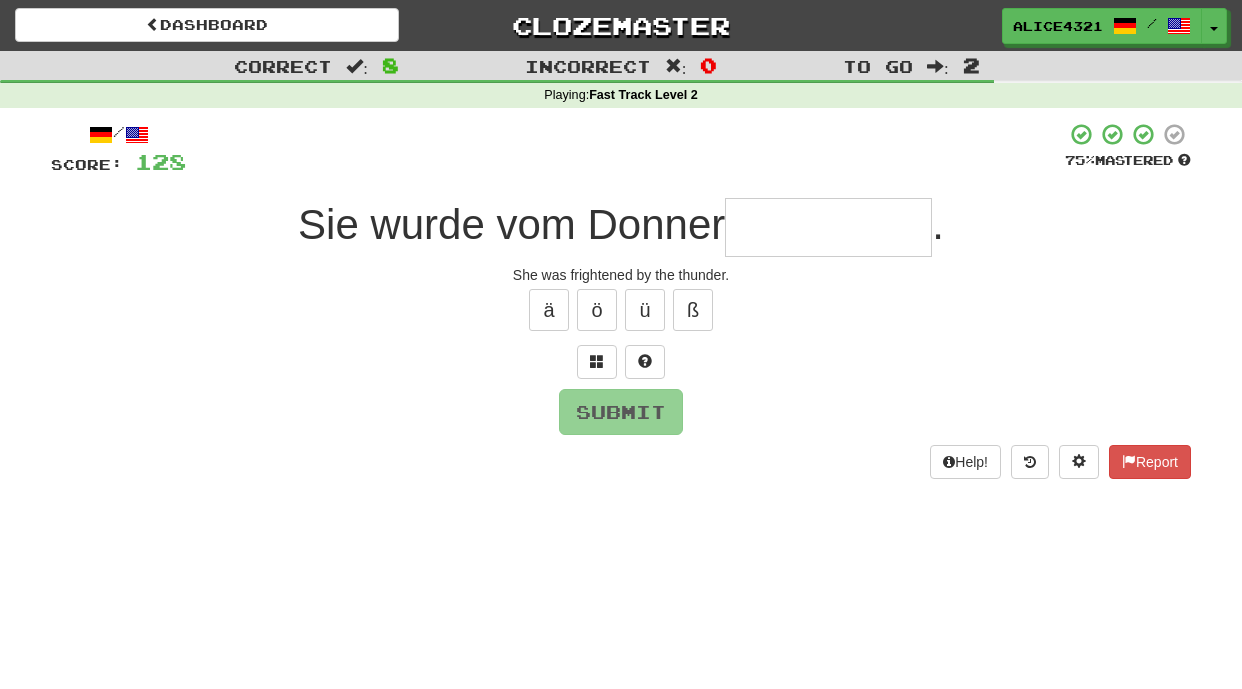 type on "*" 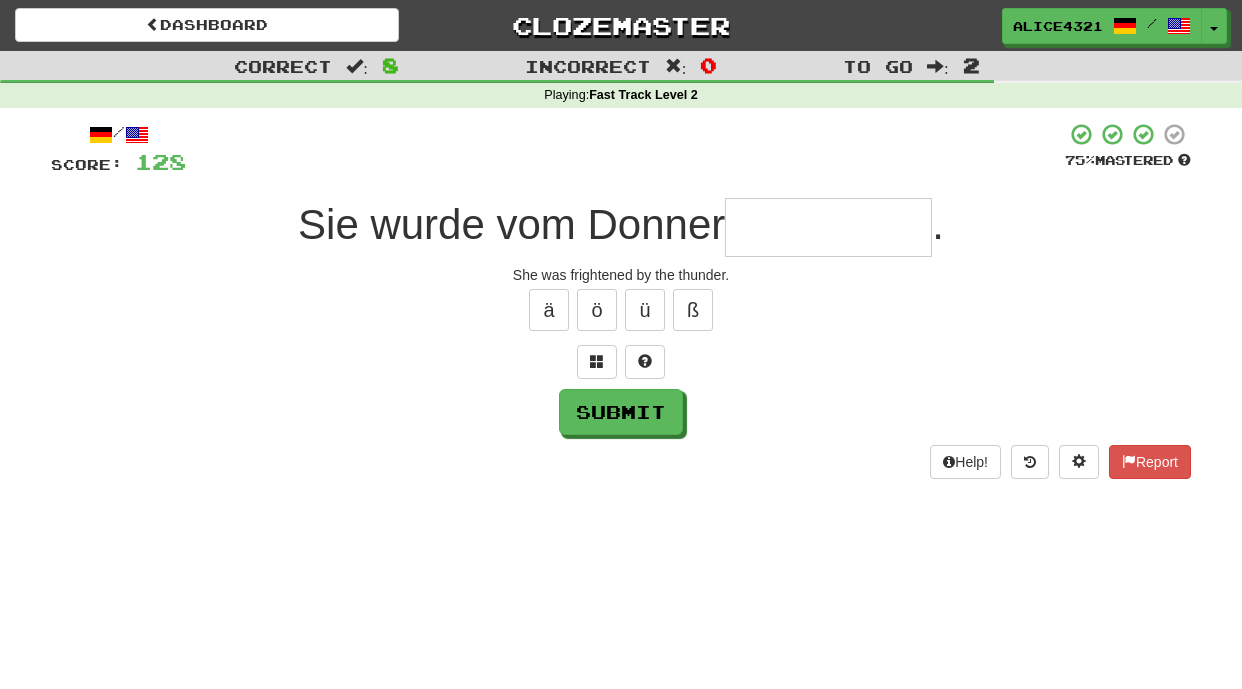 type on "*" 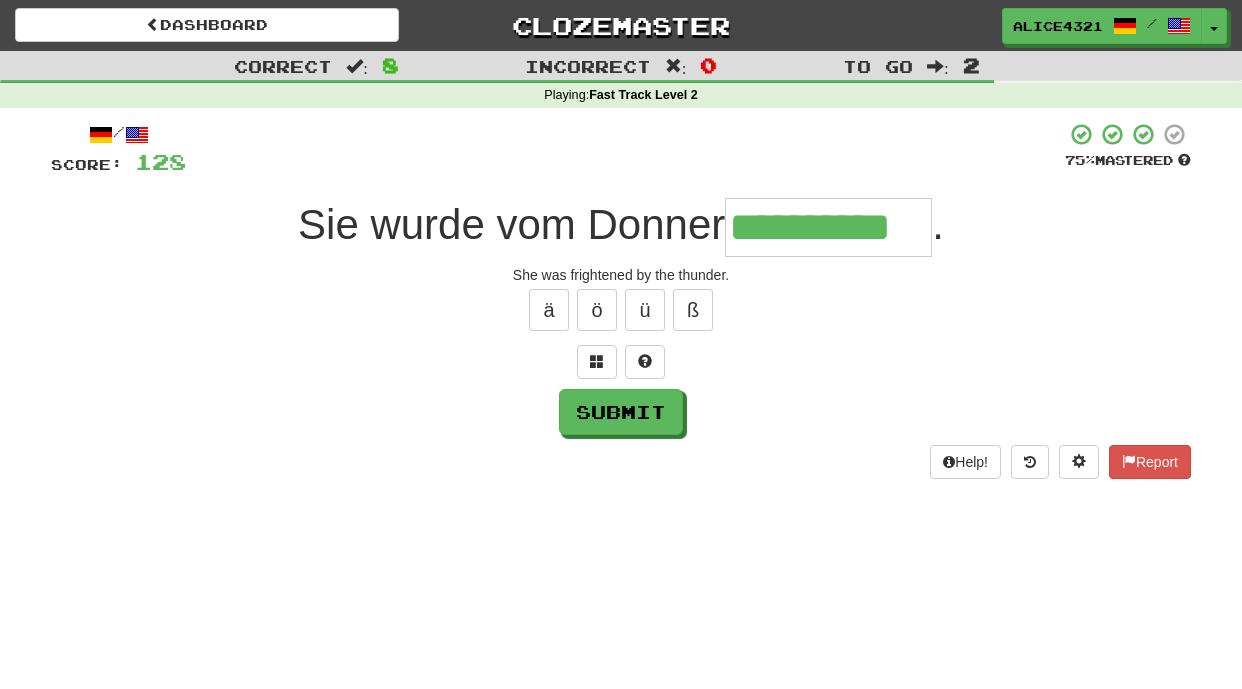 type on "**********" 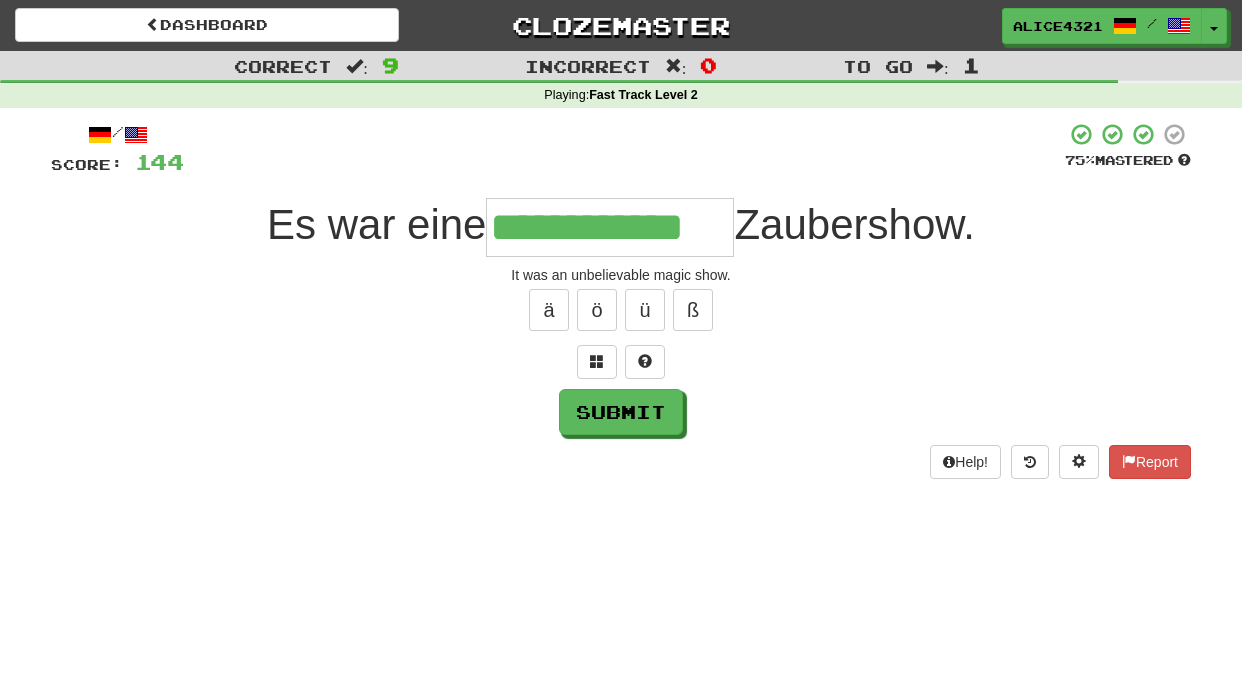 type on "**********" 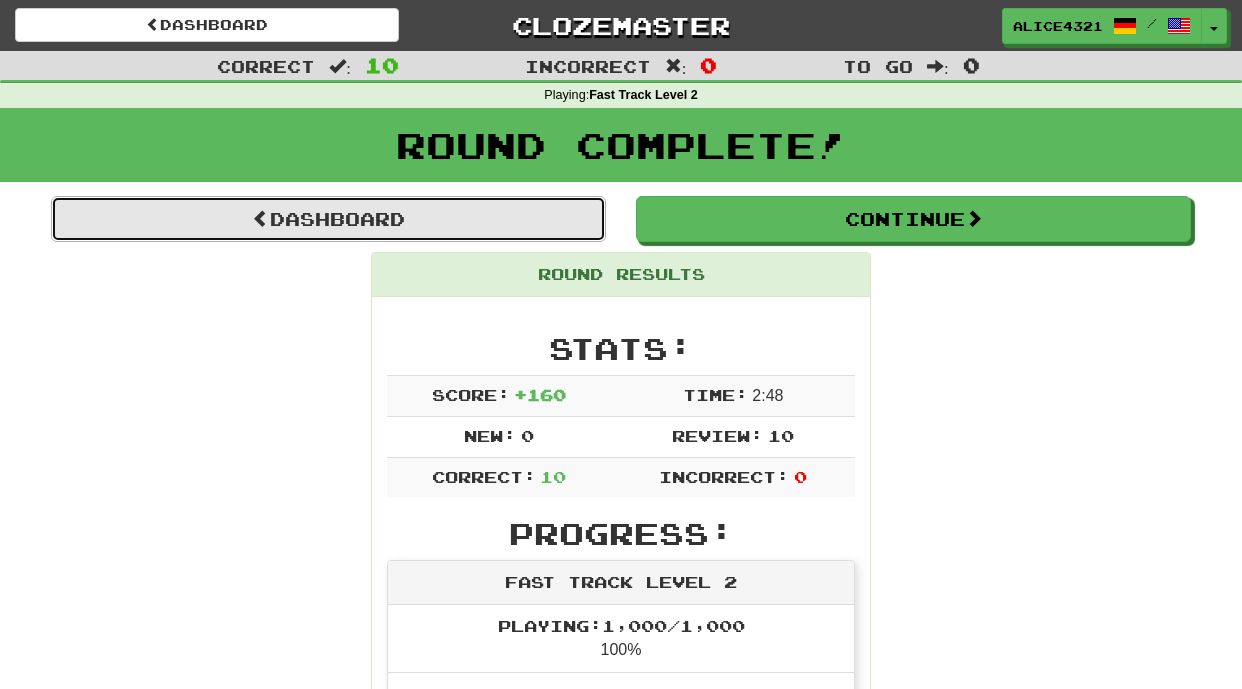 click on "Dashboard" at bounding box center (328, 219) 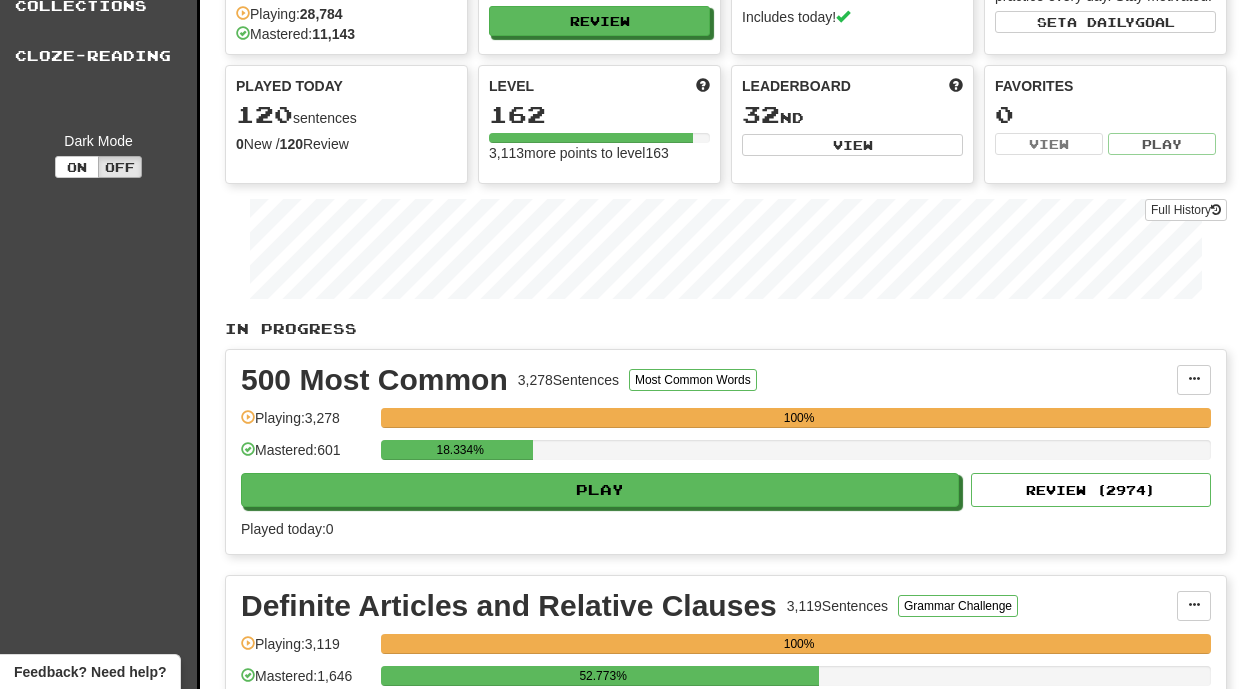 scroll, scrollTop: 0, scrollLeft: 0, axis: both 